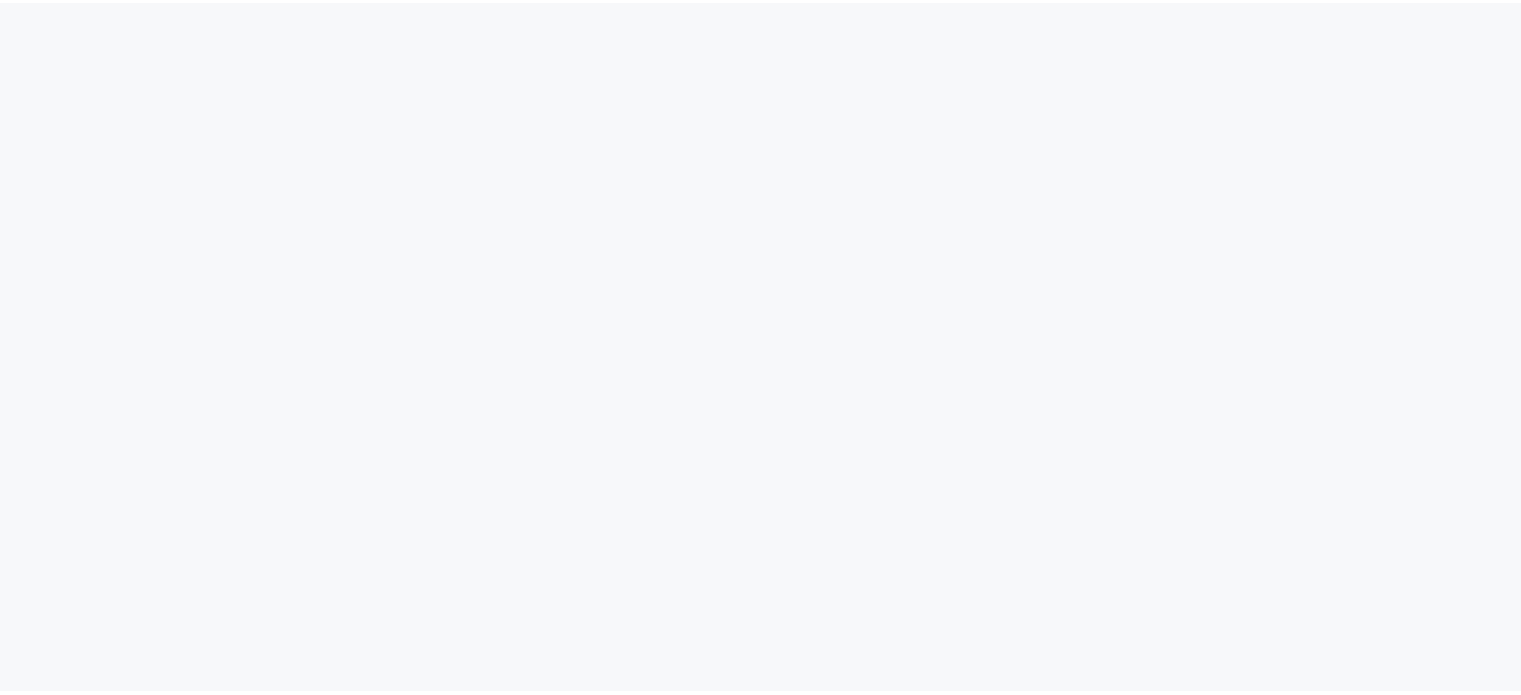 scroll, scrollTop: 0, scrollLeft: 0, axis: both 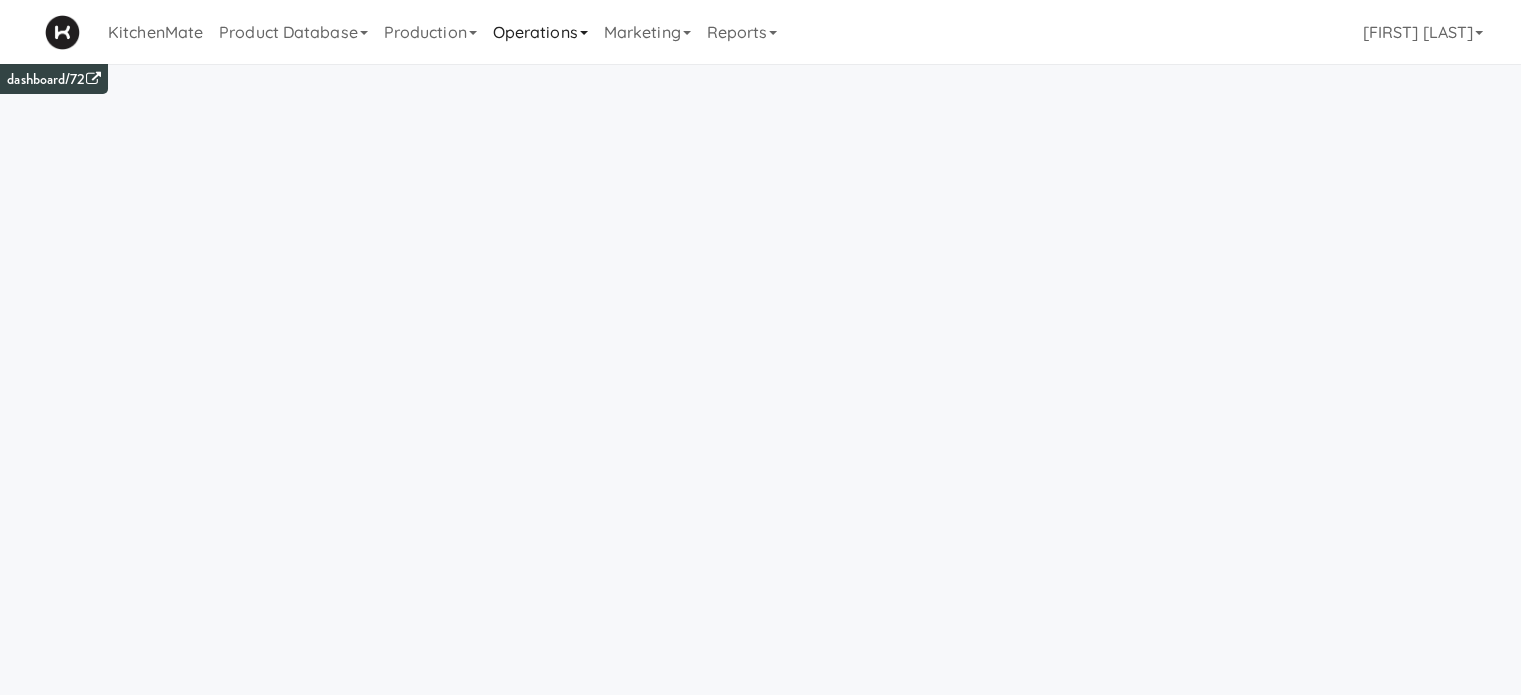 click on "Operations" at bounding box center [540, 32] 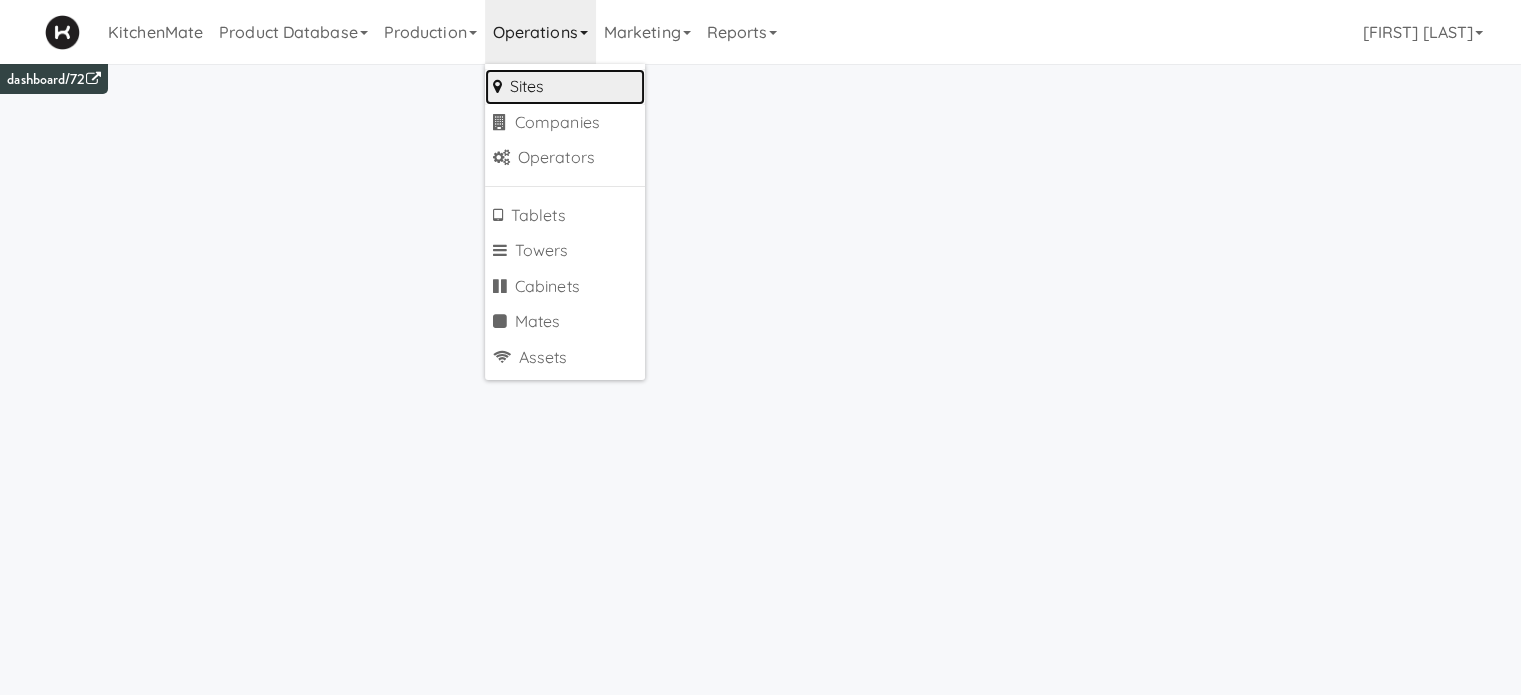 click on "Sites" at bounding box center [565, 87] 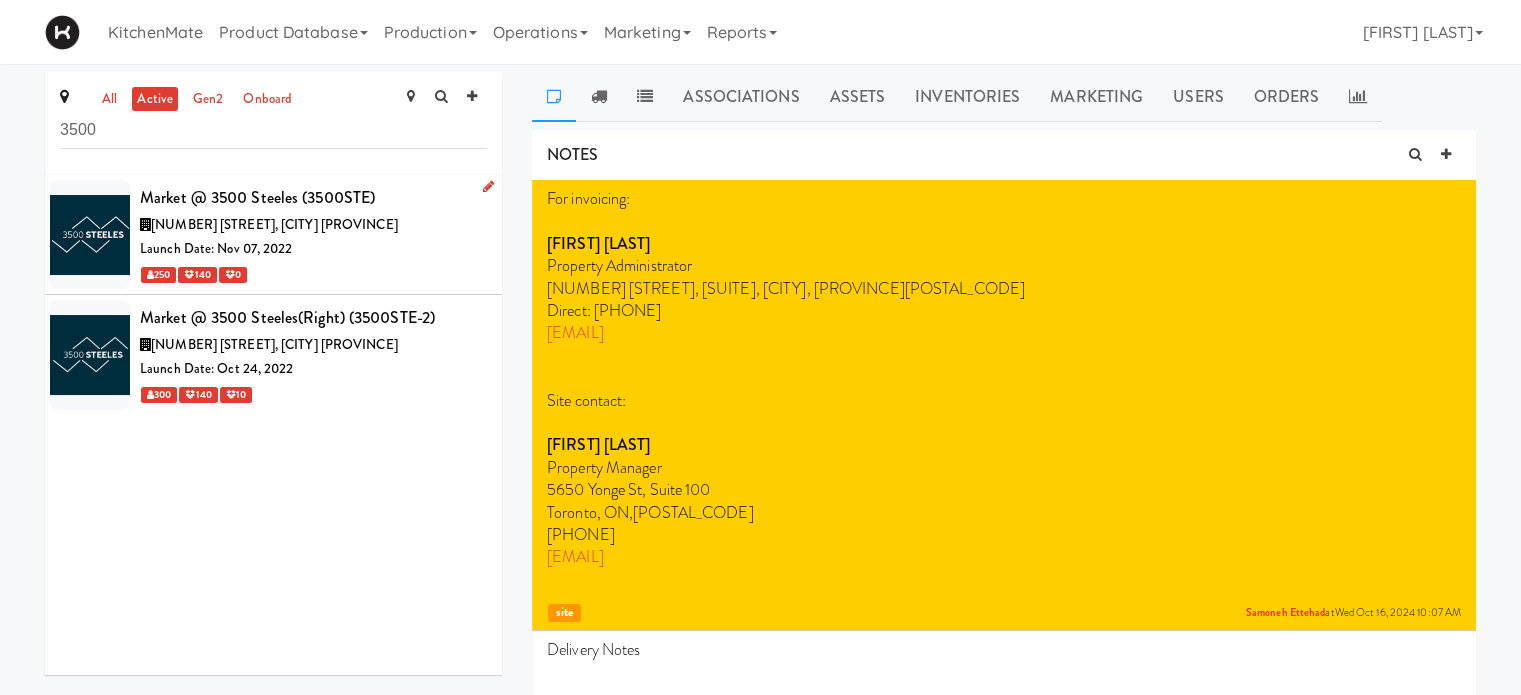 type on "3500" 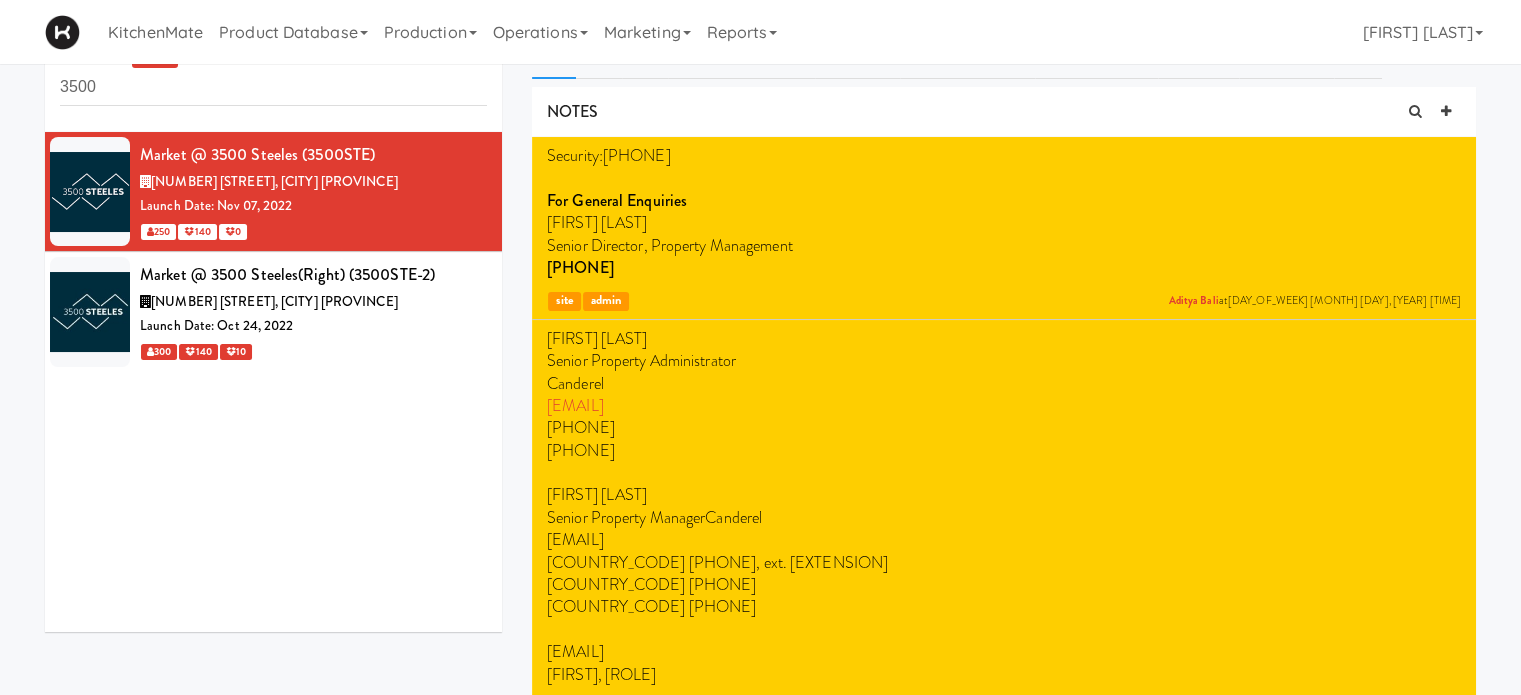 scroll, scrollTop: 0, scrollLeft: 0, axis: both 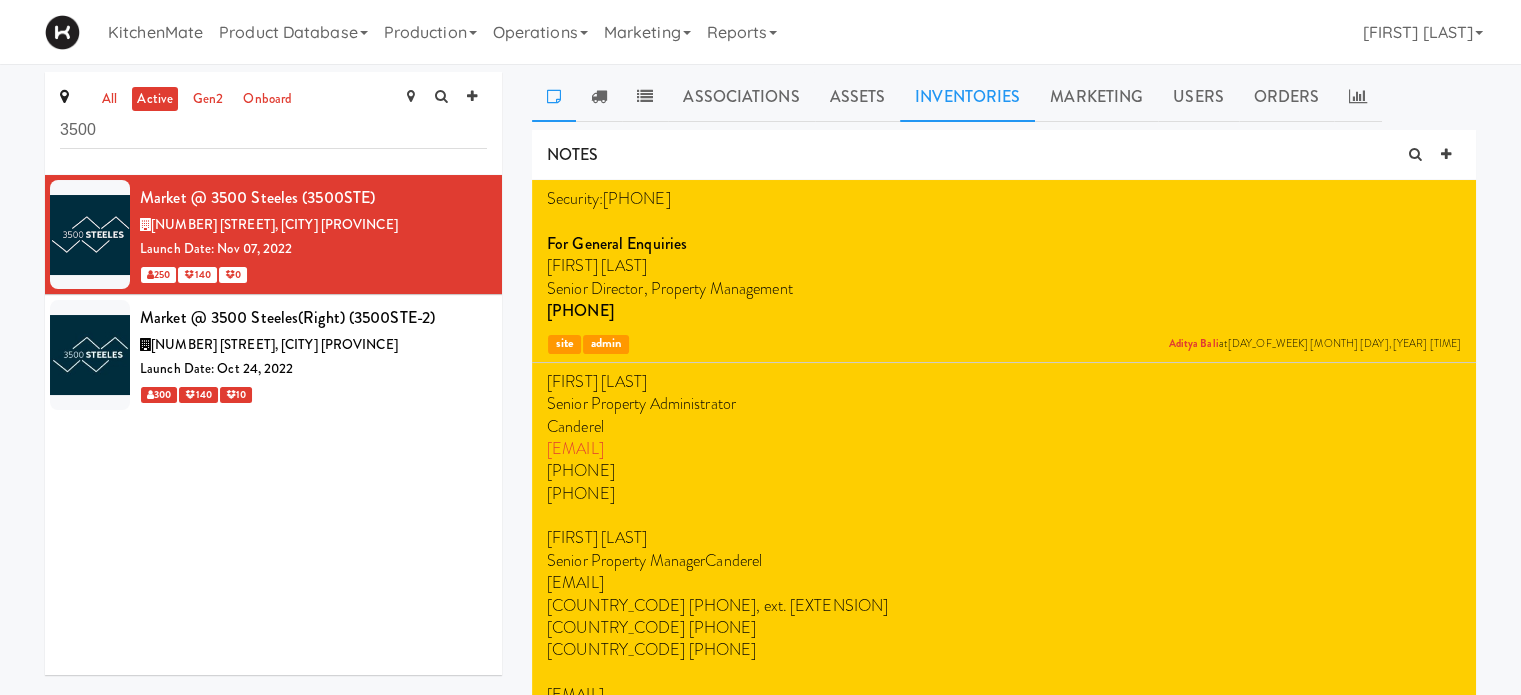 click on "Inventories" at bounding box center (967, 97) 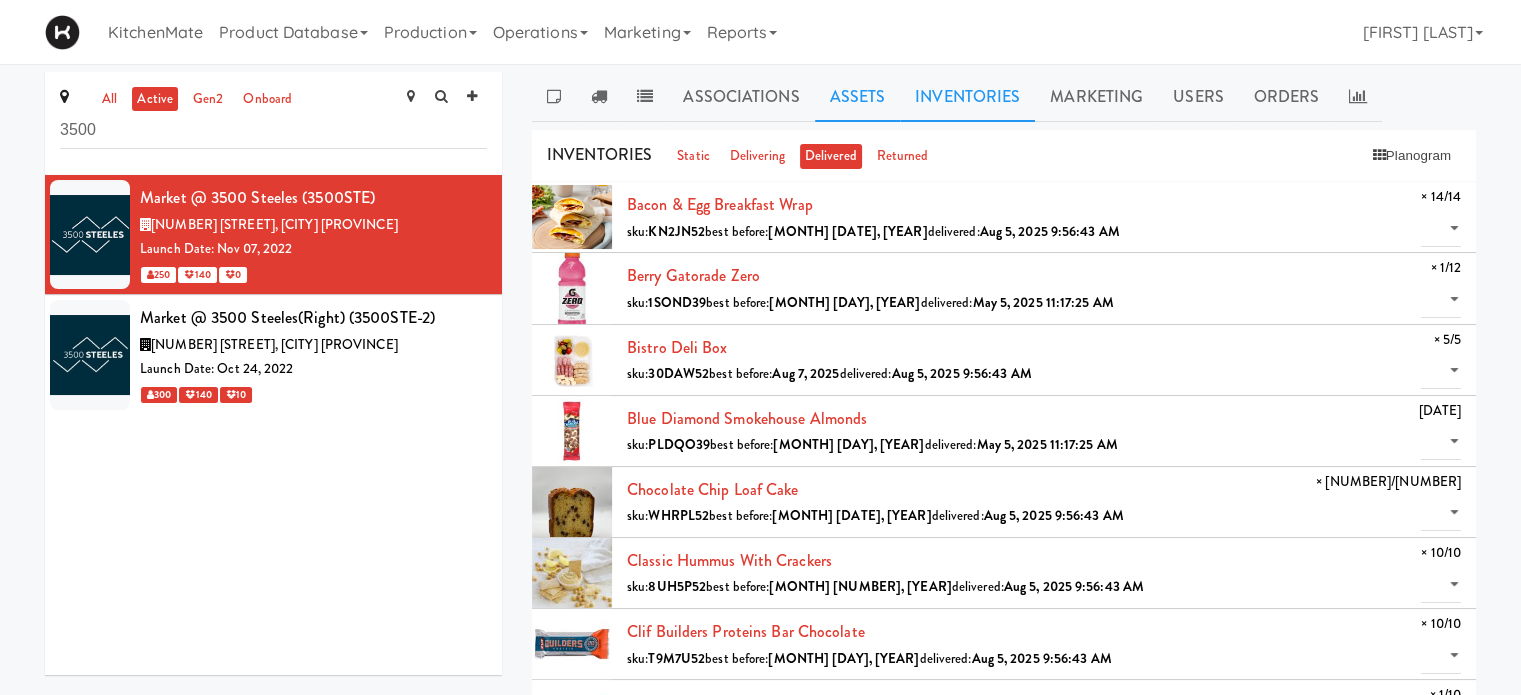 click on "Assets" at bounding box center [858, 97] 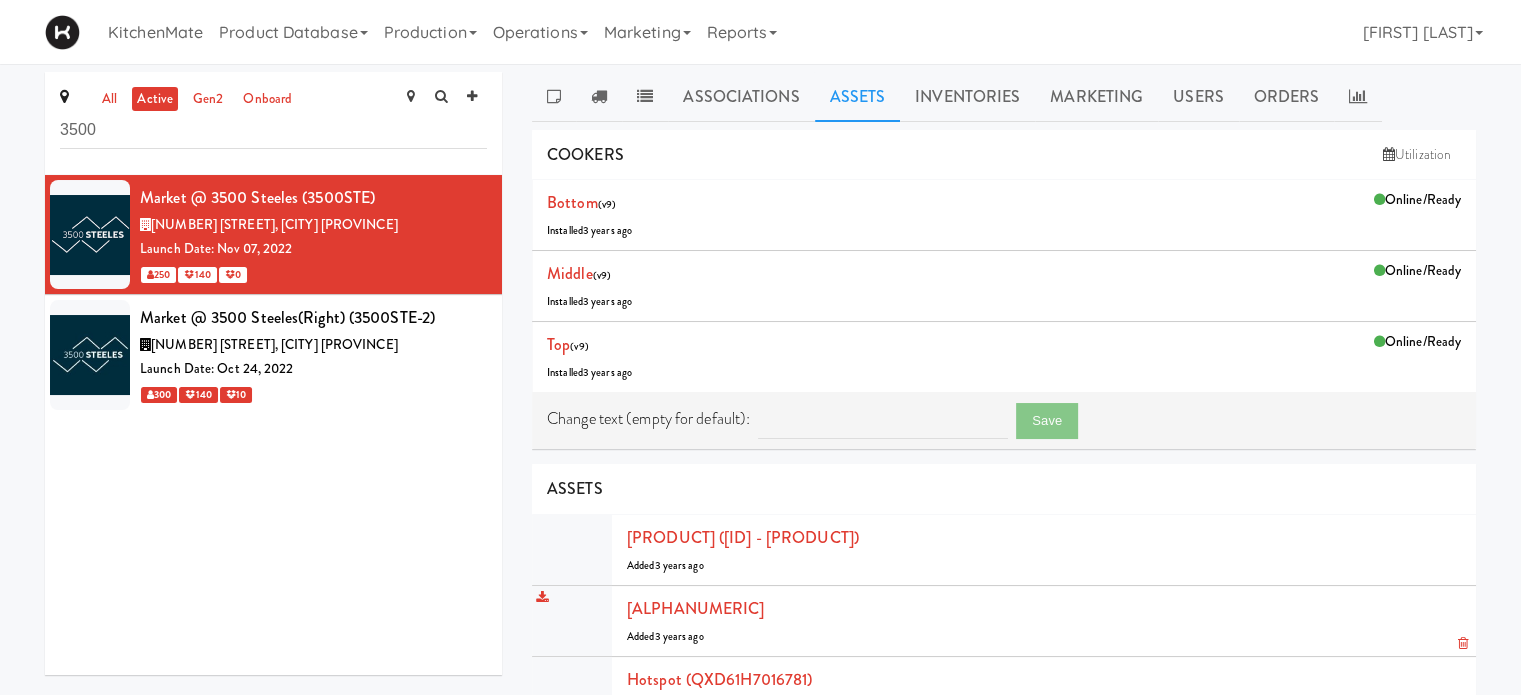 click on "E-tag-hub ([SERIAL] ([INITIAL])) Added  [YEAR] years ago" at bounding box center (1044, 621) 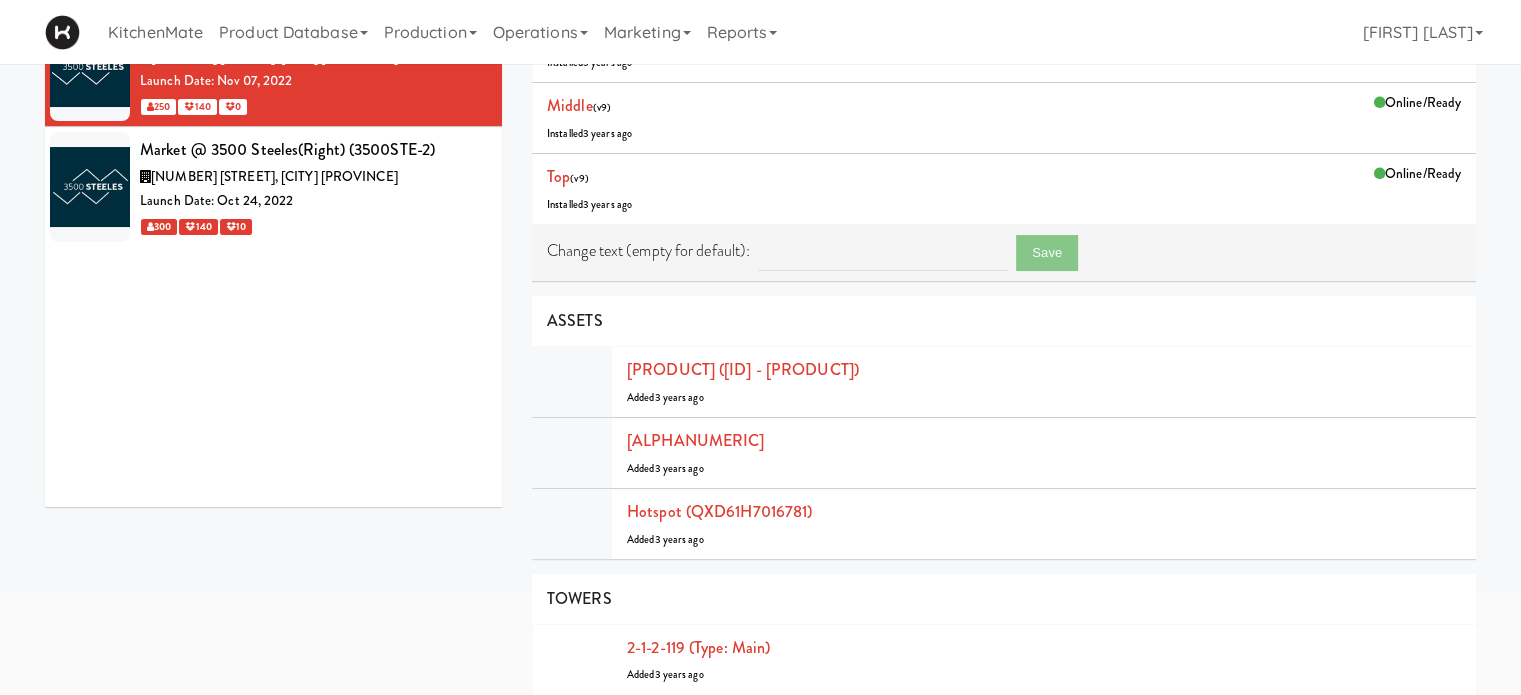 scroll, scrollTop: 136, scrollLeft: 0, axis: vertical 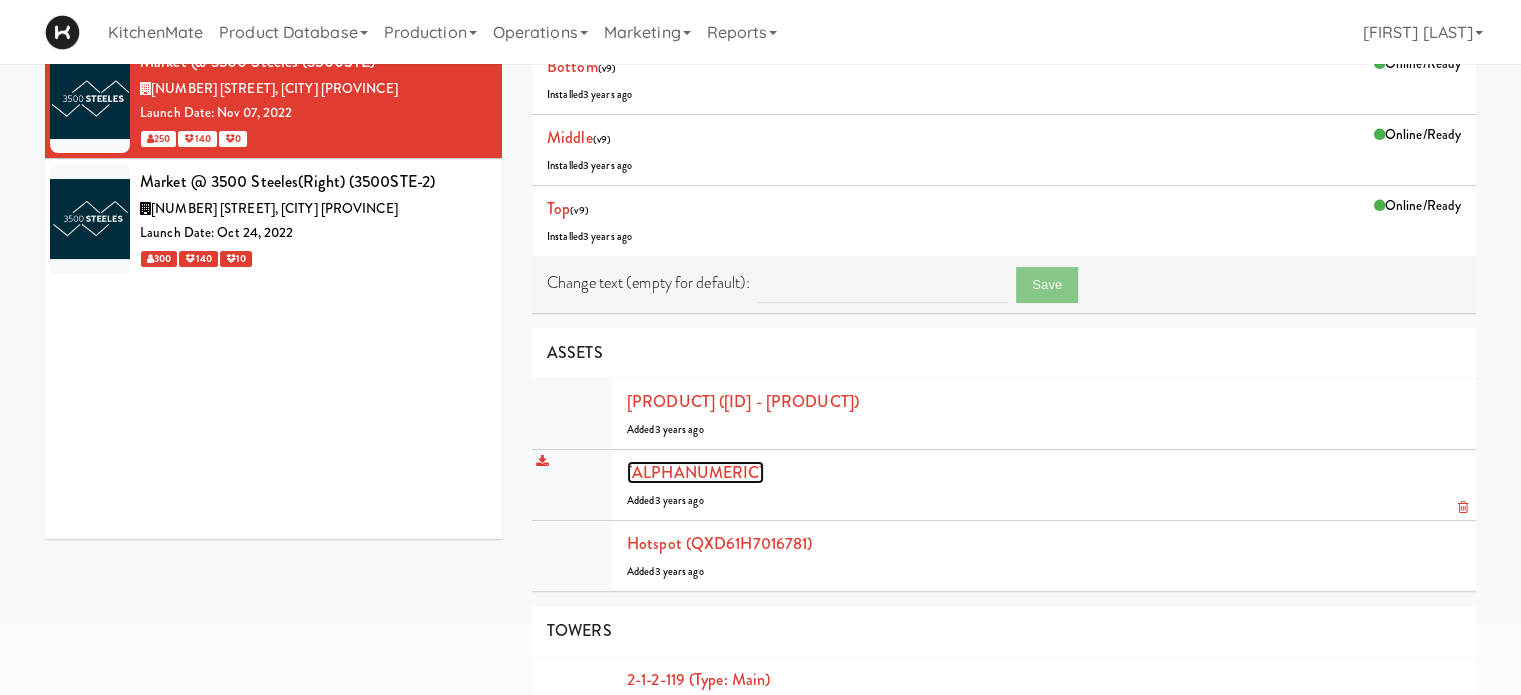 click on "[ALPHANUMERIC]" at bounding box center (695, 472) 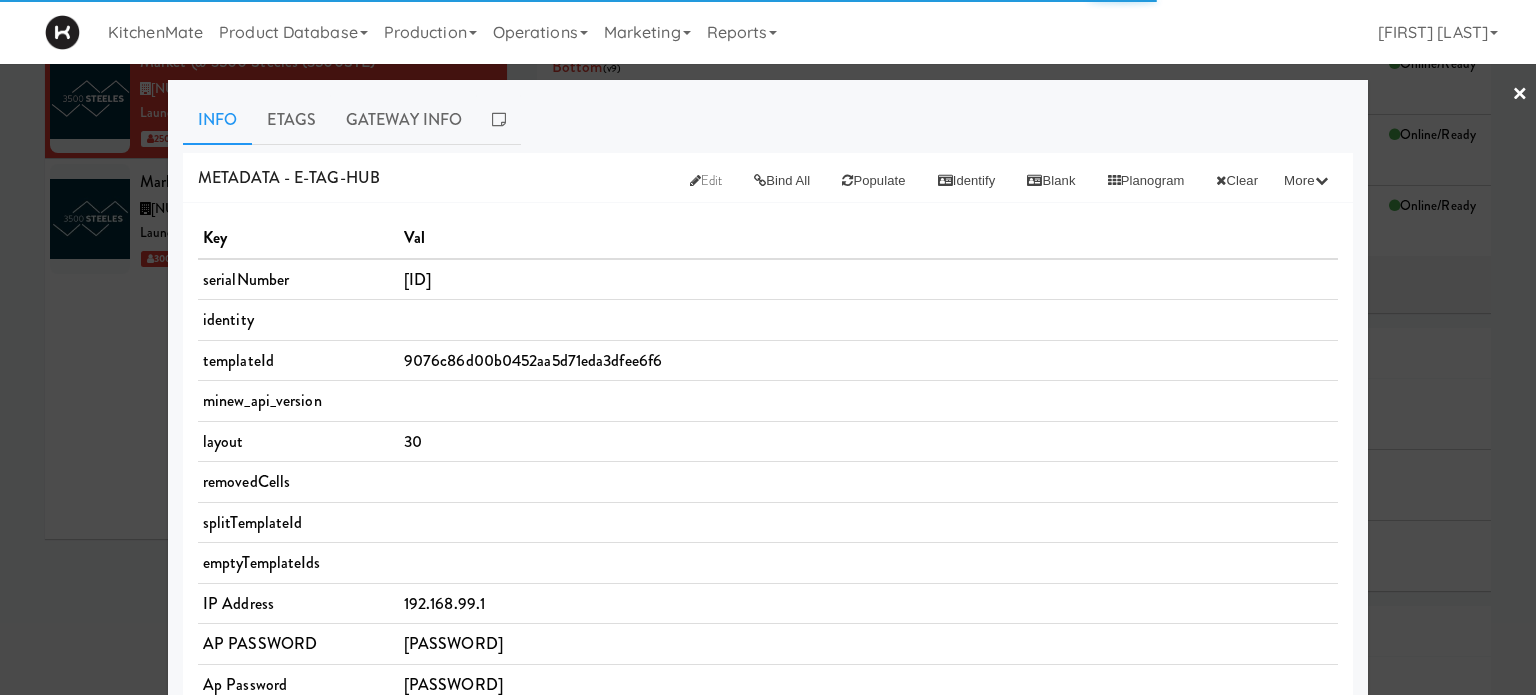 click on "×" at bounding box center (1520, 95) 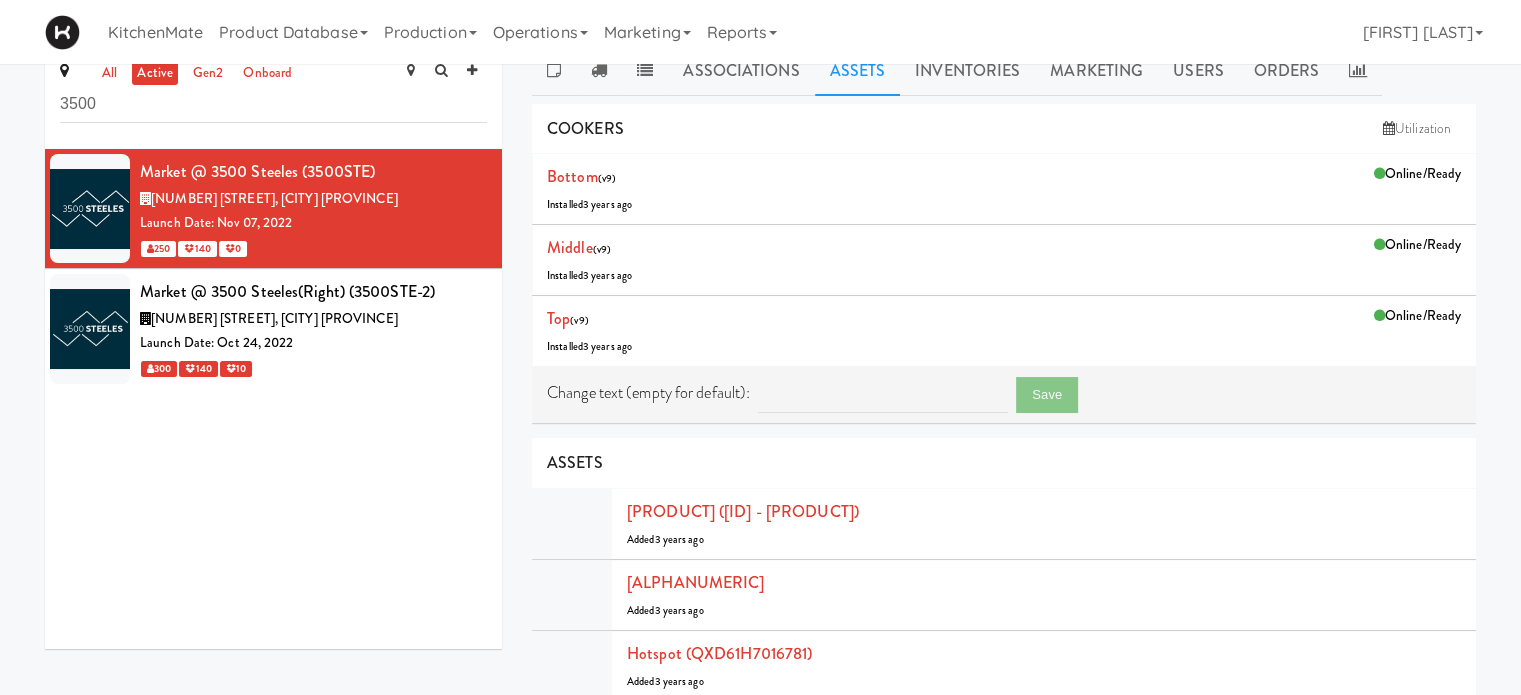 scroll, scrollTop: 28, scrollLeft: 0, axis: vertical 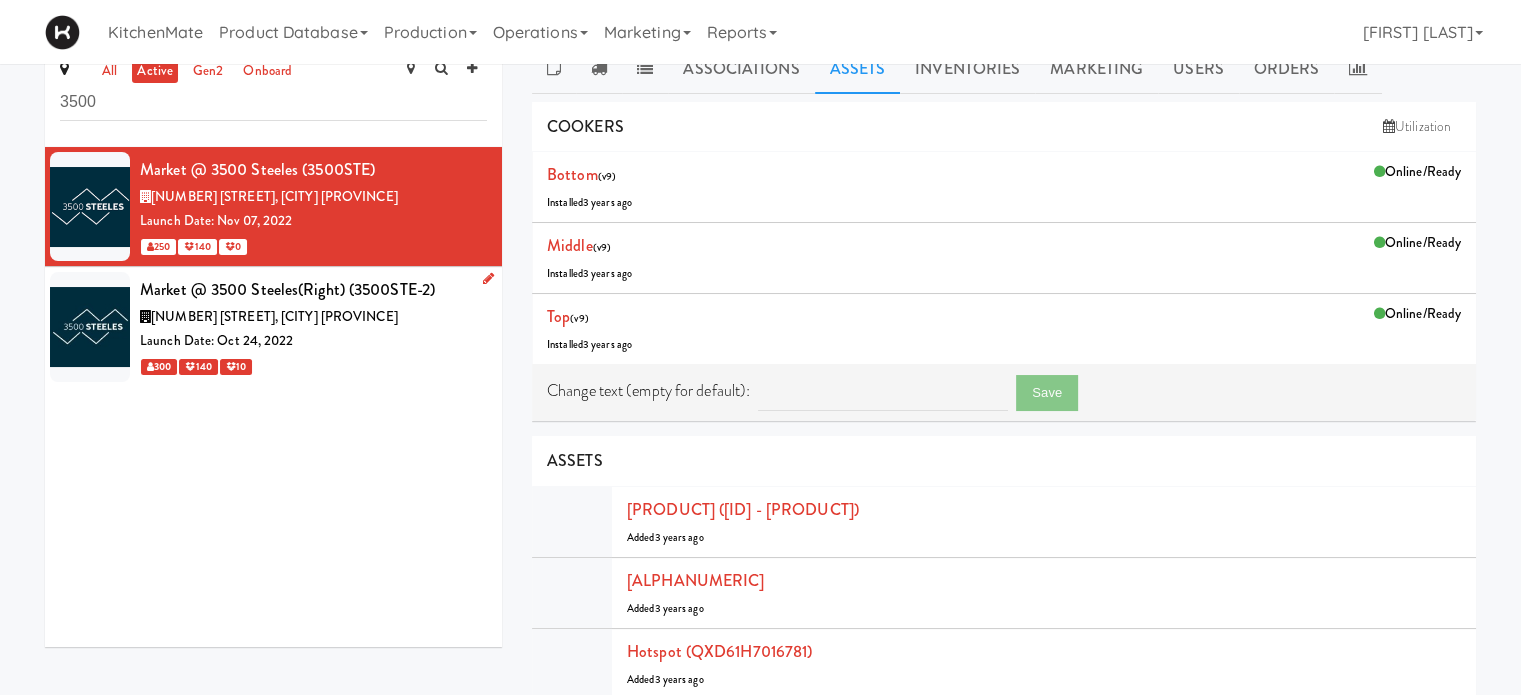 click on "[NUMBER] [STREET], [CITY] [PROVINCE]" at bounding box center (313, 317) 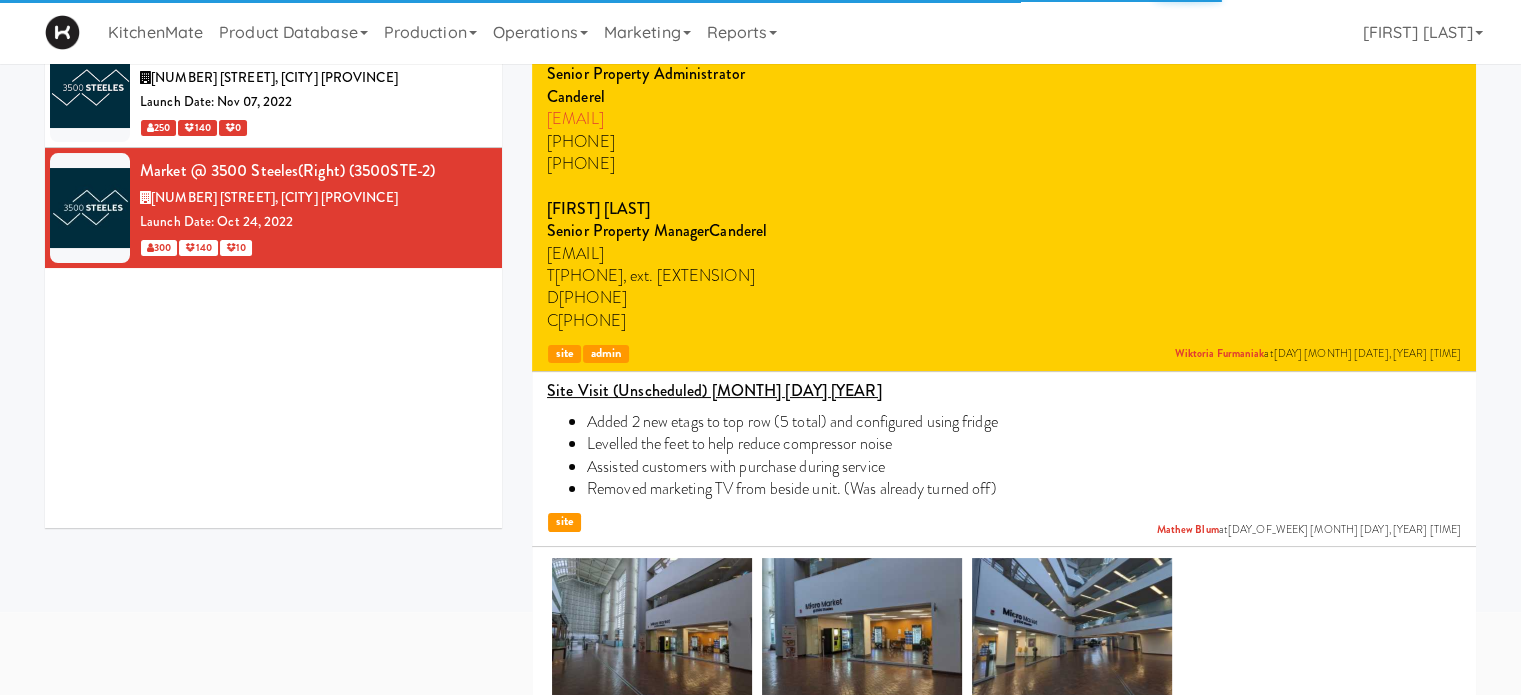 scroll, scrollTop: 0, scrollLeft: 0, axis: both 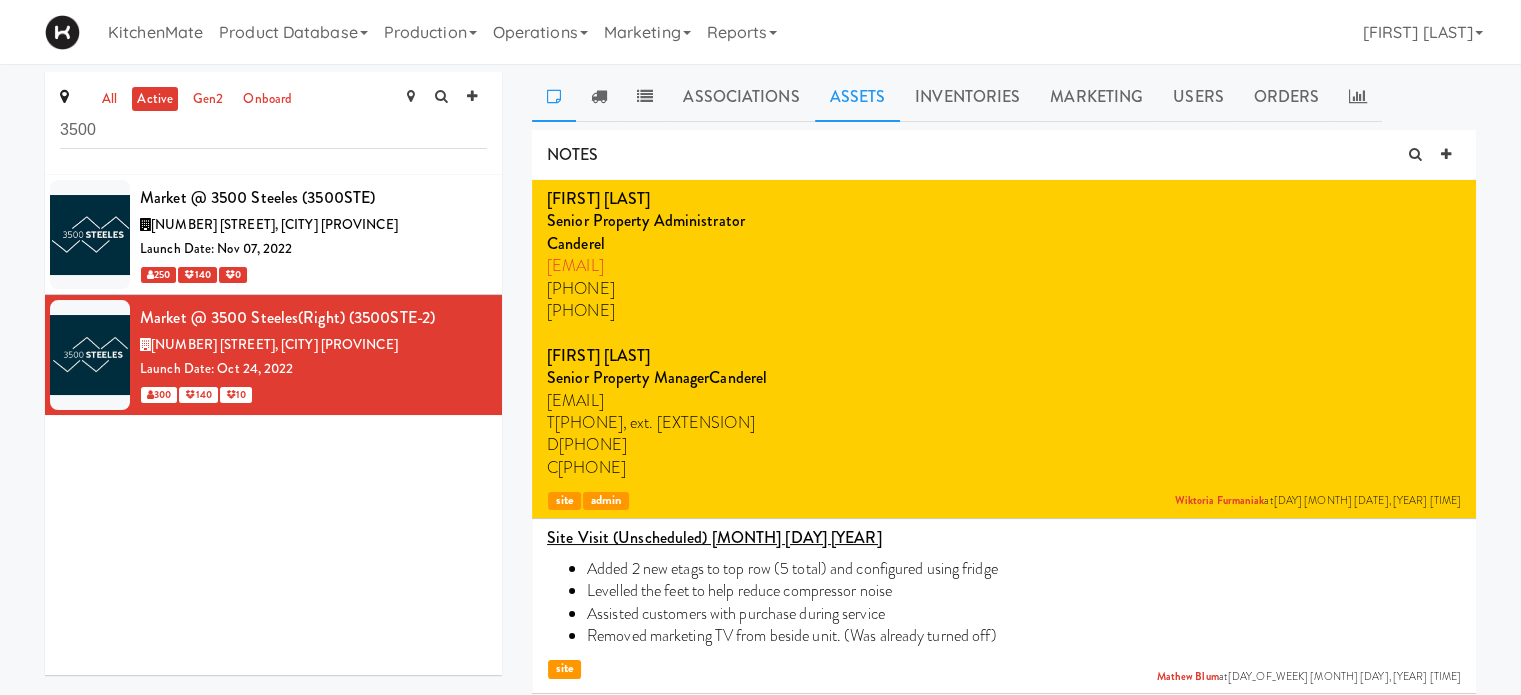 click on "Assets" at bounding box center [858, 97] 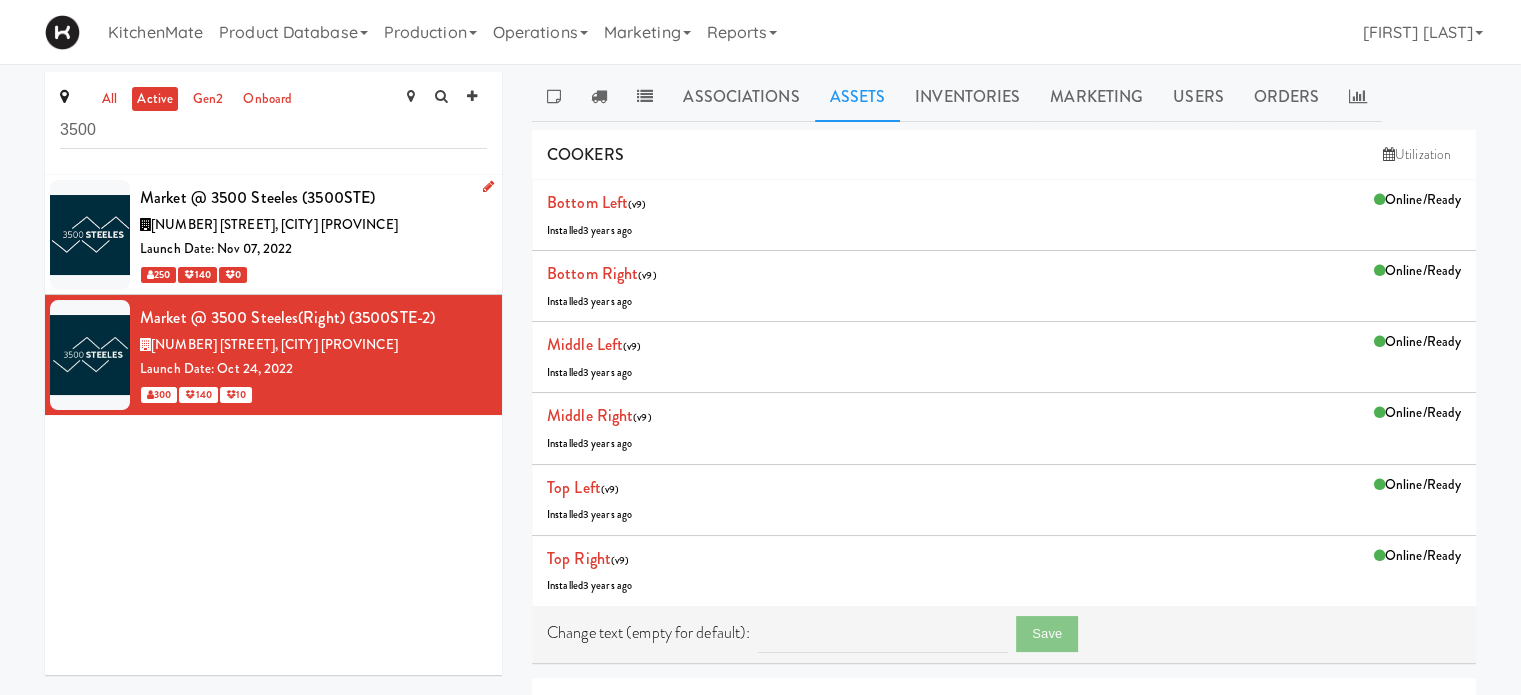 click on "Launch Date: Nov 07, 2022" at bounding box center (313, 249) 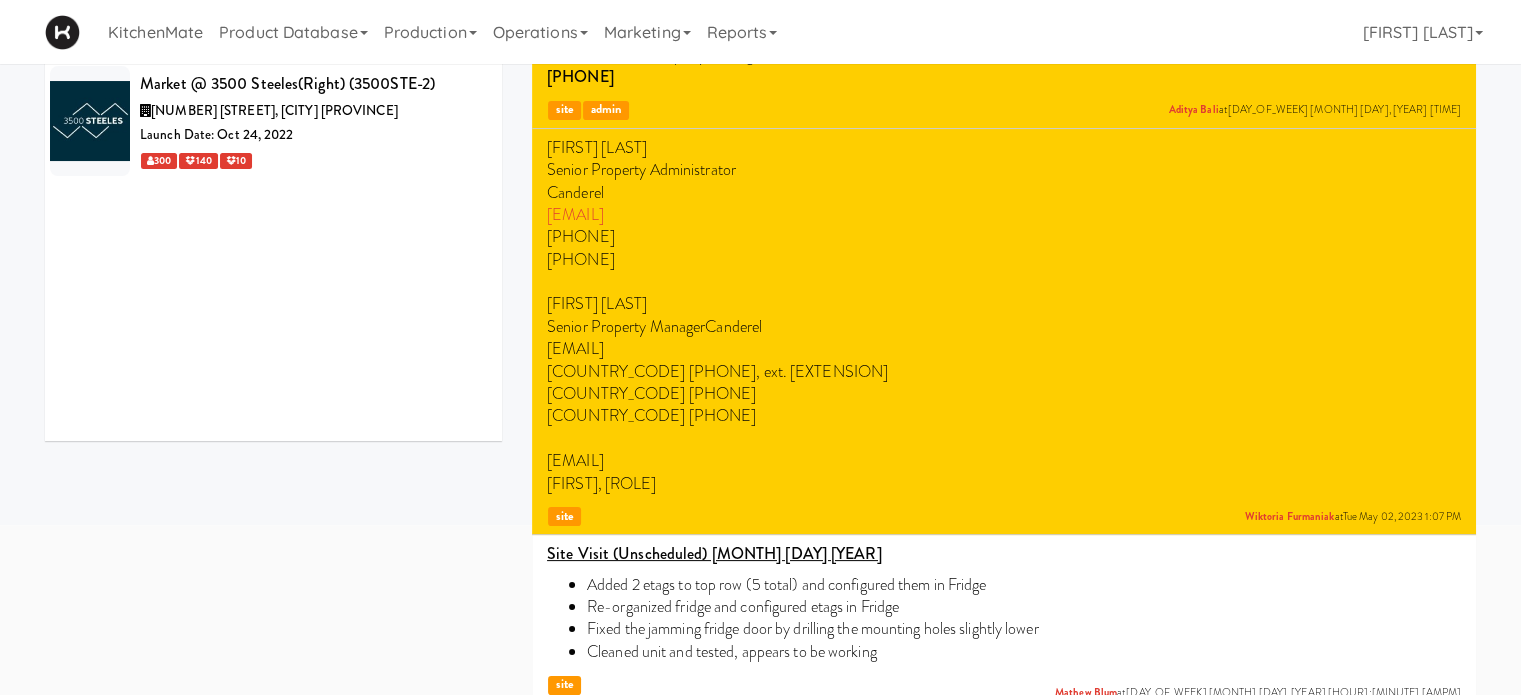 scroll, scrollTop: 0, scrollLeft: 0, axis: both 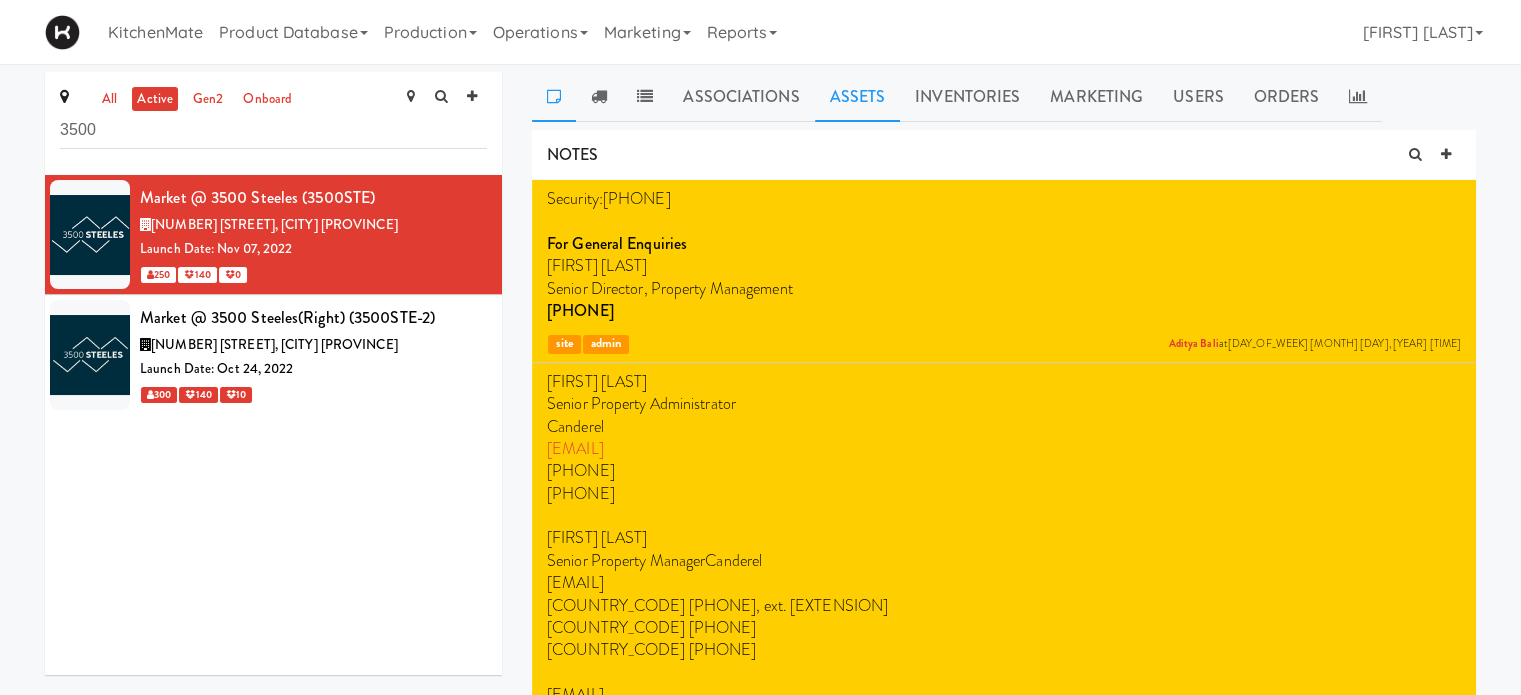click on "Assets" at bounding box center [858, 97] 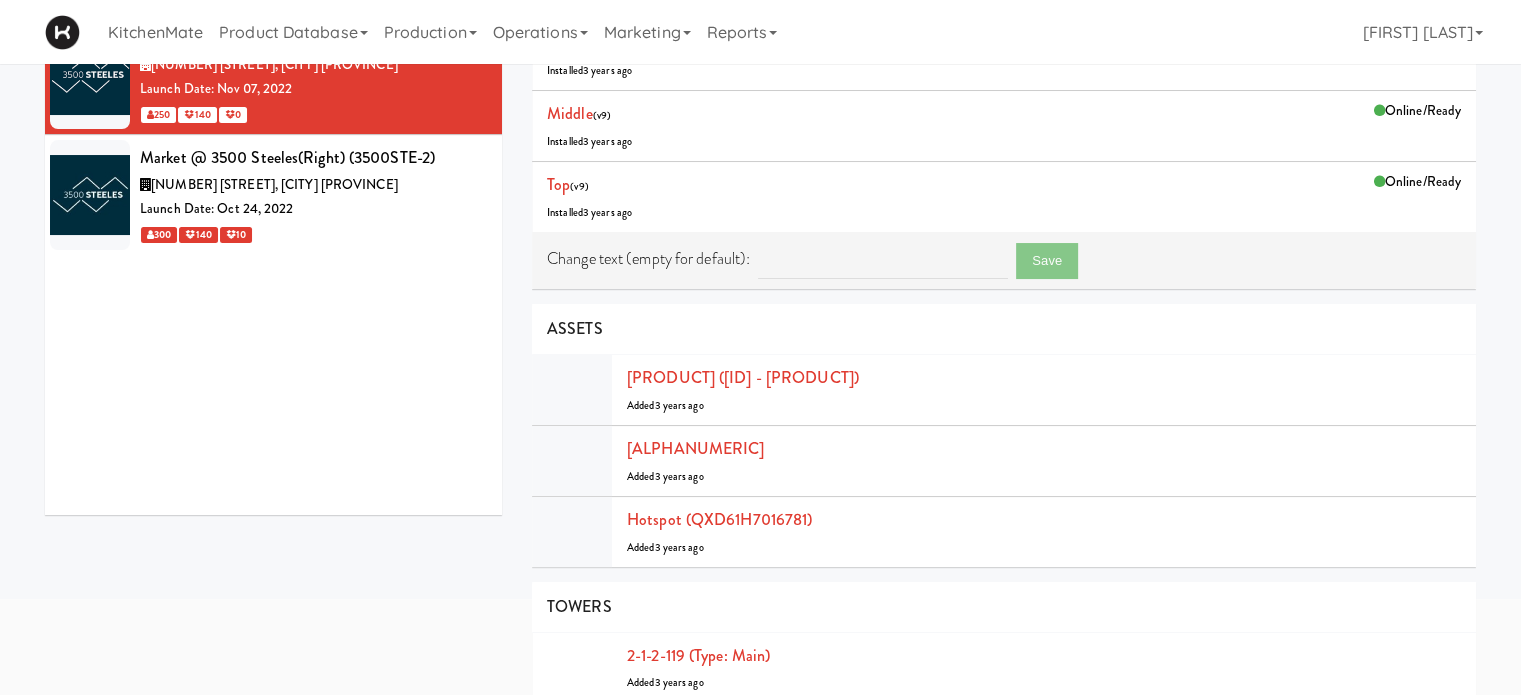 scroll, scrollTop: 0, scrollLeft: 0, axis: both 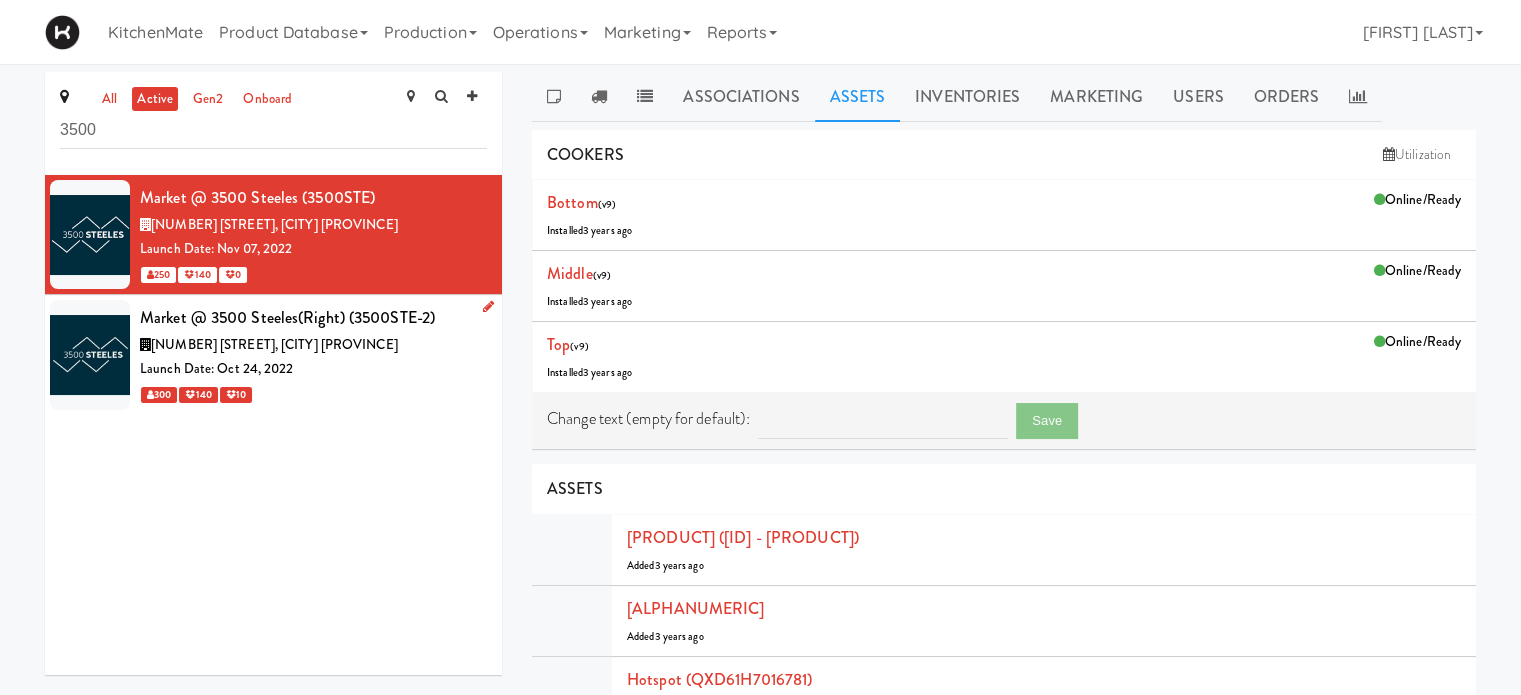 click on "Launch Date: Oct 24, 2022" at bounding box center [313, 369] 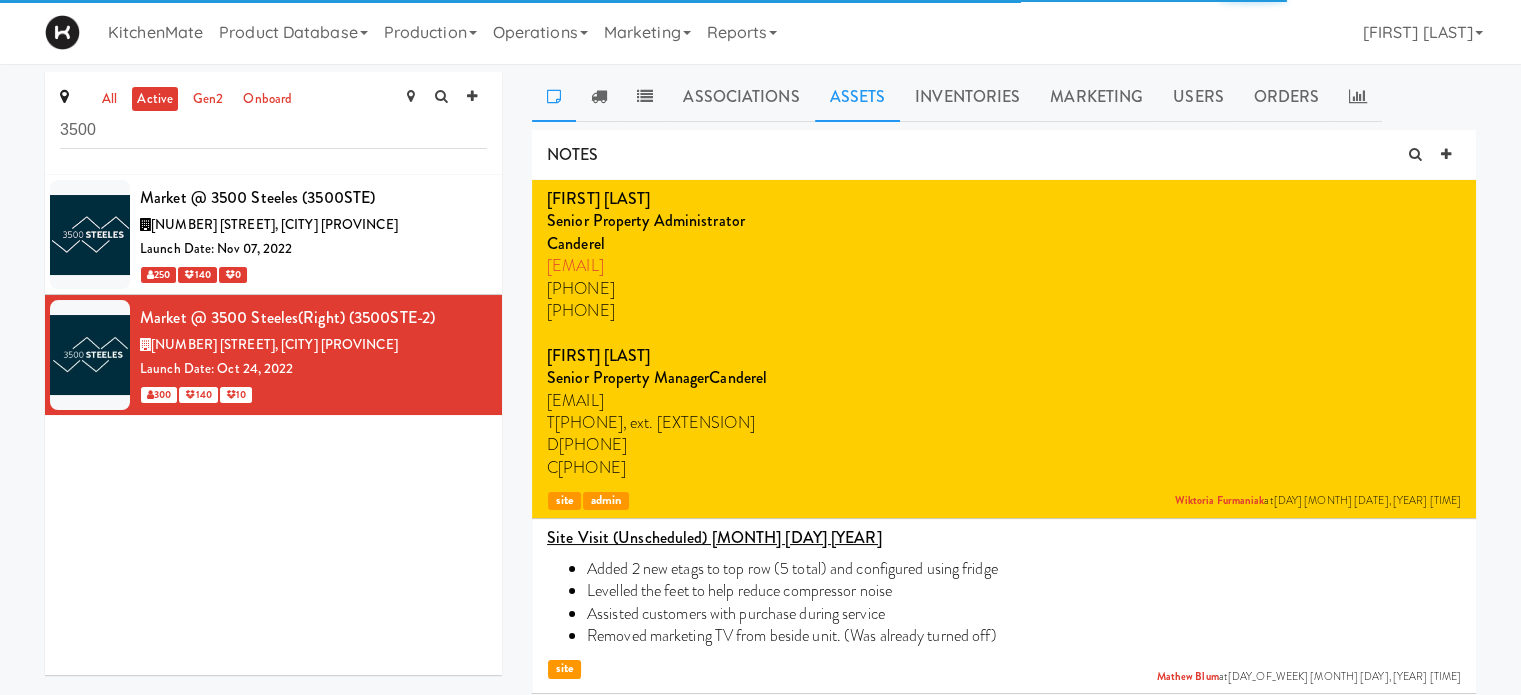 click on "Assets" at bounding box center (858, 97) 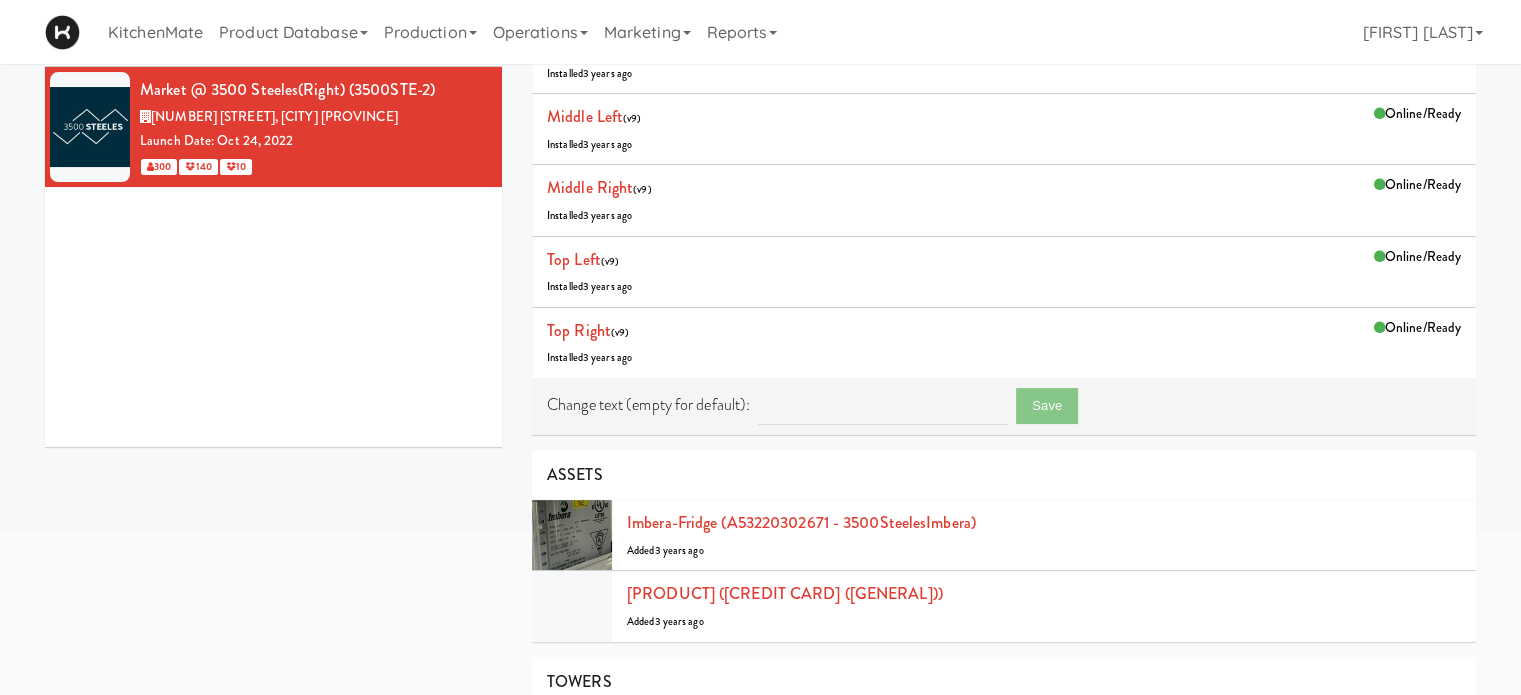 scroll, scrollTop: 0, scrollLeft: 0, axis: both 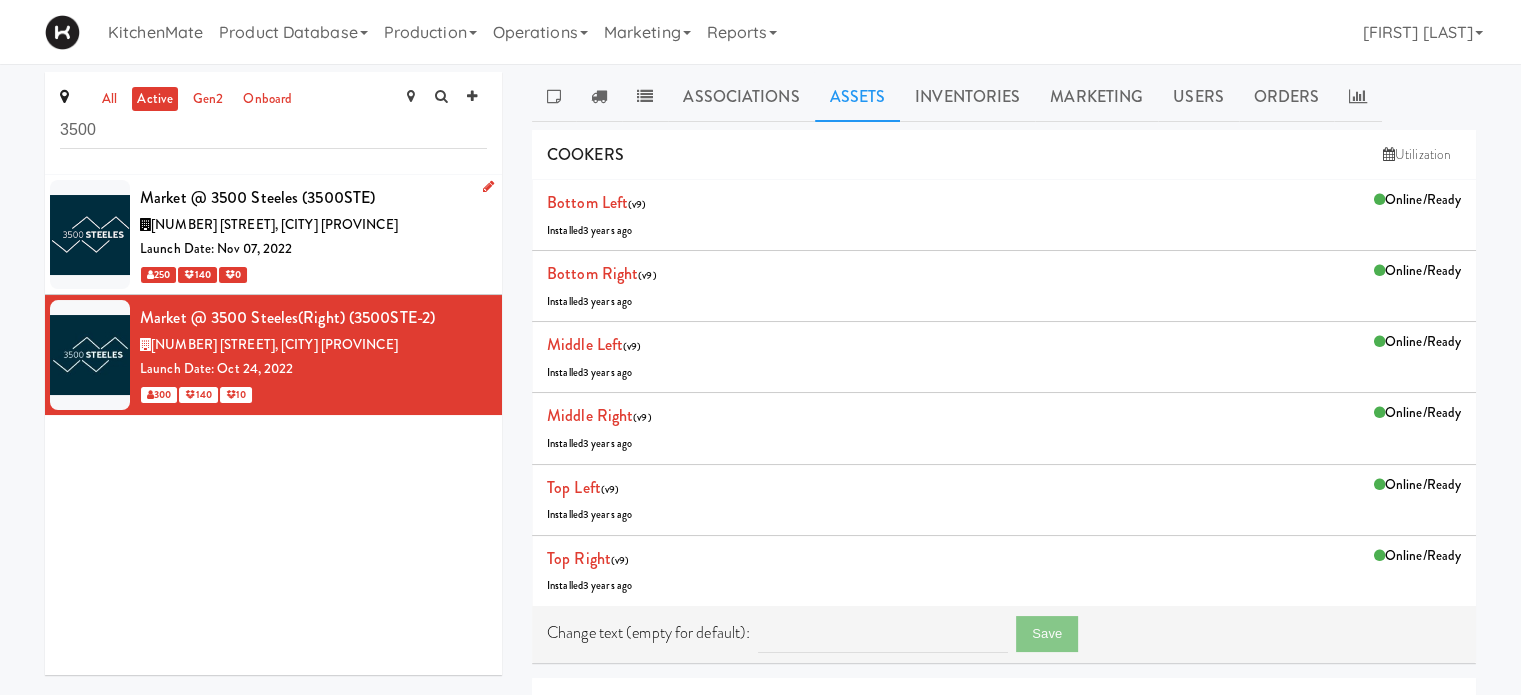 click on "Launch Date: Nov 07, 2022" at bounding box center (313, 249) 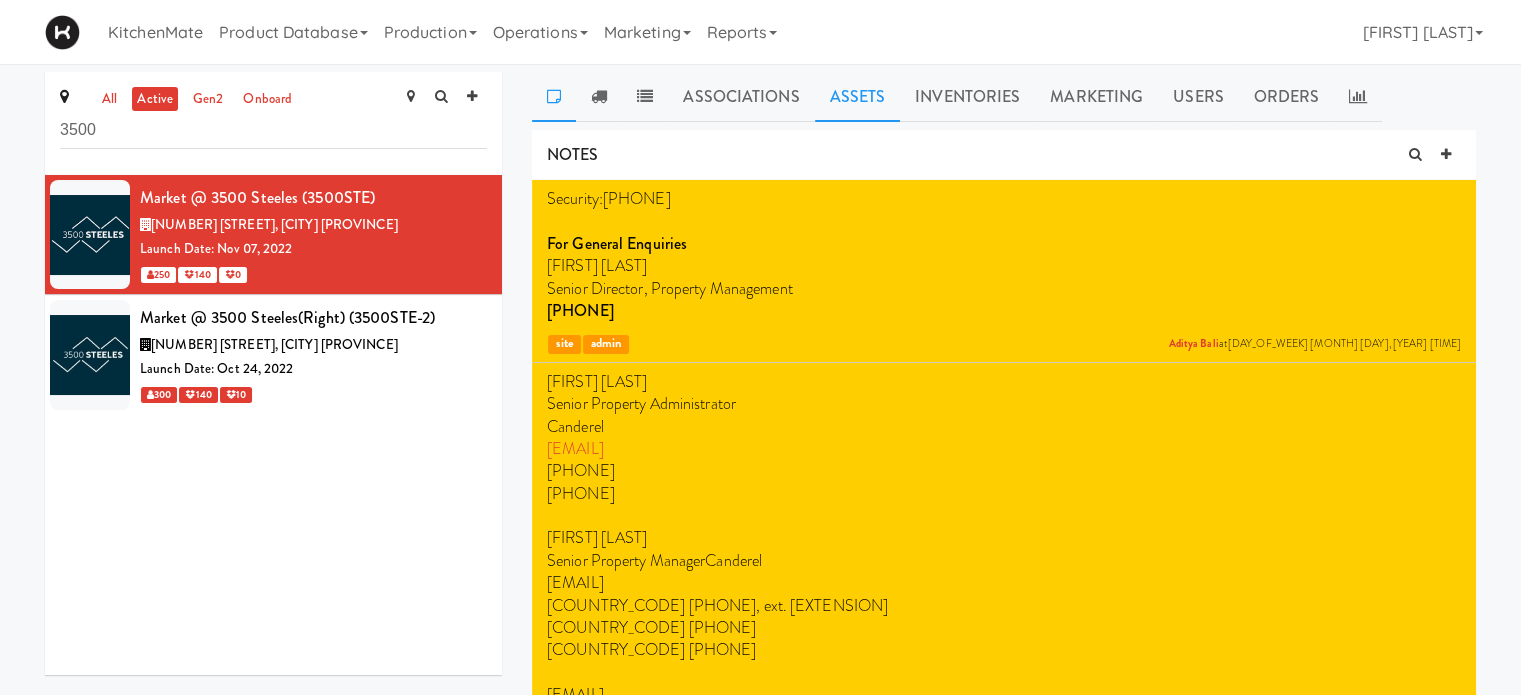 click on "Assets" at bounding box center (858, 97) 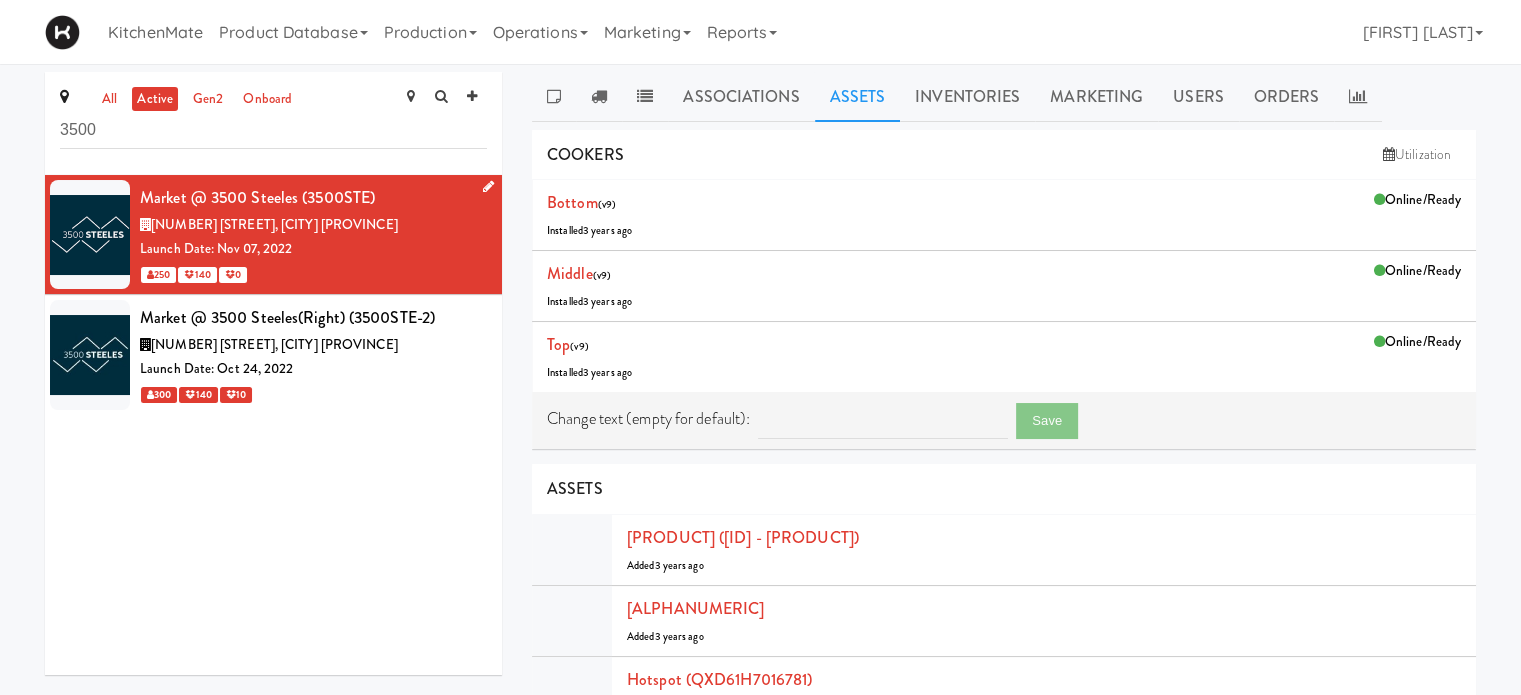 click at bounding box center [484, 187] 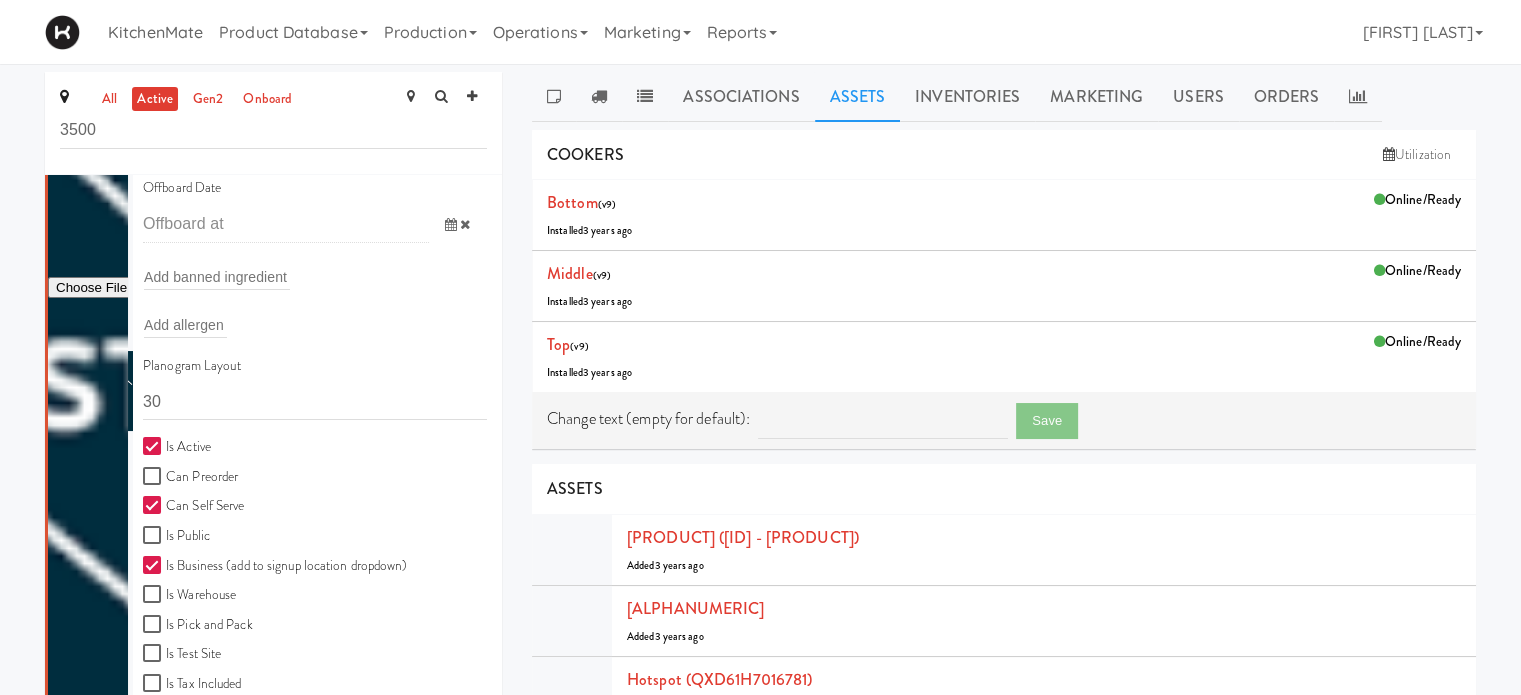 scroll, scrollTop: 371, scrollLeft: 0, axis: vertical 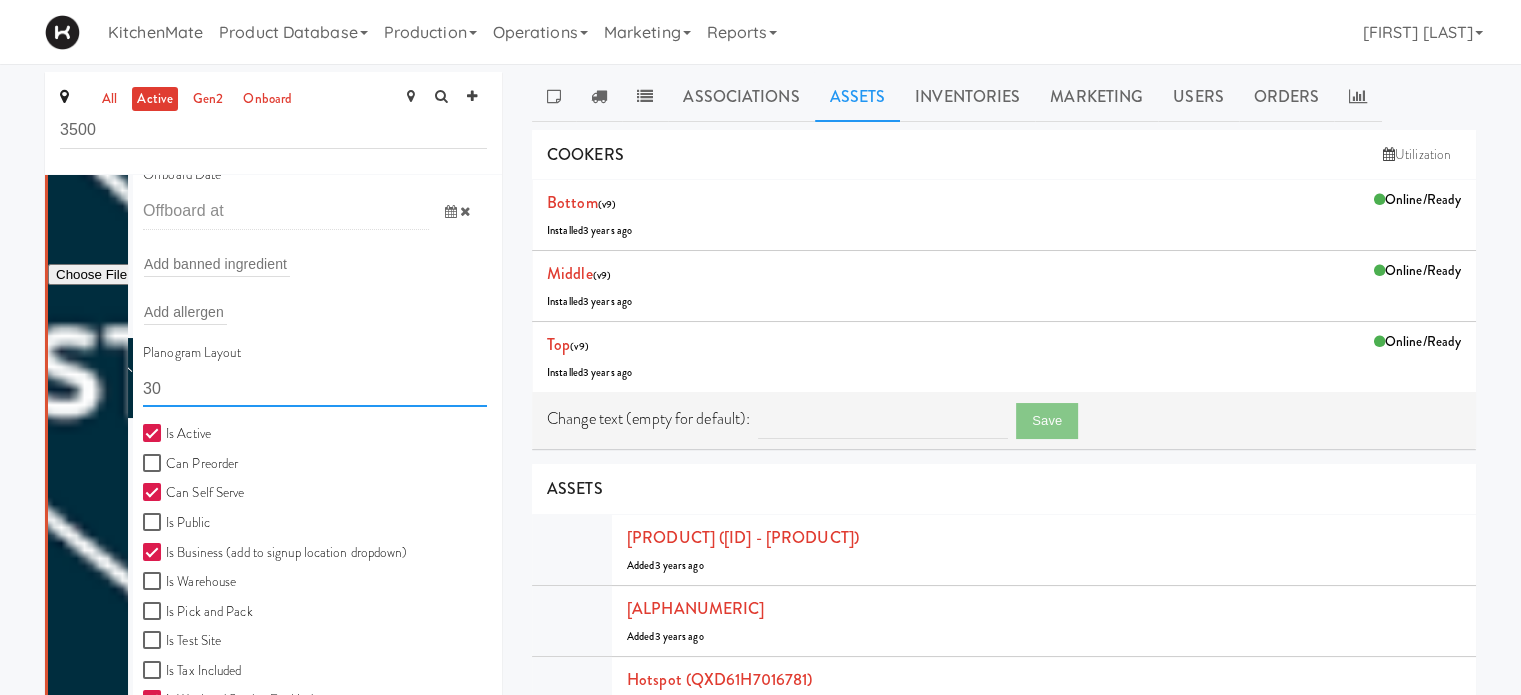 click on "30" at bounding box center (315, 388) 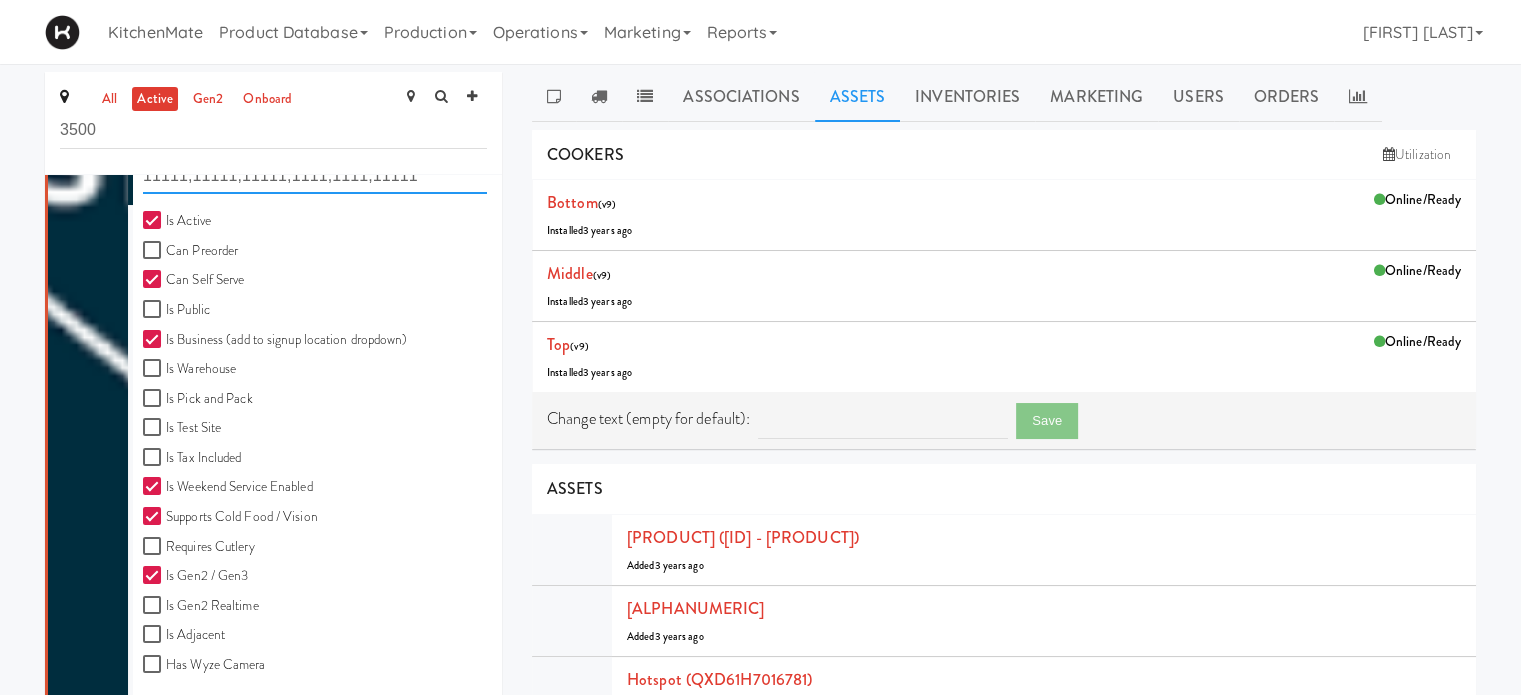 scroll, scrollTop: 668, scrollLeft: 0, axis: vertical 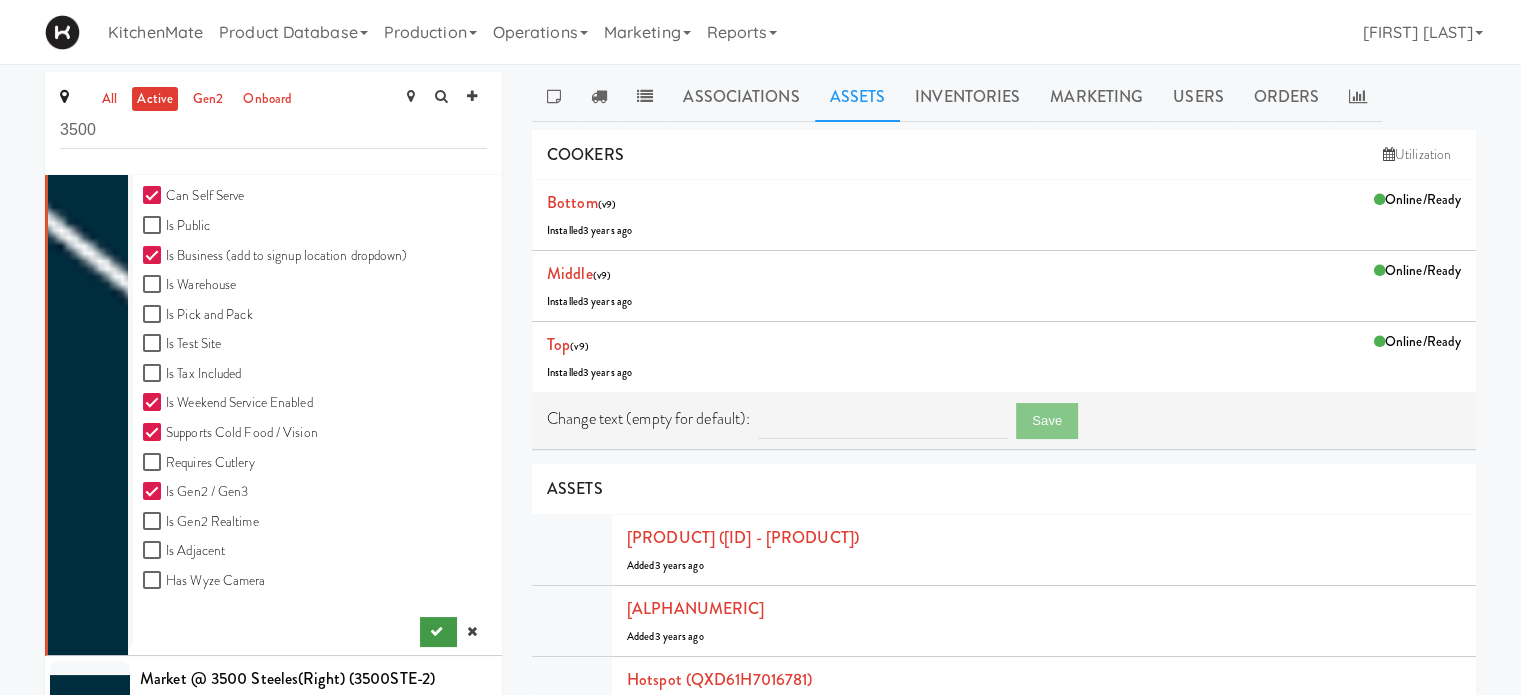 type on "11111,11111,11111,1111,1111,11111" 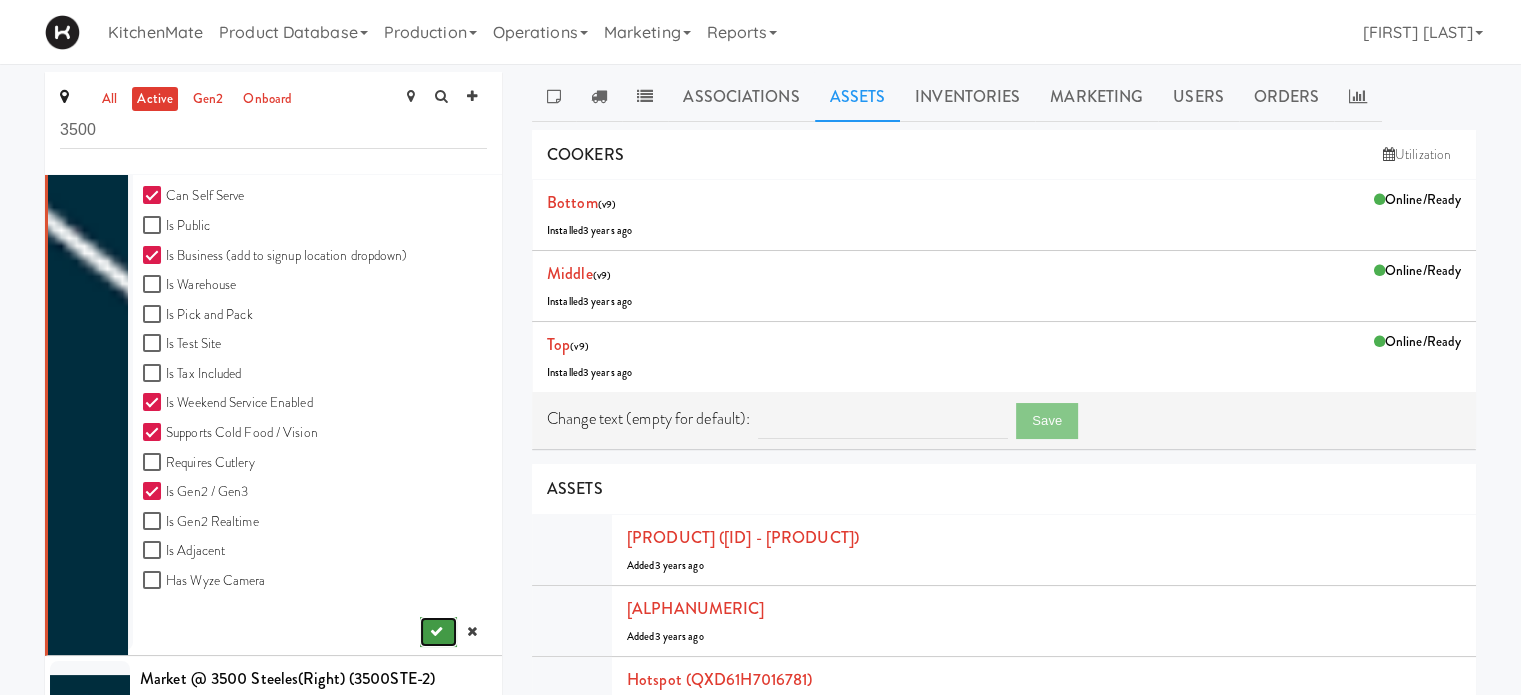 click at bounding box center [438, 632] 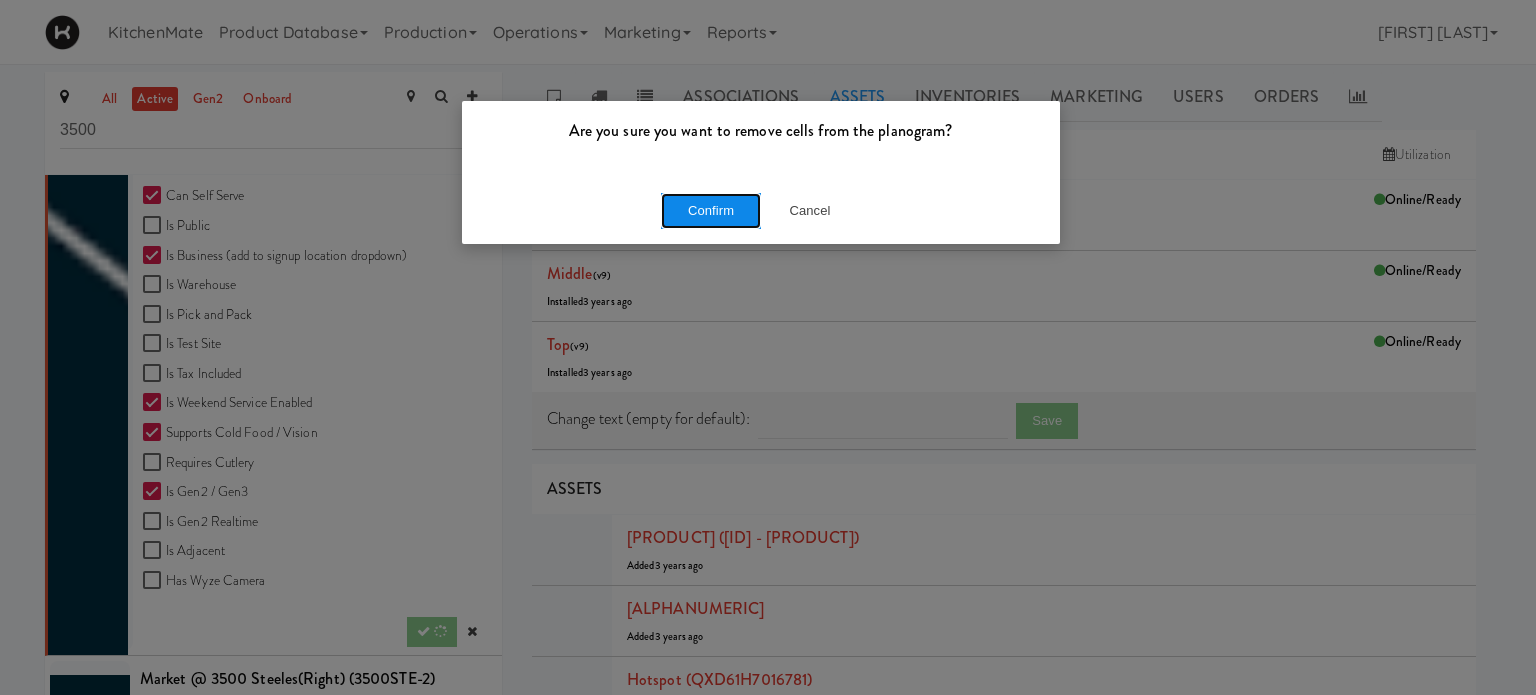 click on "Confirm" at bounding box center (711, 211) 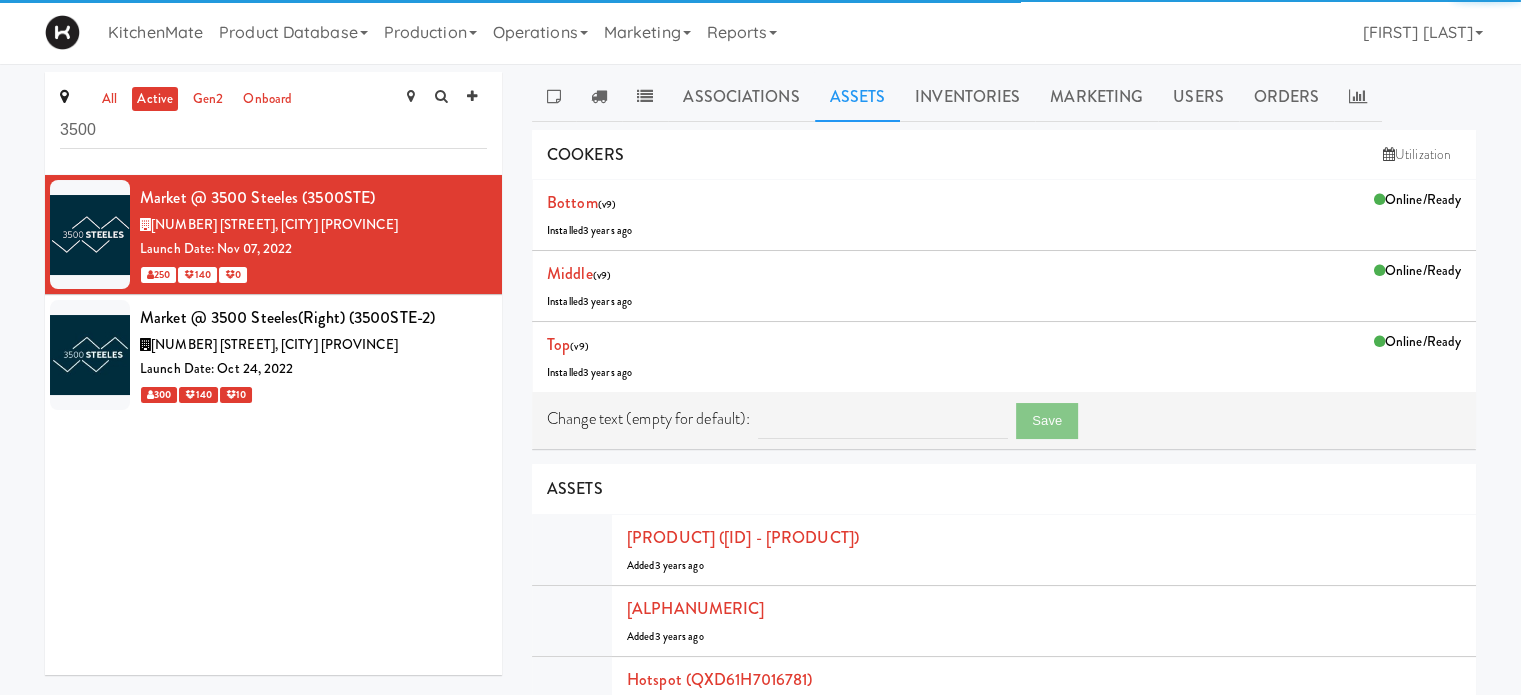 scroll, scrollTop: 0, scrollLeft: 0, axis: both 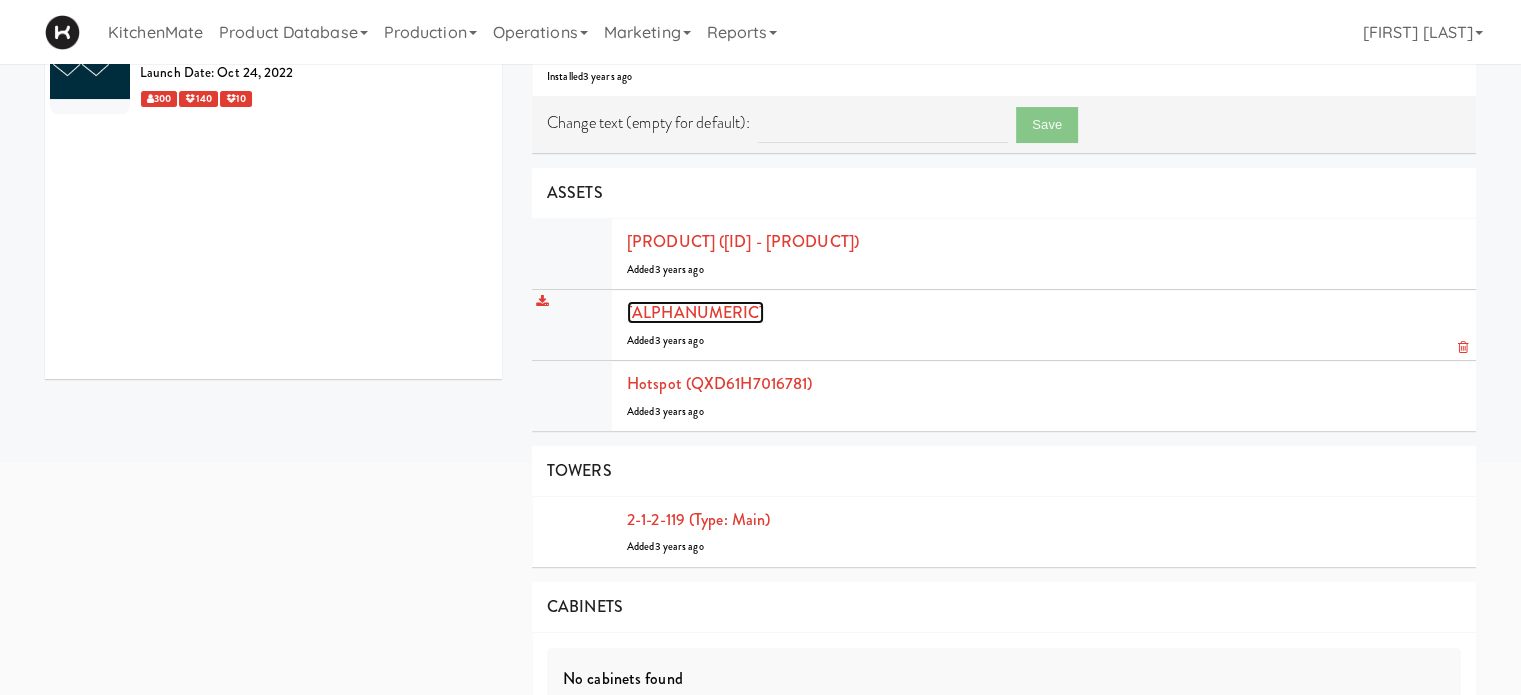 click on "[ALPHANUMERIC]" at bounding box center [695, 312] 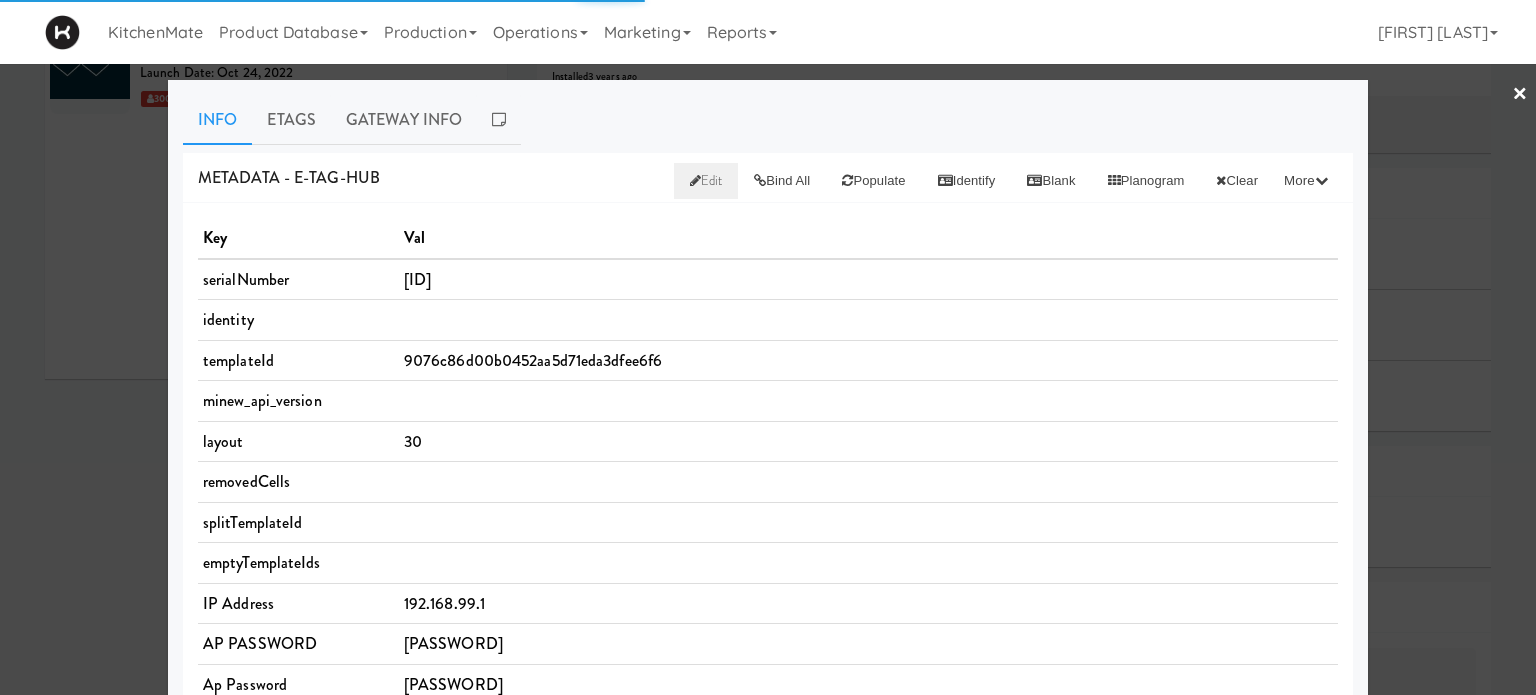 click on "Edit" at bounding box center (706, 181) 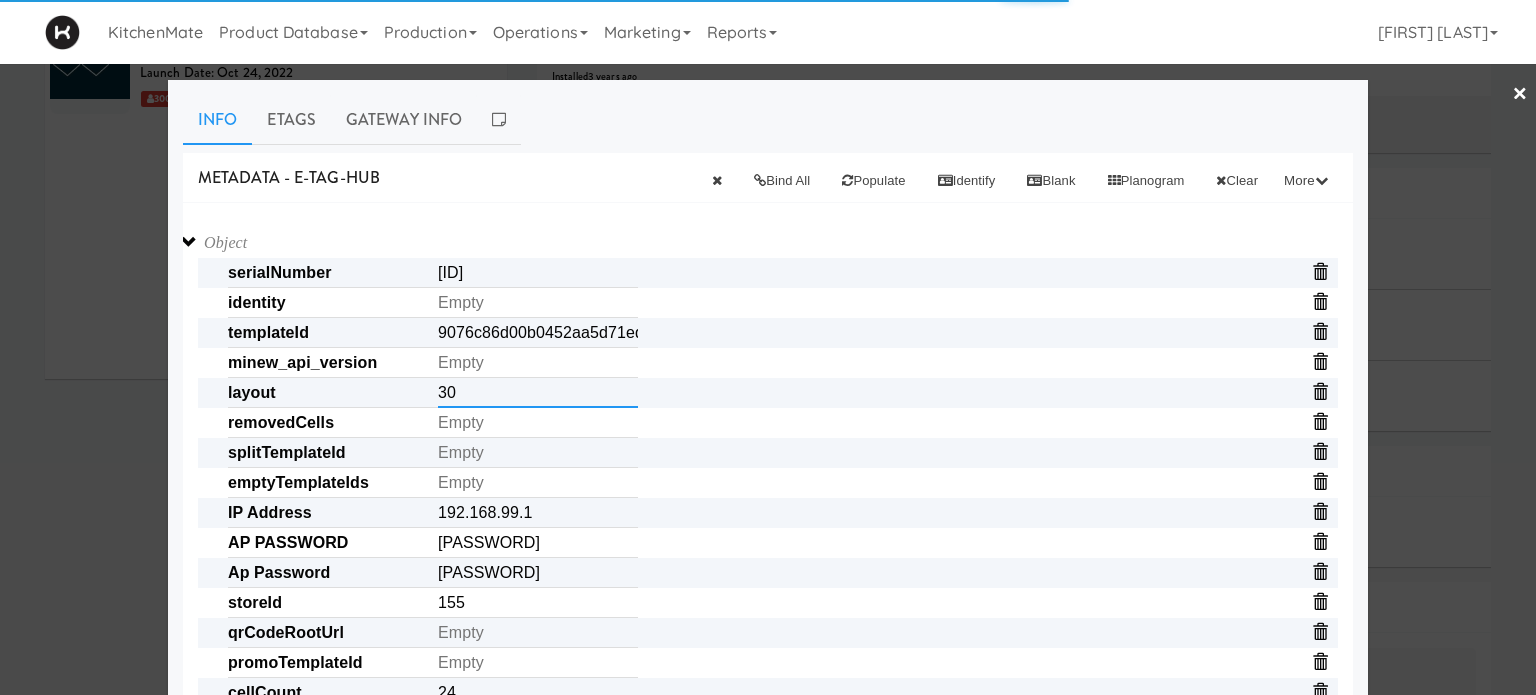 click on "30" at bounding box center (538, 393) 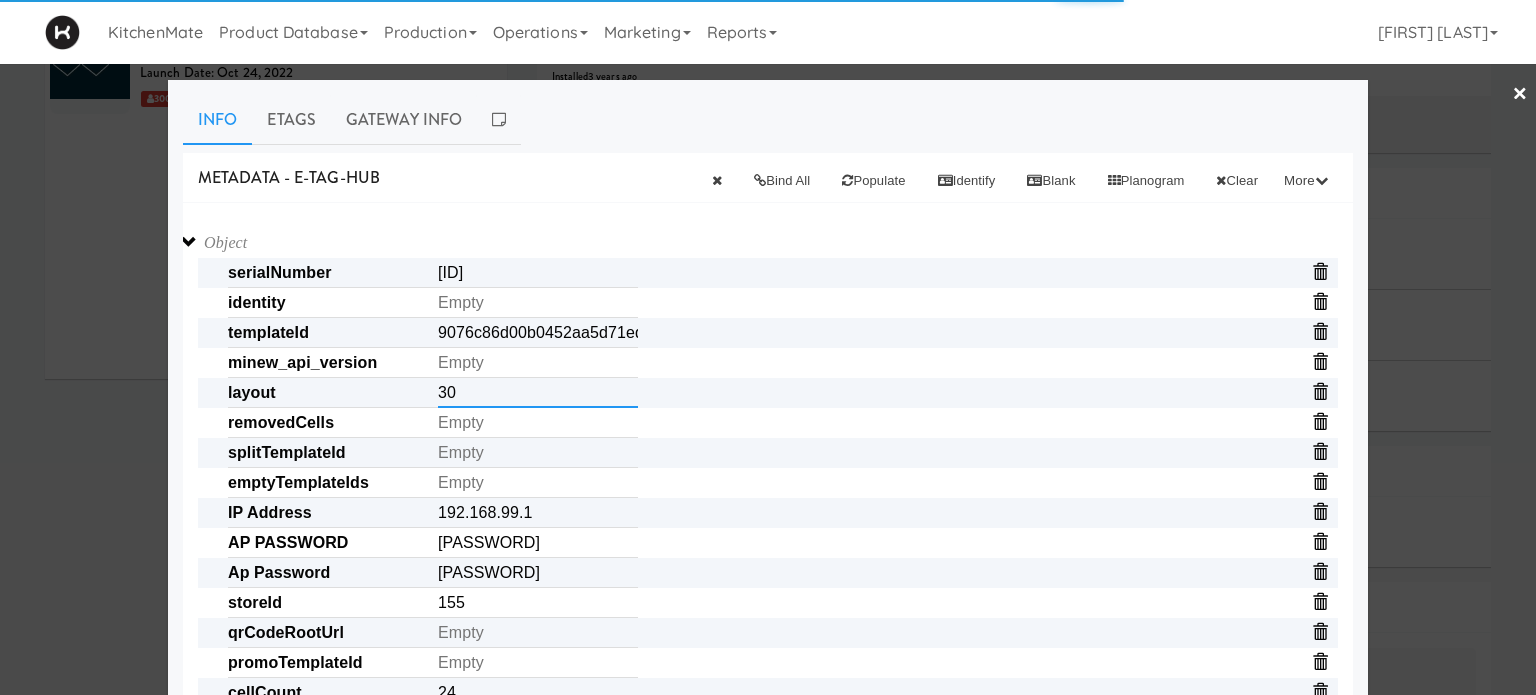 paste on "11111,11111,11111,1111,1111,11111" 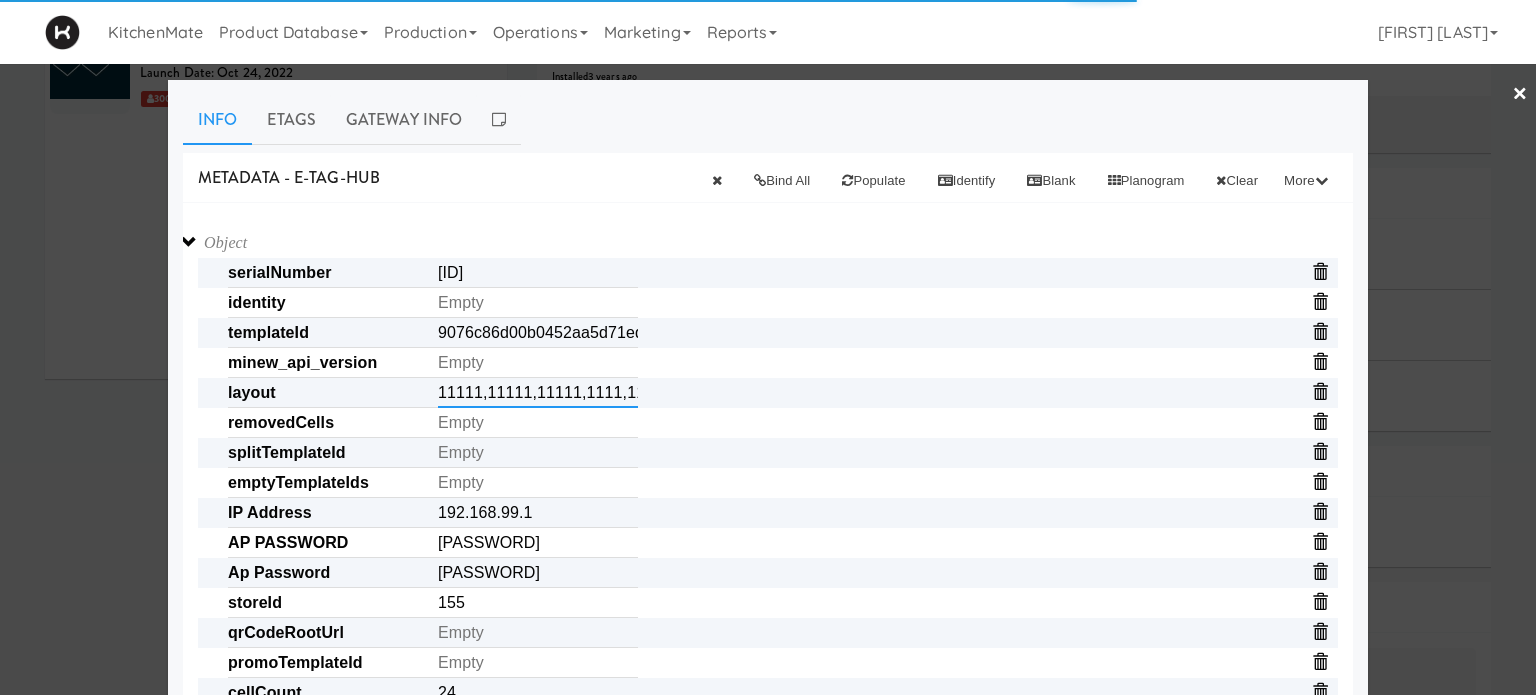 scroll, scrollTop: 0, scrollLeft: 54, axis: horizontal 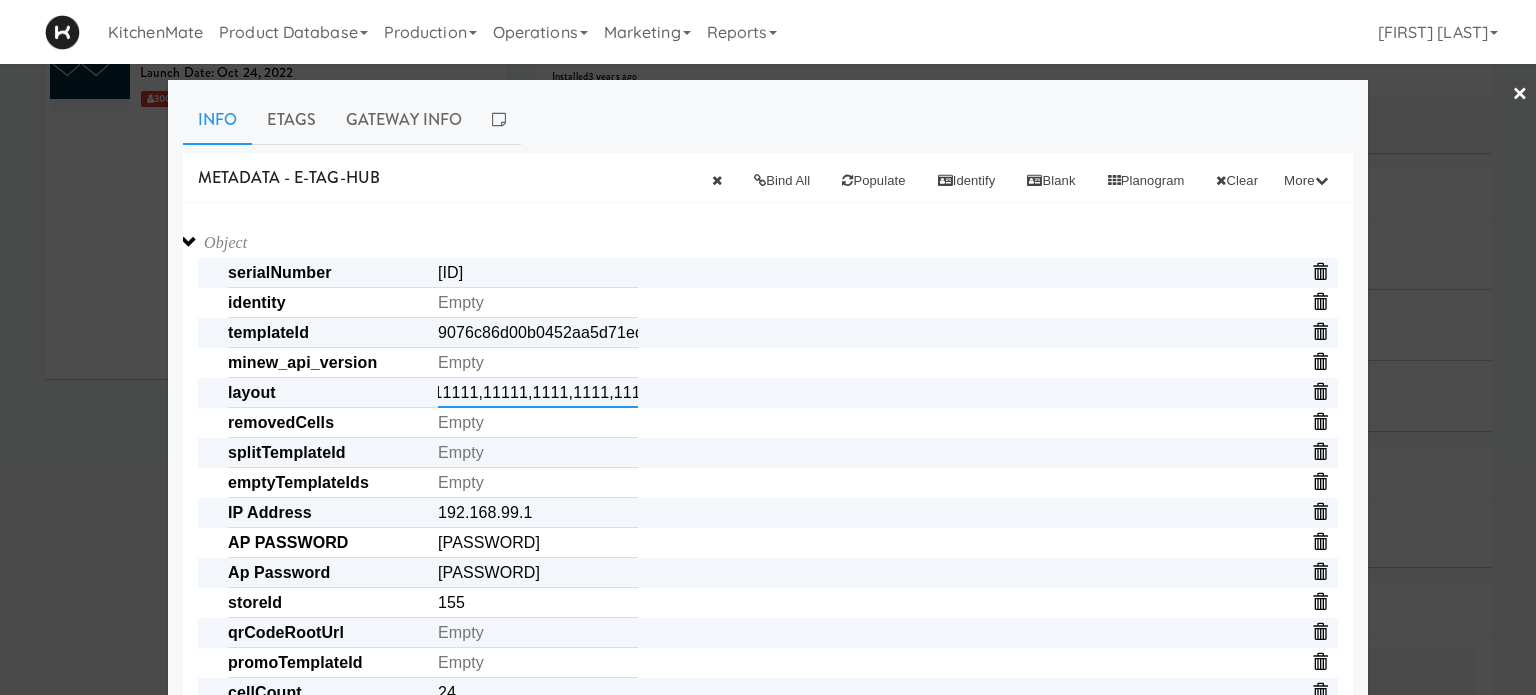 type on "11111,11111,11111,1111,1111,11111" 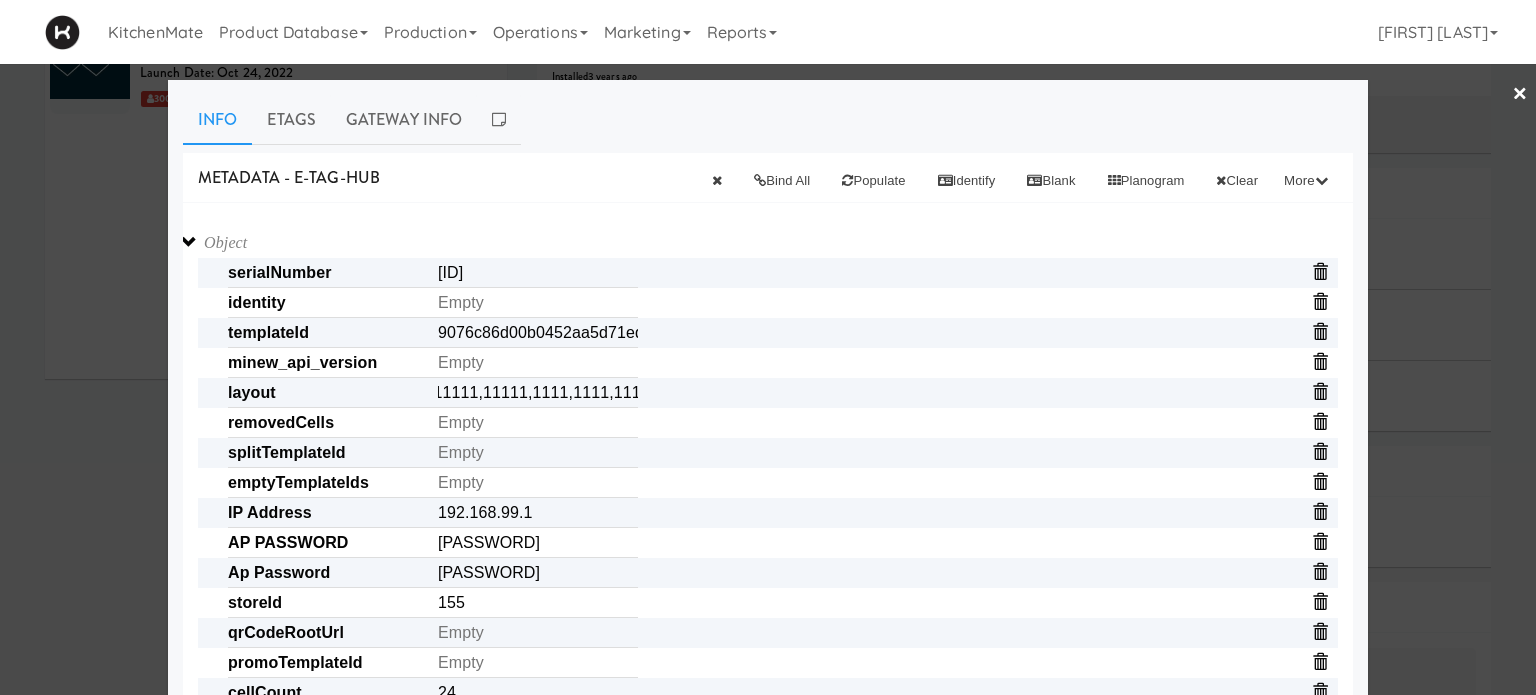 scroll, scrollTop: 0, scrollLeft: 0, axis: both 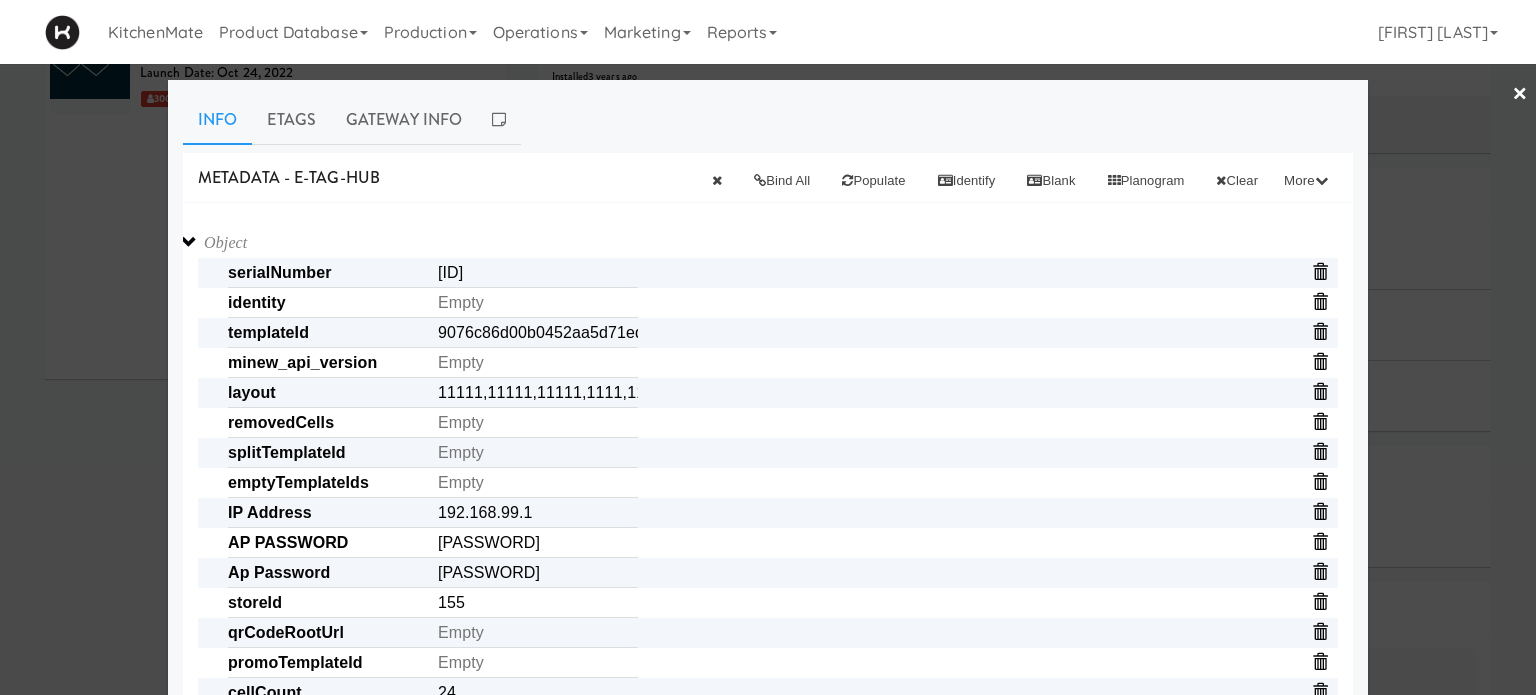 click on "Info Etags Gateway Info   METADATA - e-tag-hub  Bind All  Populate  Identify  Blank  Planogram  Clear More  Clear RGB lights Turn on RED lights Turn on BLUE lights Turn on GREEN lights Turn on YELLOW lights Turn on WHITE lights Turn on MAGENTA lights Turn on AQUAMARINE lights Object serialNumber [SERIAL] identity templateId [TEMPLATE_ID] minew_api_version _local_ip [IP_ADDRESS] _api layout 11111,11111,11111,1111,1111,11111 removedCells splitTemplateId _mac [MAC_ADDRESS] emptyTemplateIds IP Address [IP_ADDRESS] AP PASSWORD [PASSWORD] Ap Password [PASSWORD] storeId 155 _cells_updated_with_discounts Array qrCodeRootUrl promoTemplateId cellCount 24 _wifi_version Gateway password [PASSWORD] wordBreak 23 showPrices cells Array [SERIAL] [SERIAL] [SERIAL] [SERIAL] [SERIAL] [SERIAL] [SERIAL] [SERIAL] [SERIAL] [SERIAL] [SERIAL] [SERIAL] [SERIAL] [SERIAL] [SERIAL] [SERIAL] [SERIAL] [SERIAL] [SERIAL] [SERIAL]" at bounding box center [768, 987] 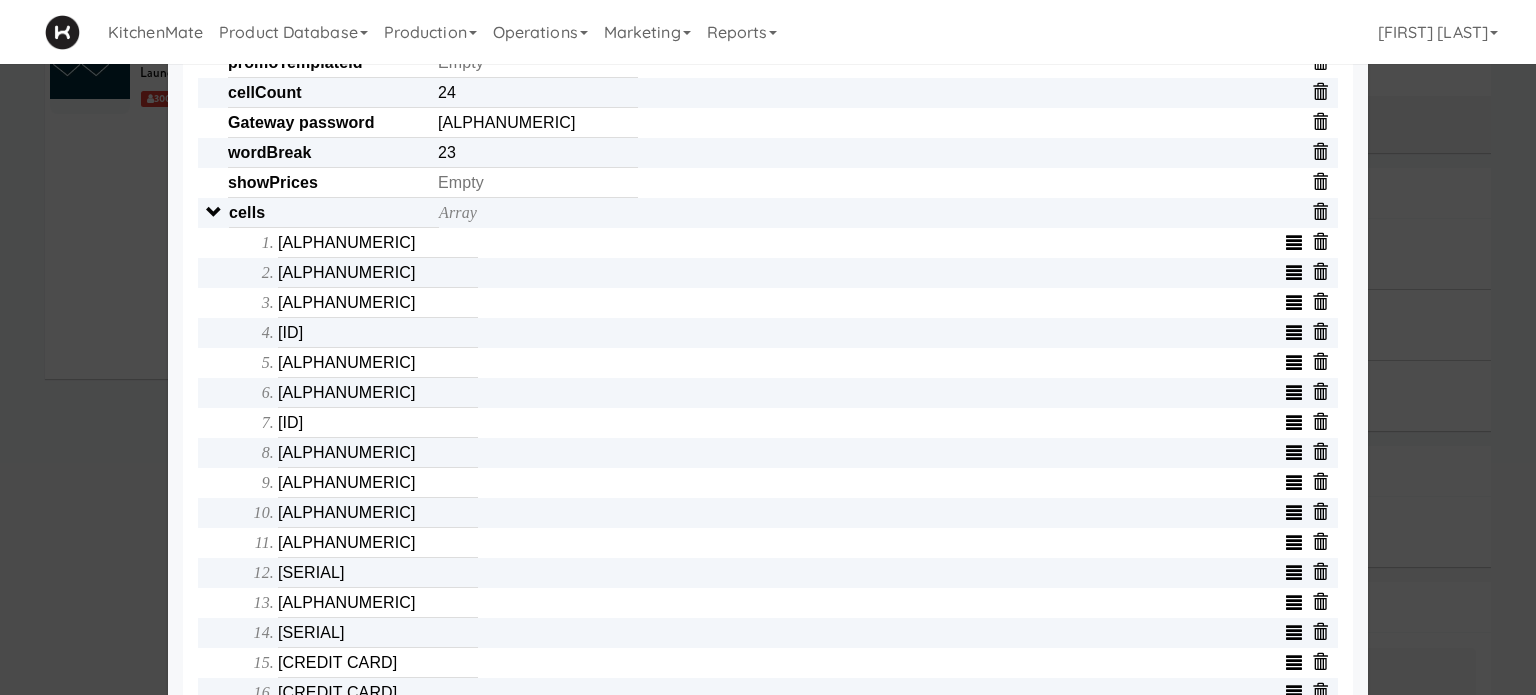 scroll, scrollTop: 640, scrollLeft: 0, axis: vertical 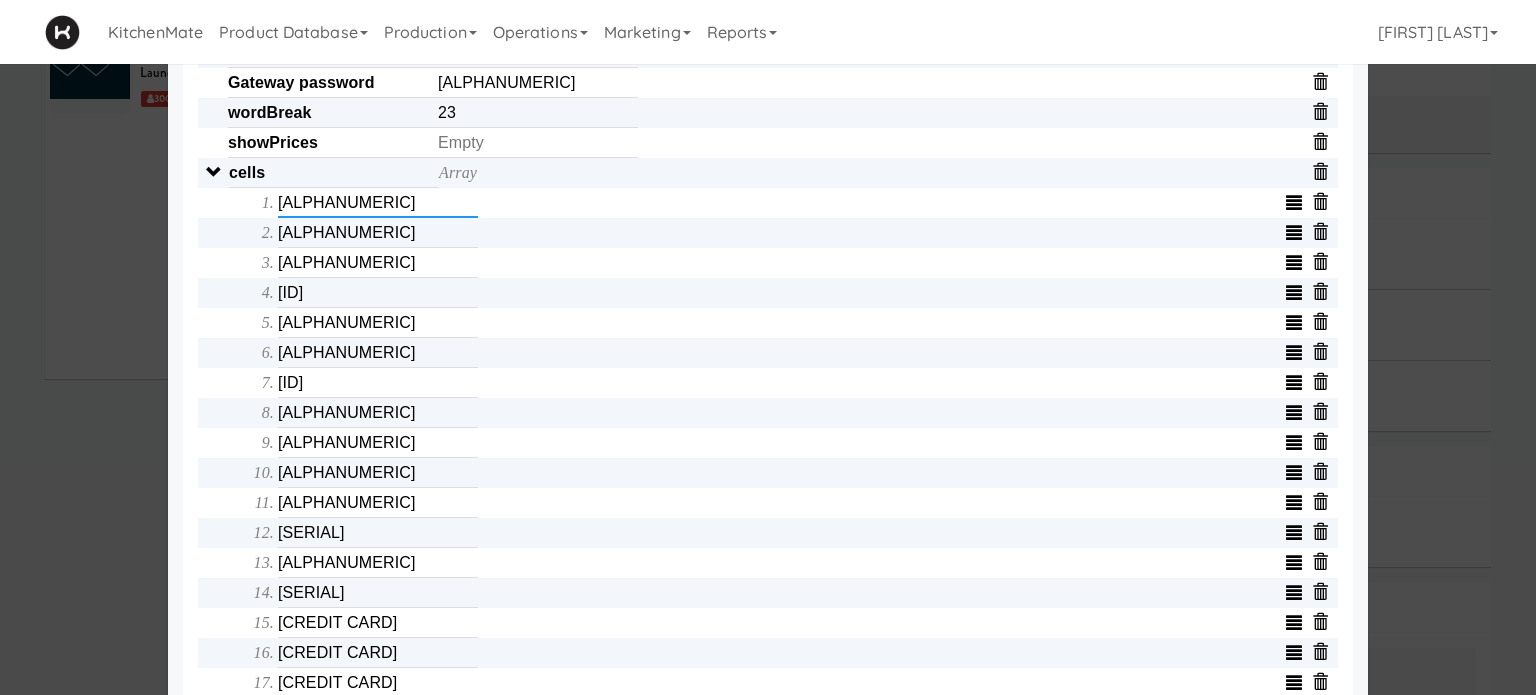 click on "[ALPHANUMERIC]" at bounding box center (378, 203) 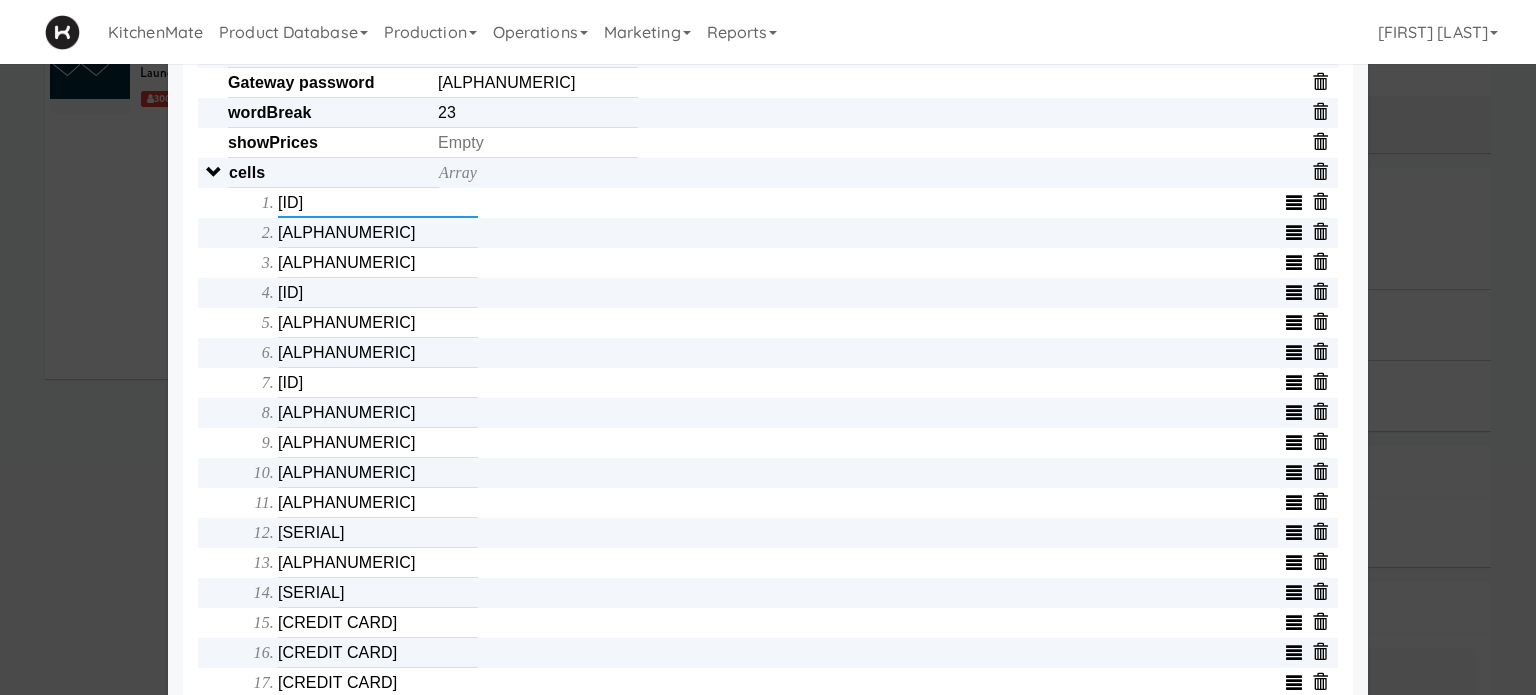 scroll, scrollTop: 0, scrollLeft: 43, axis: horizontal 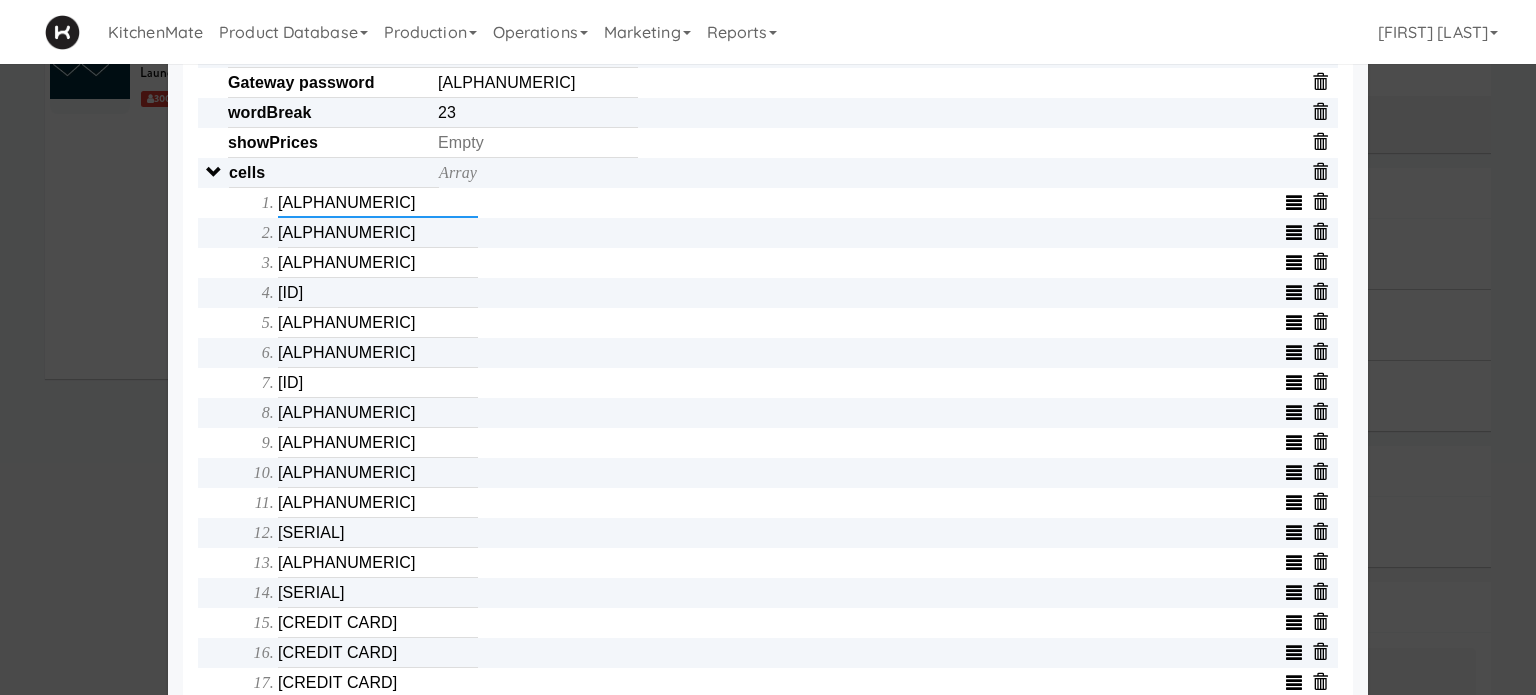 type on "[ALPHANUMERIC]" 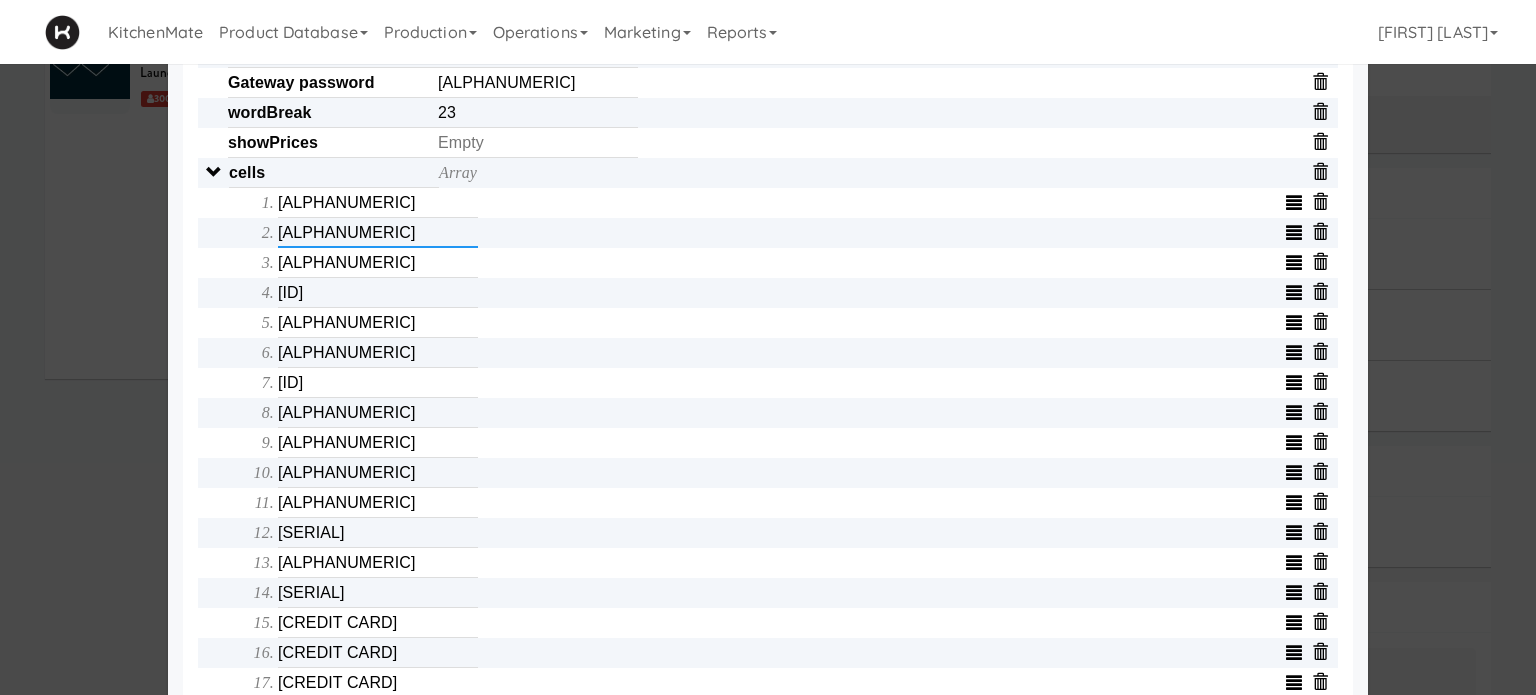 click on "[ALPHANUMERIC]" at bounding box center [378, 233] 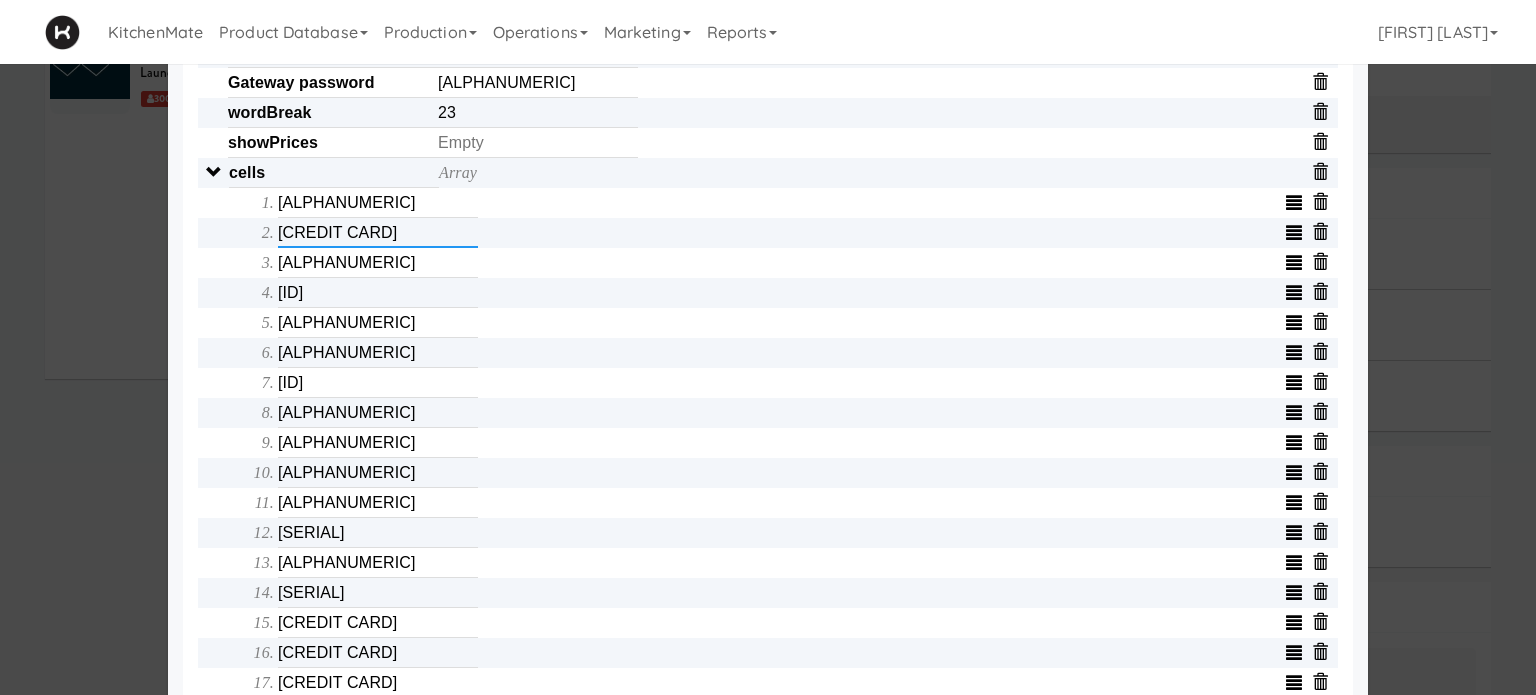 type on "[ALPHANUMERIC]" 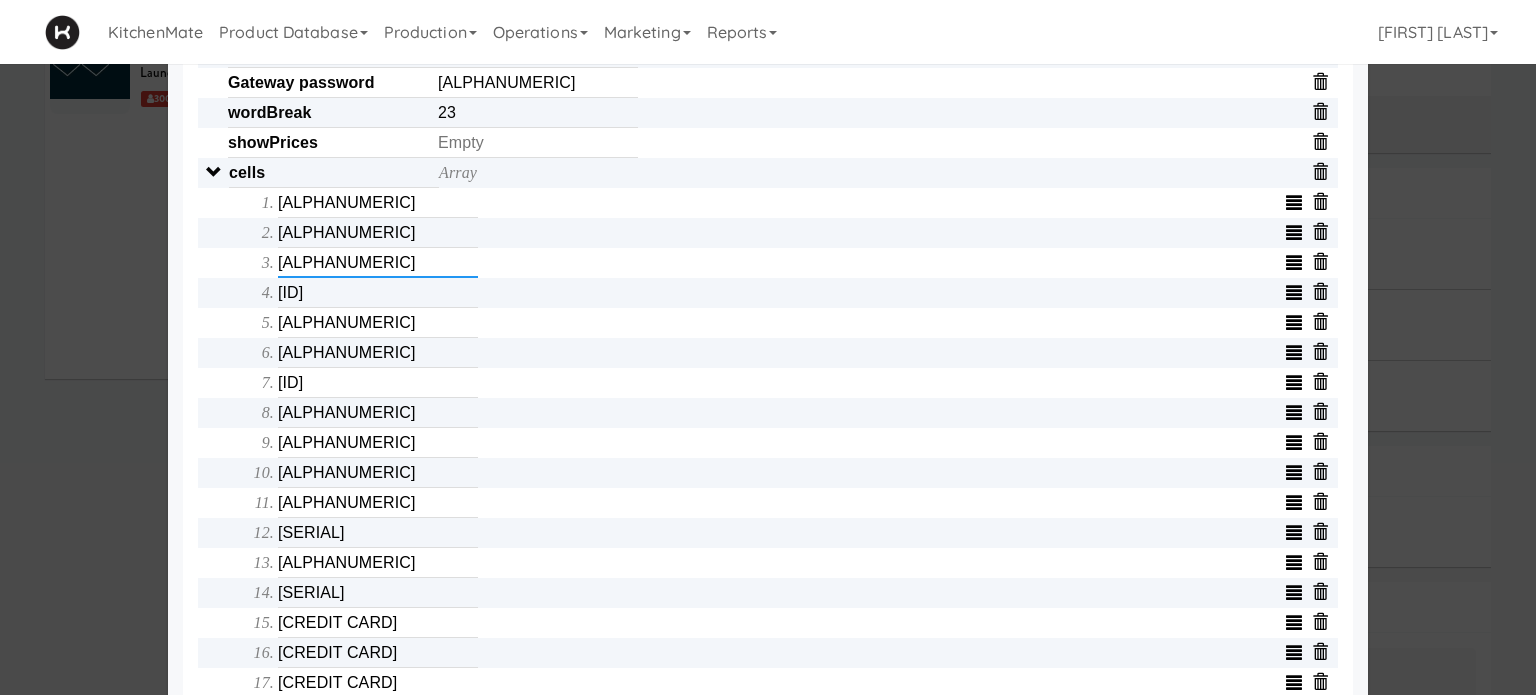 click on "[ALPHANUMERIC]" at bounding box center [378, 263] 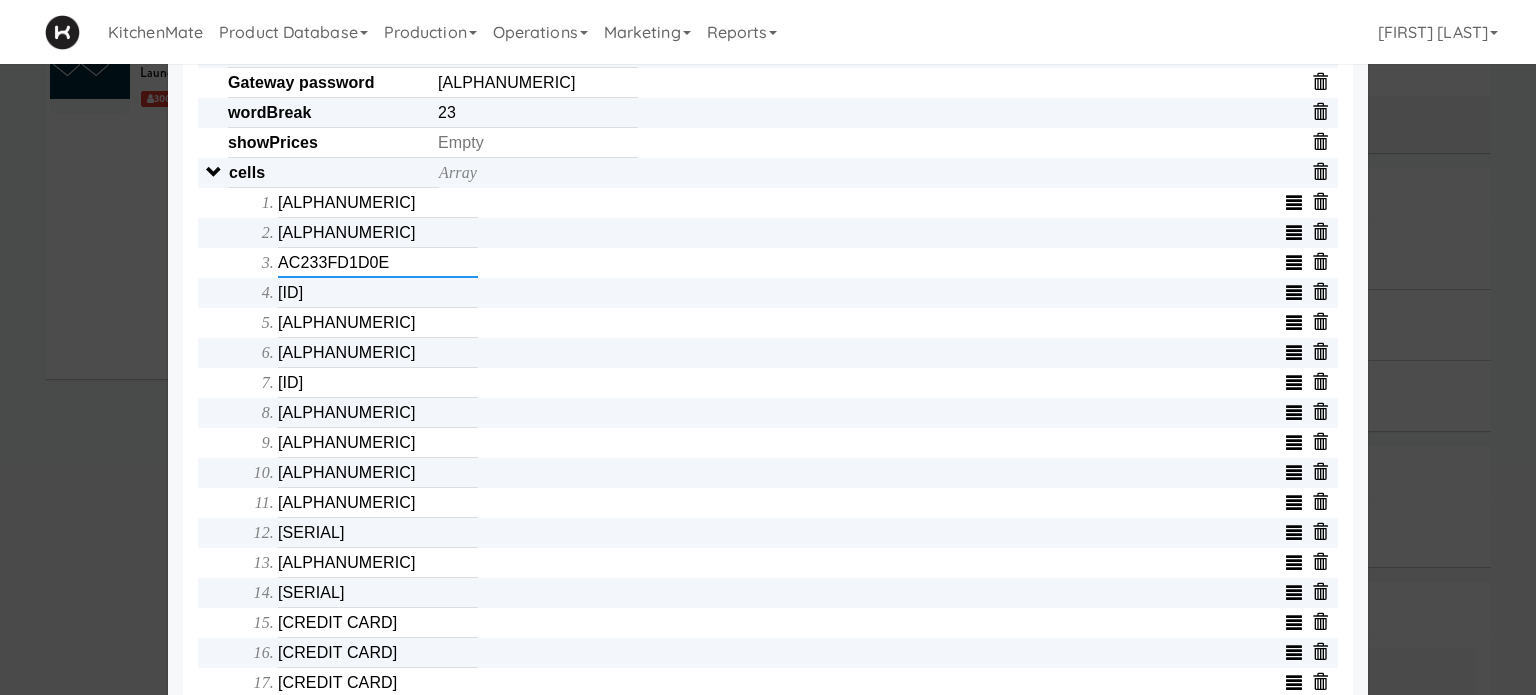 type on "[ALPHANUMERIC]" 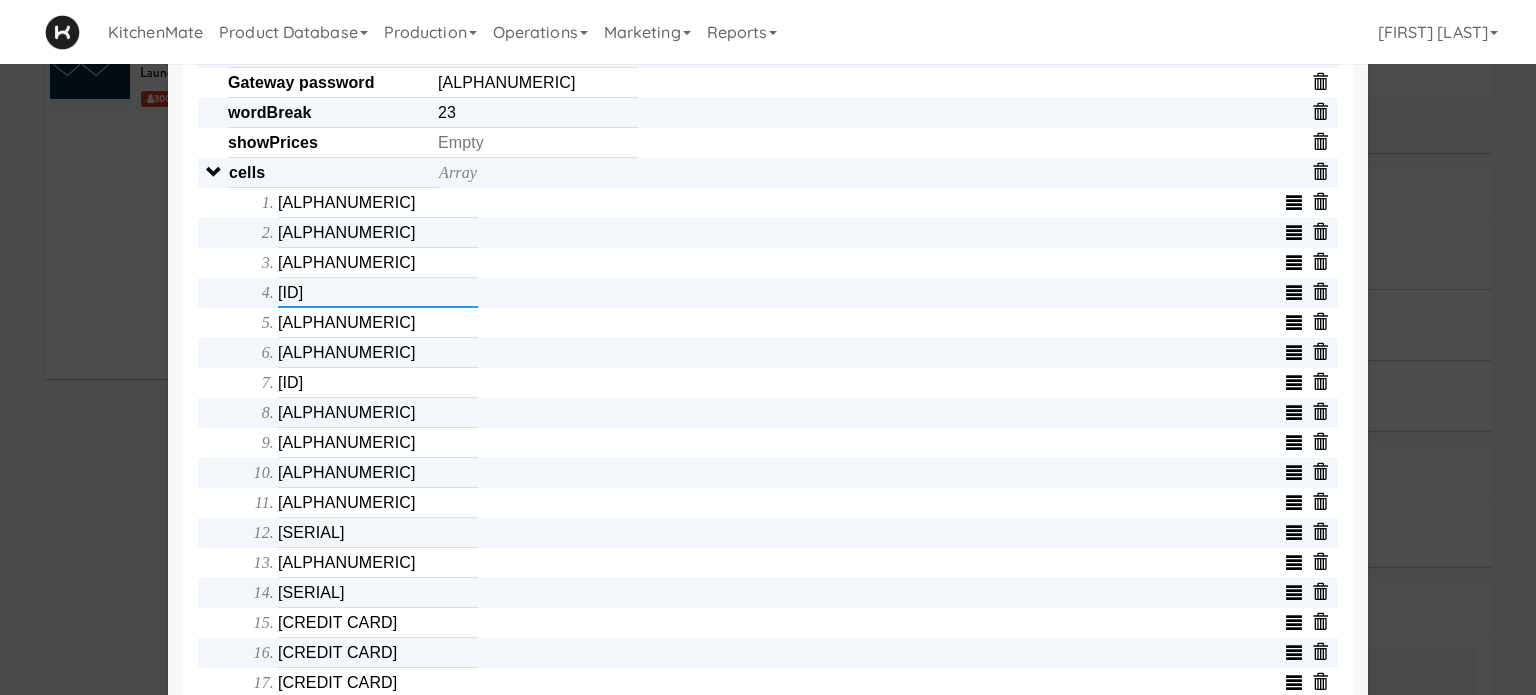 click on "[ID]" at bounding box center (378, 293) 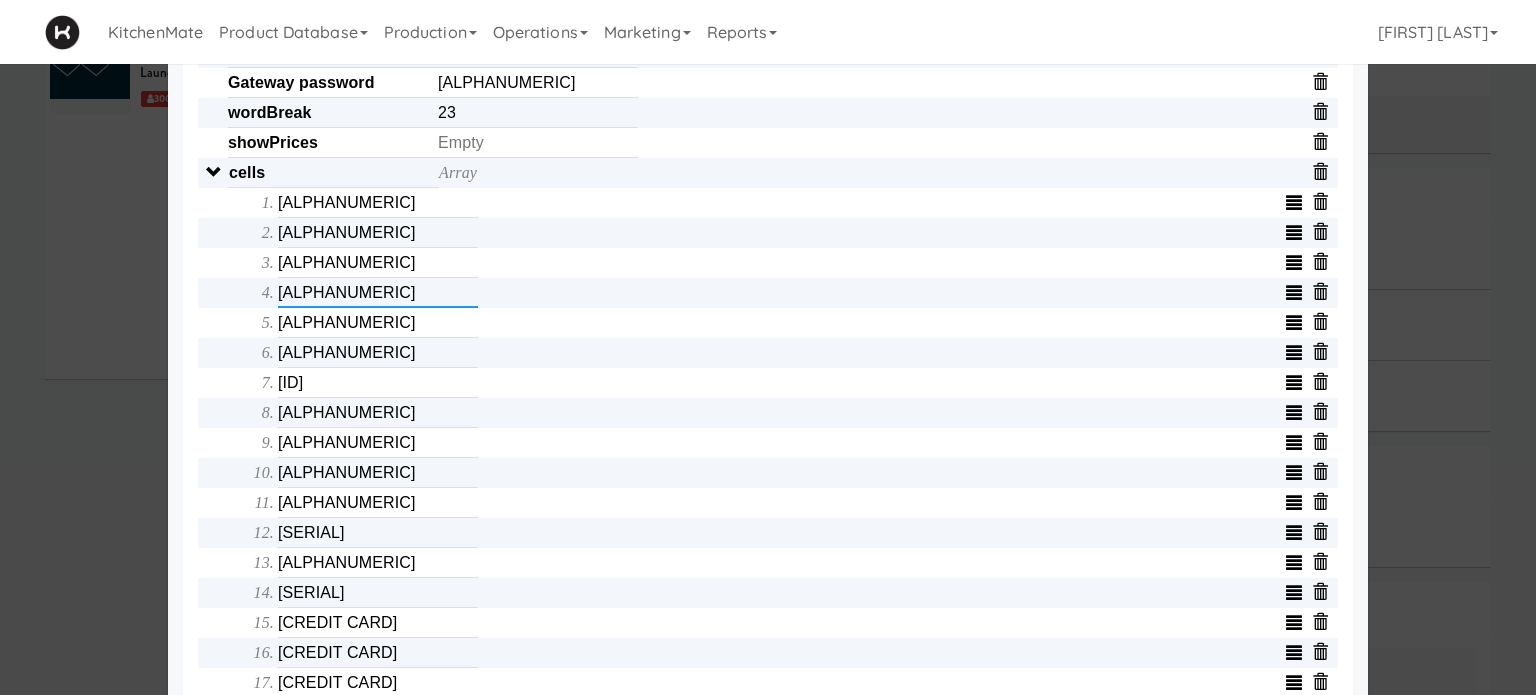 type on "[ID]" 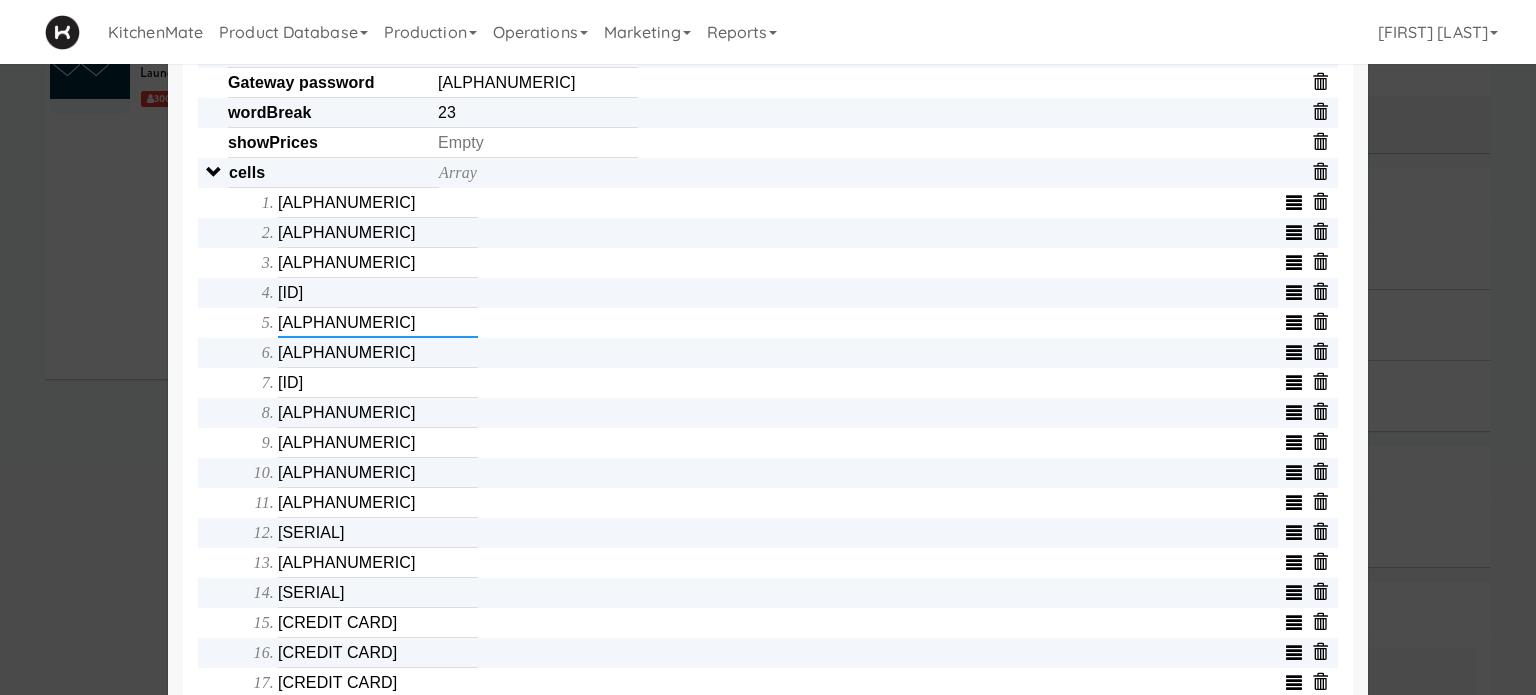 click on "[ALPHANUMERIC]" at bounding box center [378, 323] 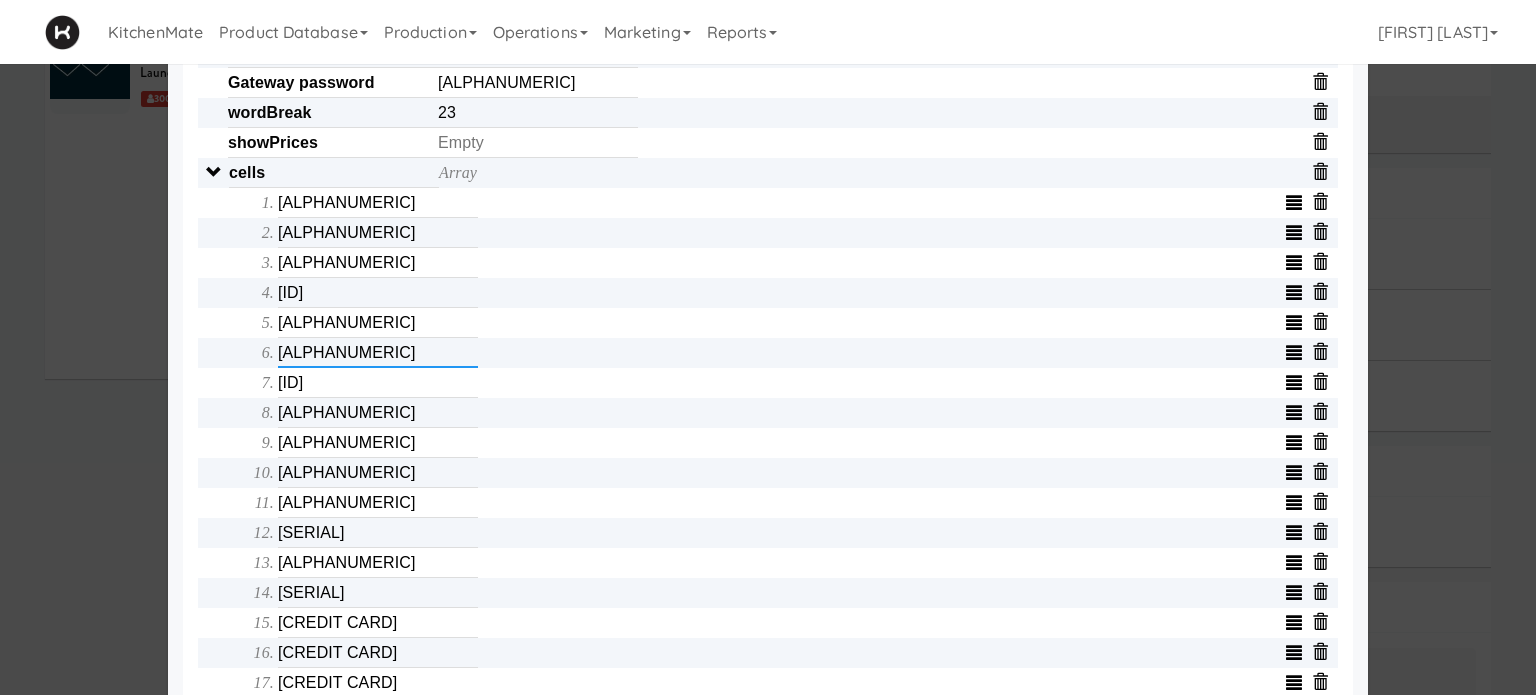 click on "[ALPHANUMERIC]" at bounding box center (378, 353) 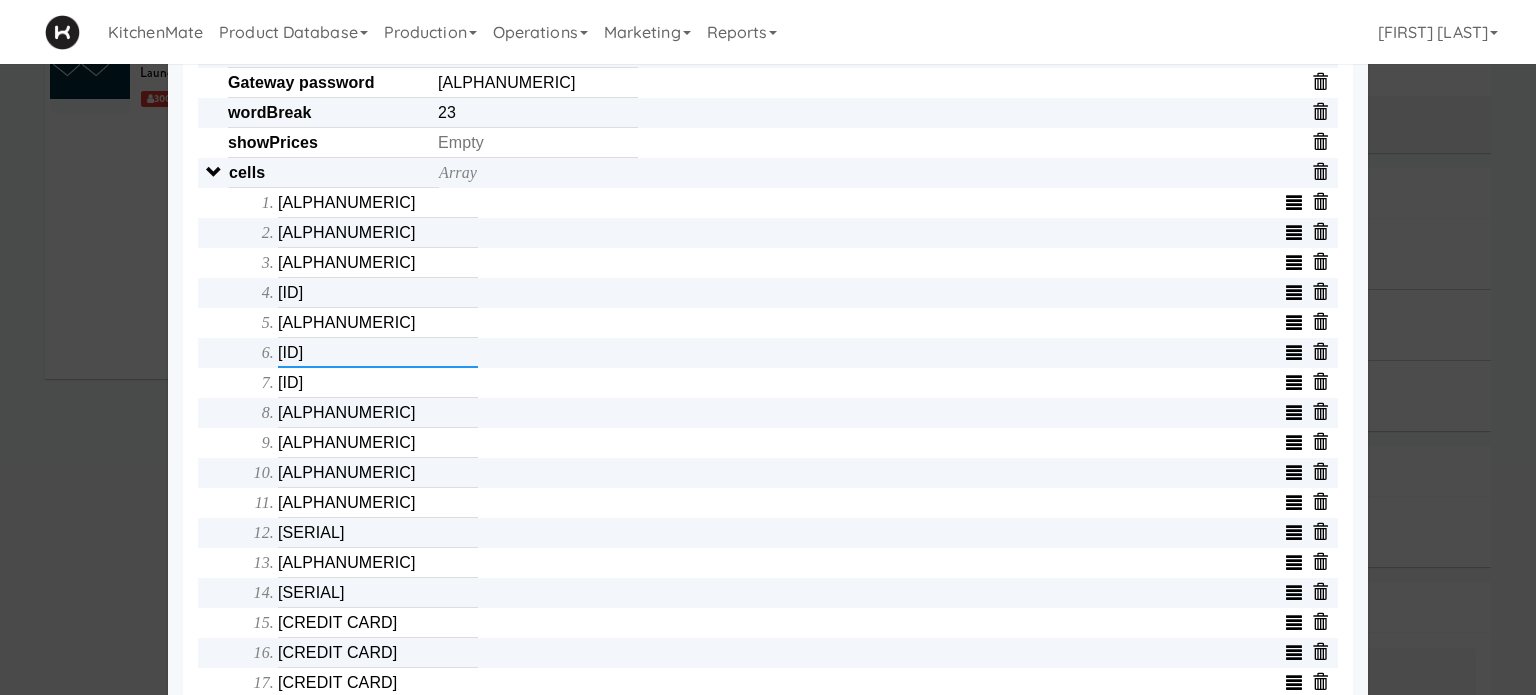 type on "[ALPHANUMERIC]" 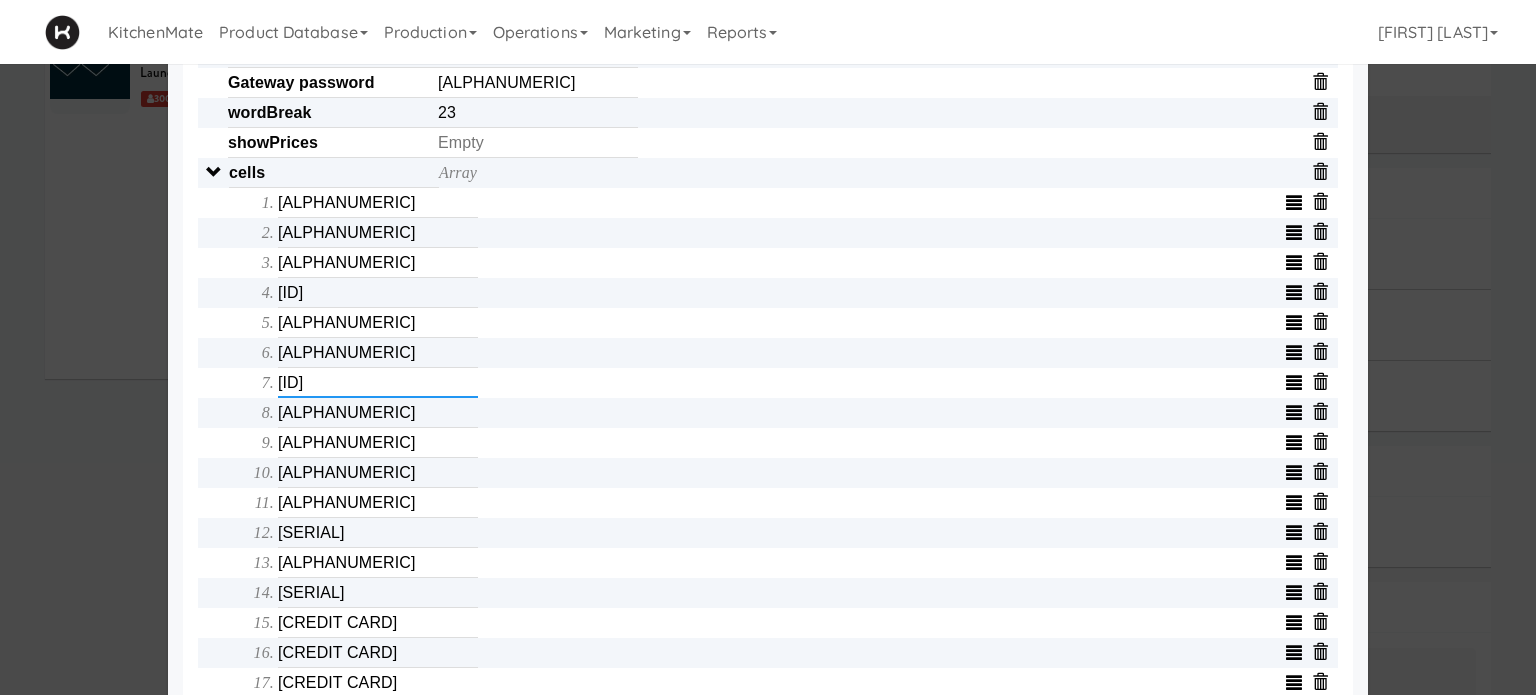 click on "[ID]" at bounding box center (378, 383) 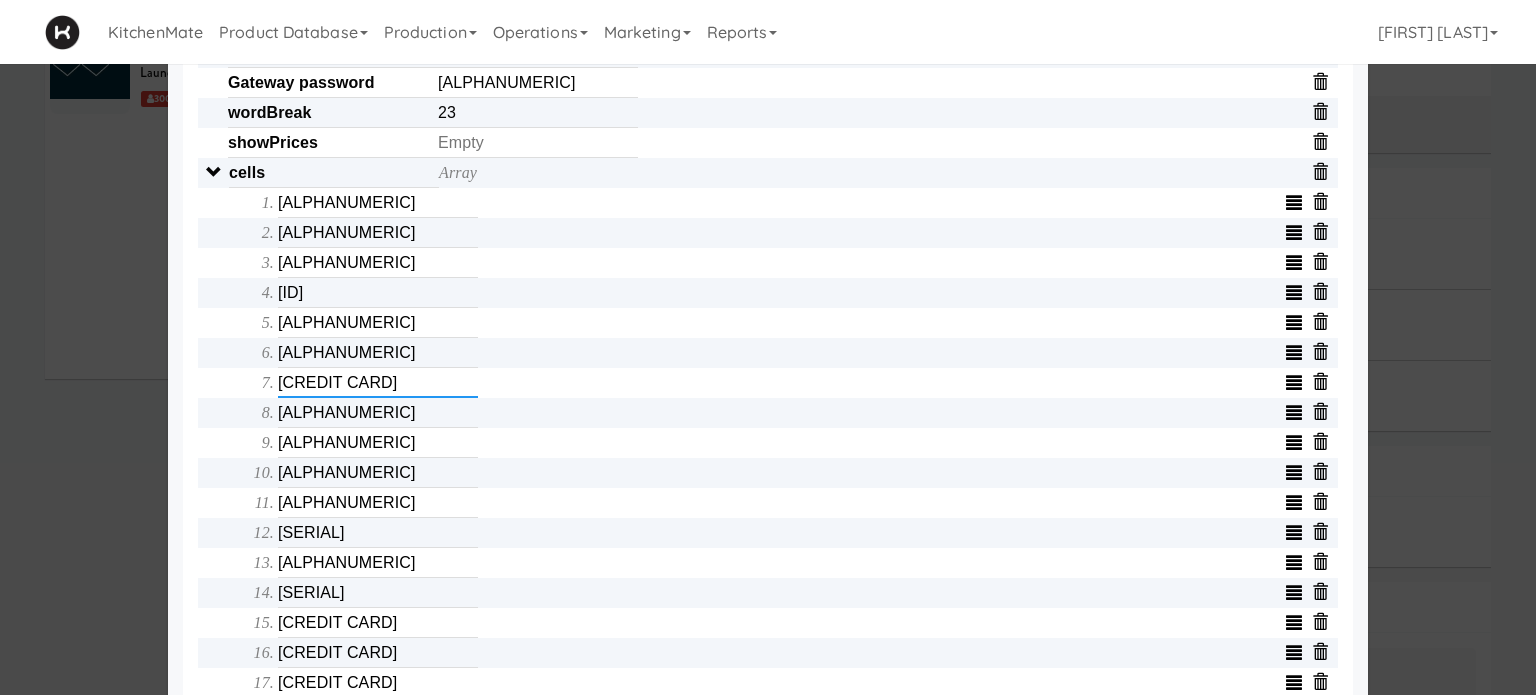 type on "[ID]" 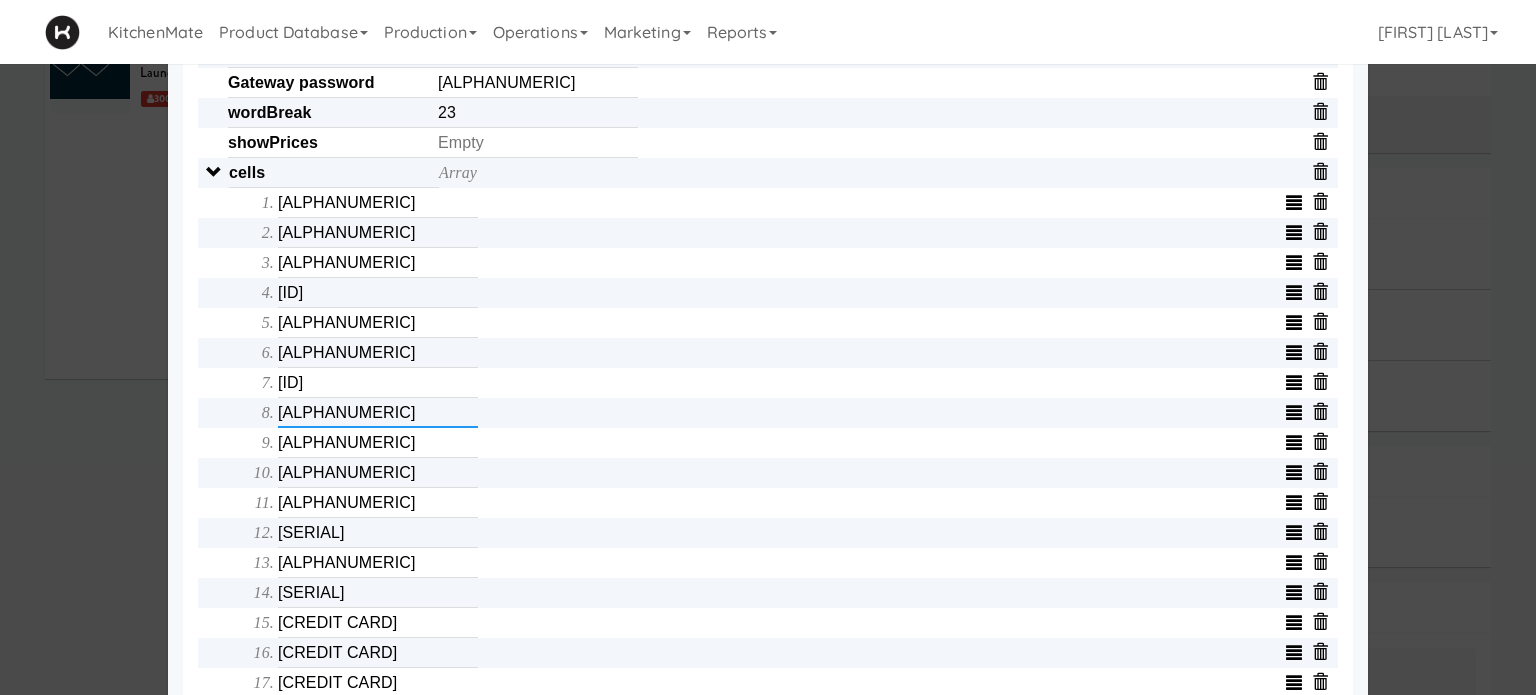 click on "[ALPHANUMERIC]" at bounding box center [378, 413] 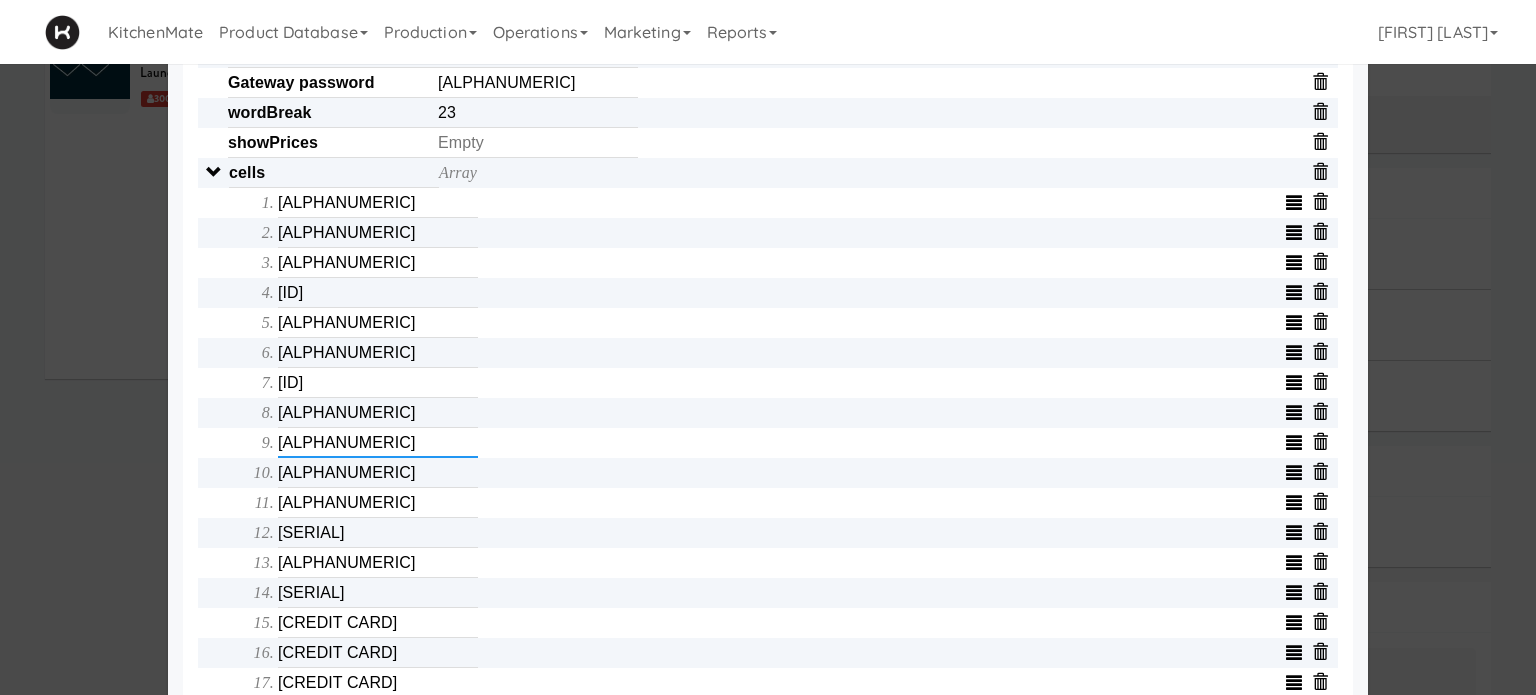 click on "[ALPHANUMERIC]" at bounding box center (378, 443) 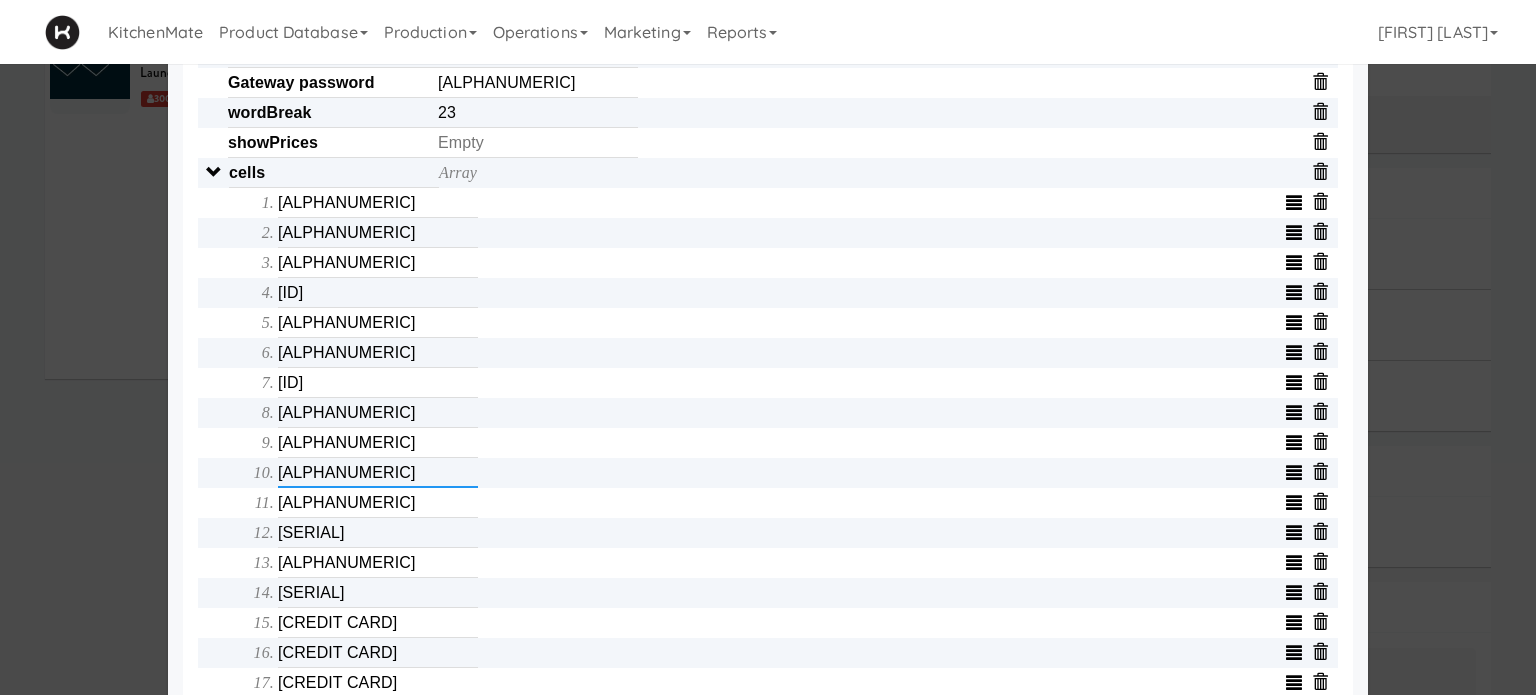 click on "[ALPHANUMERIC]" at bounding box center [378, 473] 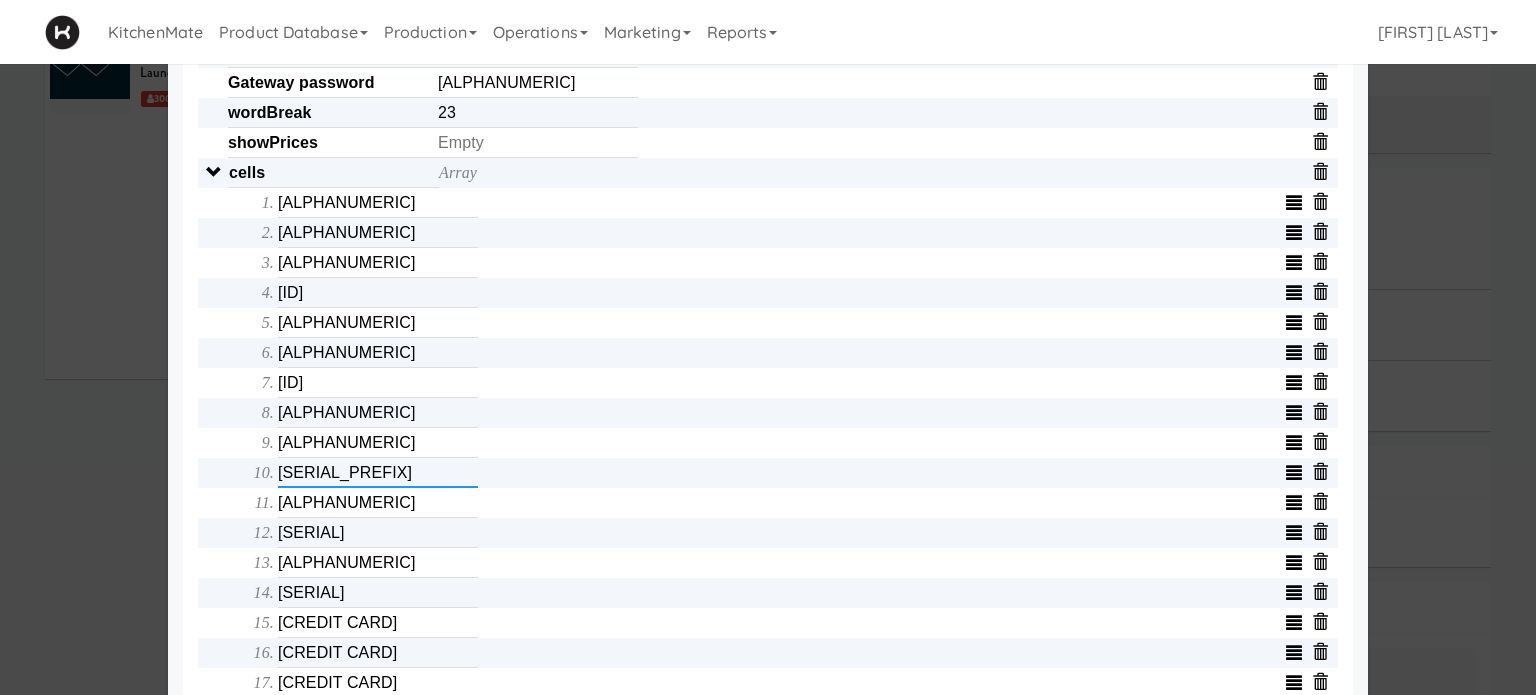type on "[ALPHANUMERIC]" 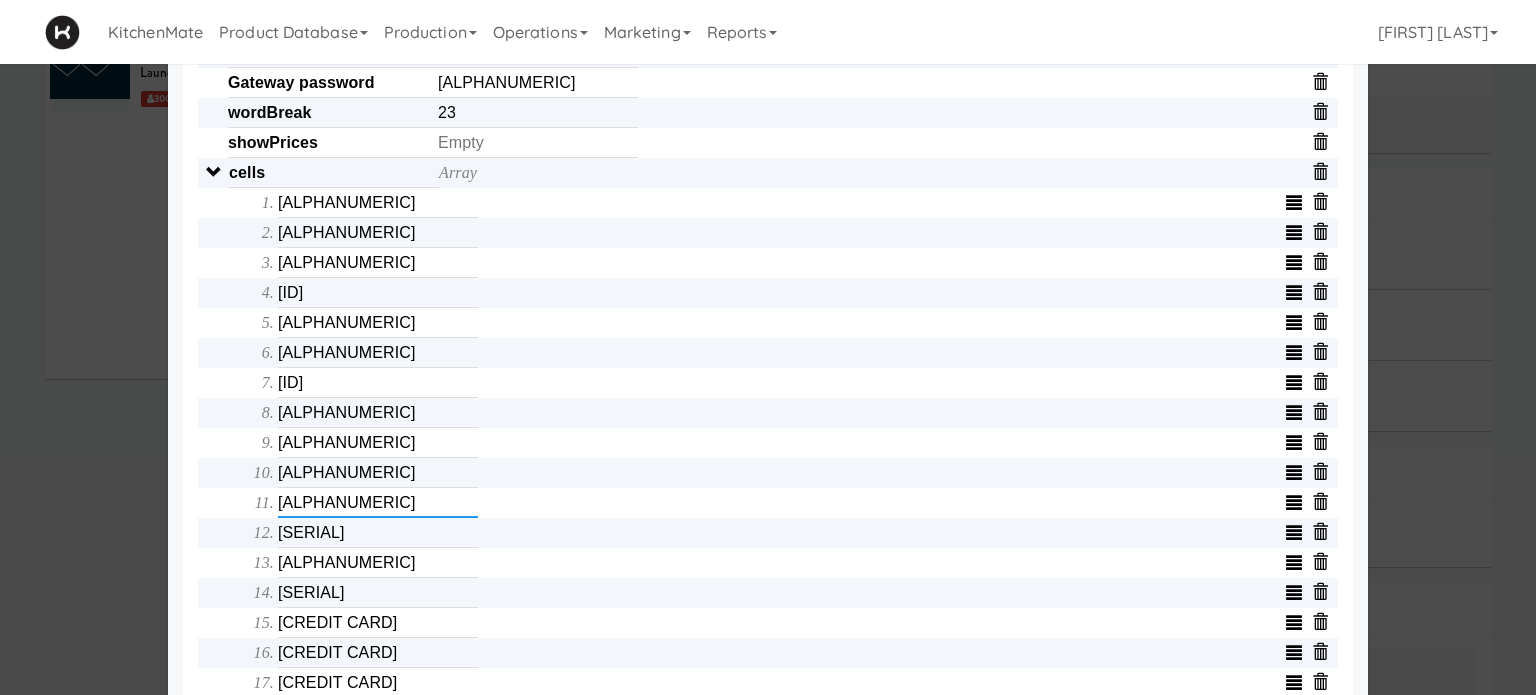 click on "[ALPHANUMERIC]" at bounding box center [378, 503] 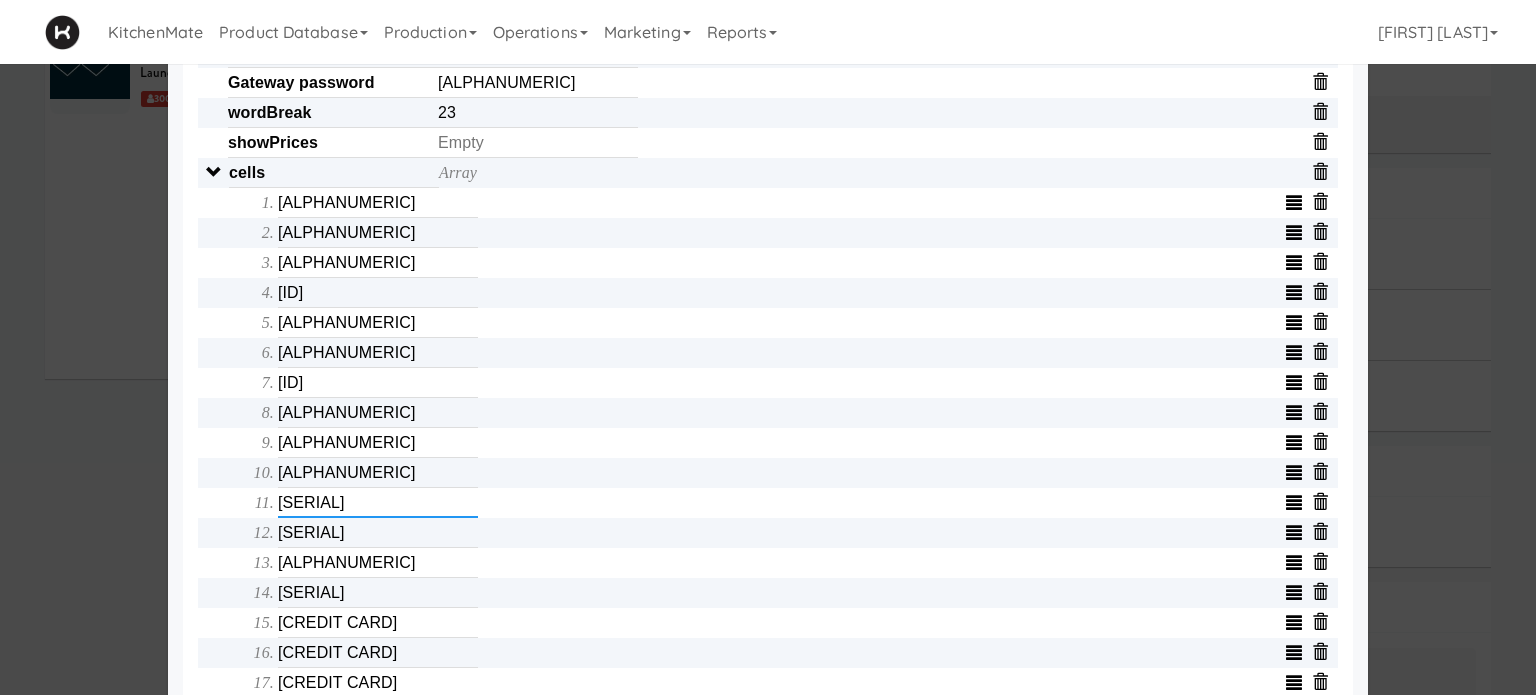 type on "[SERIAL]" 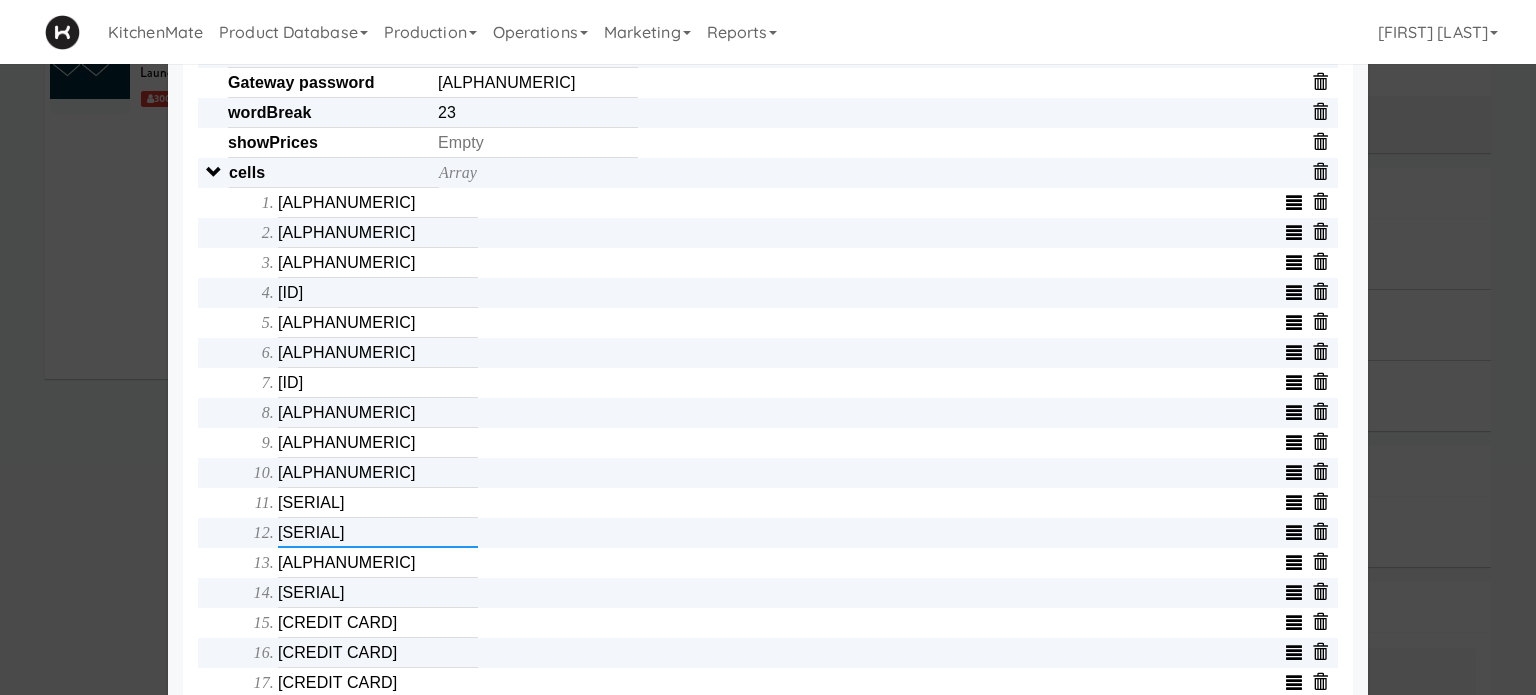 click on "[SERIAL]" at bounding box center (378, 533) 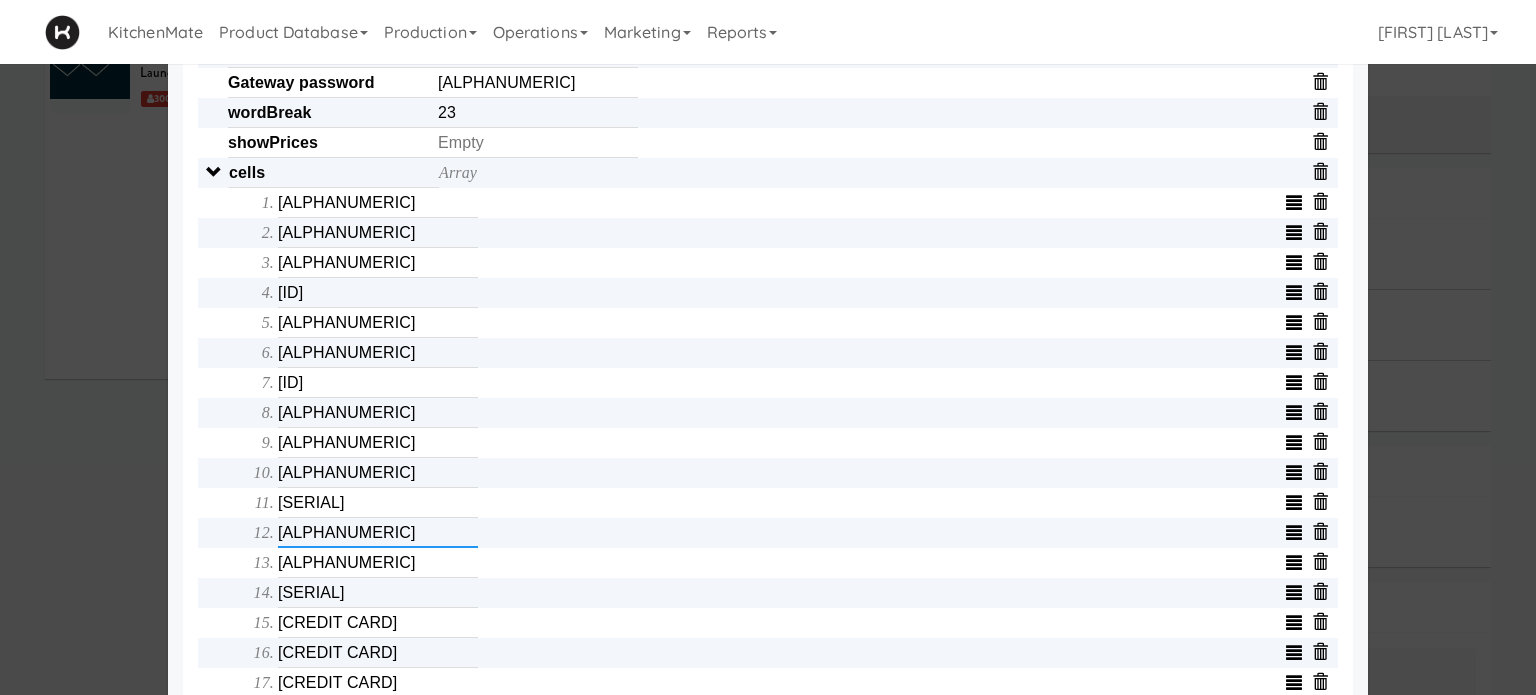 type on "[ALPHANUMERIC]" 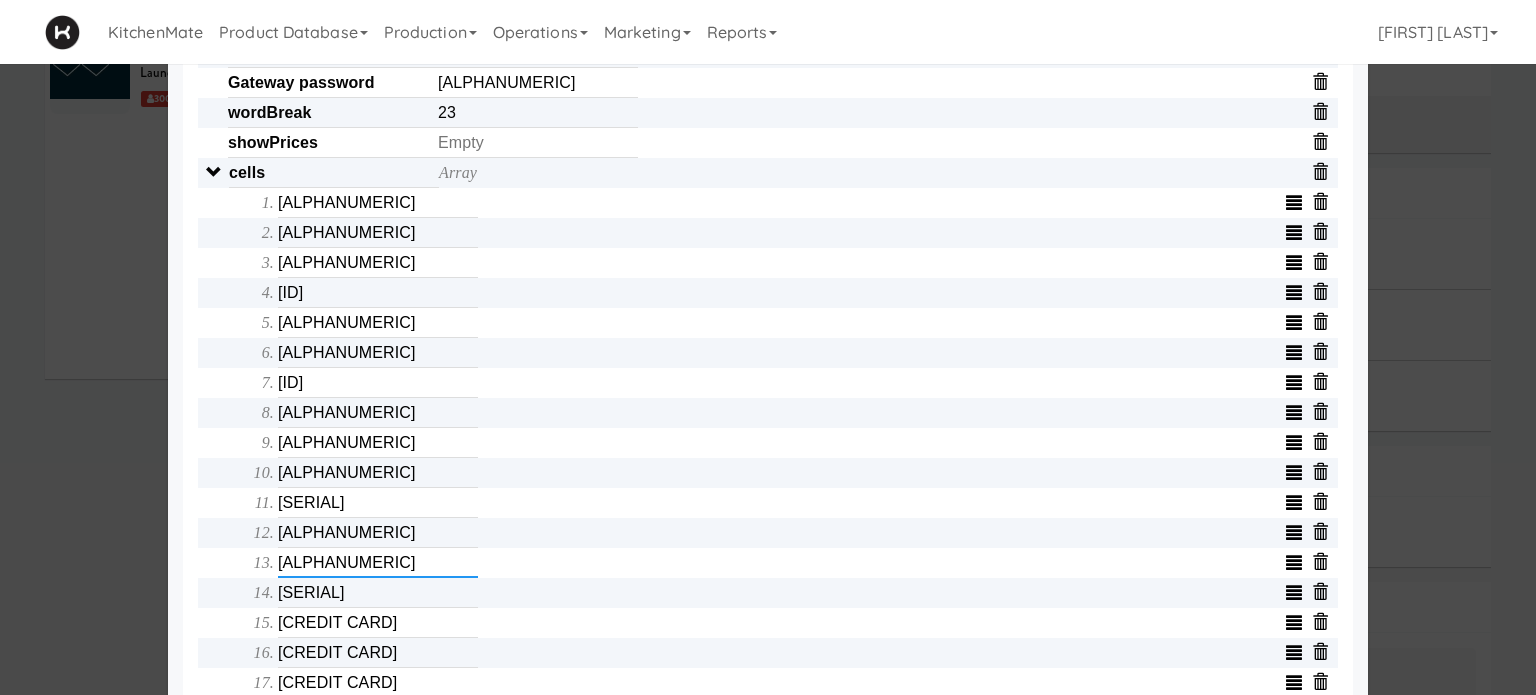 click on "[ALPHANUMERIC]" at bounding box center (378, 563) 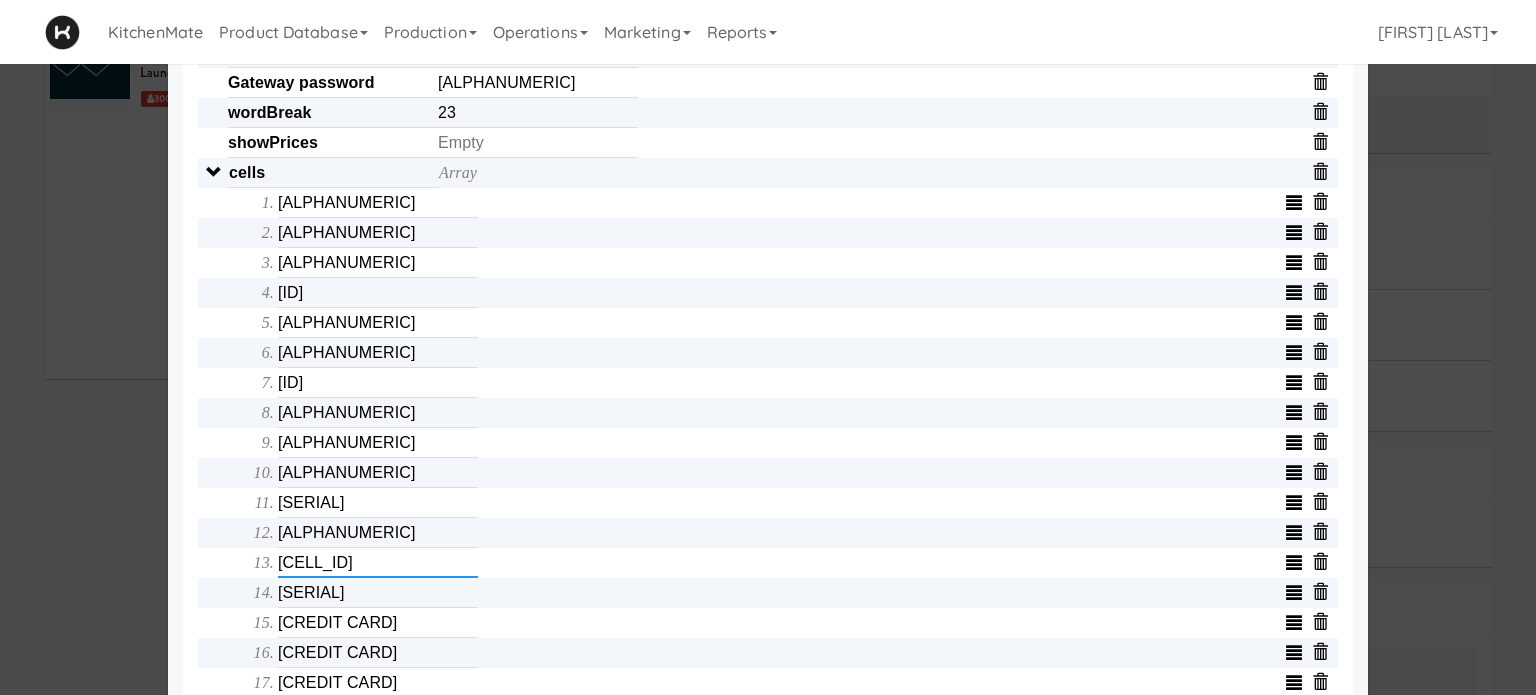 type on "[CELL_ID]" 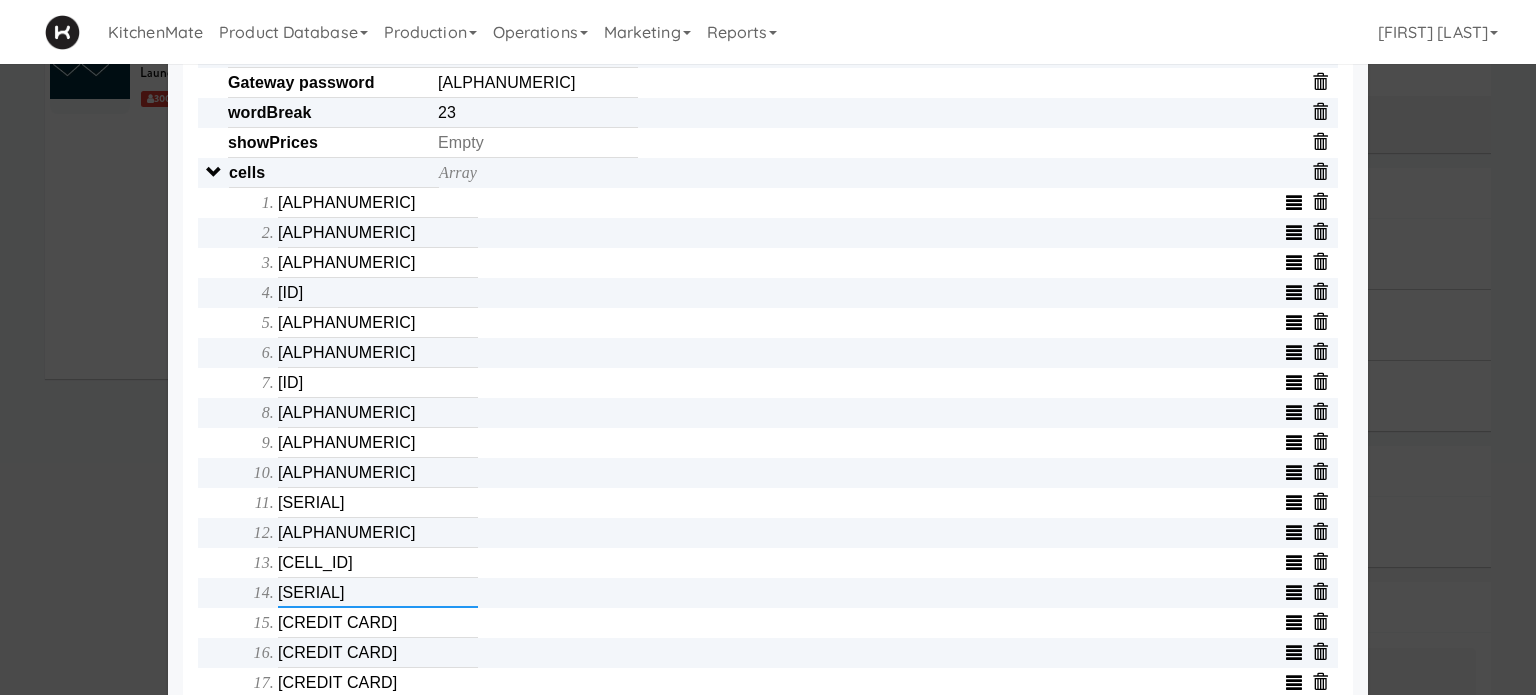 click on "[SERIAL]" at bounding box center [378, 593] 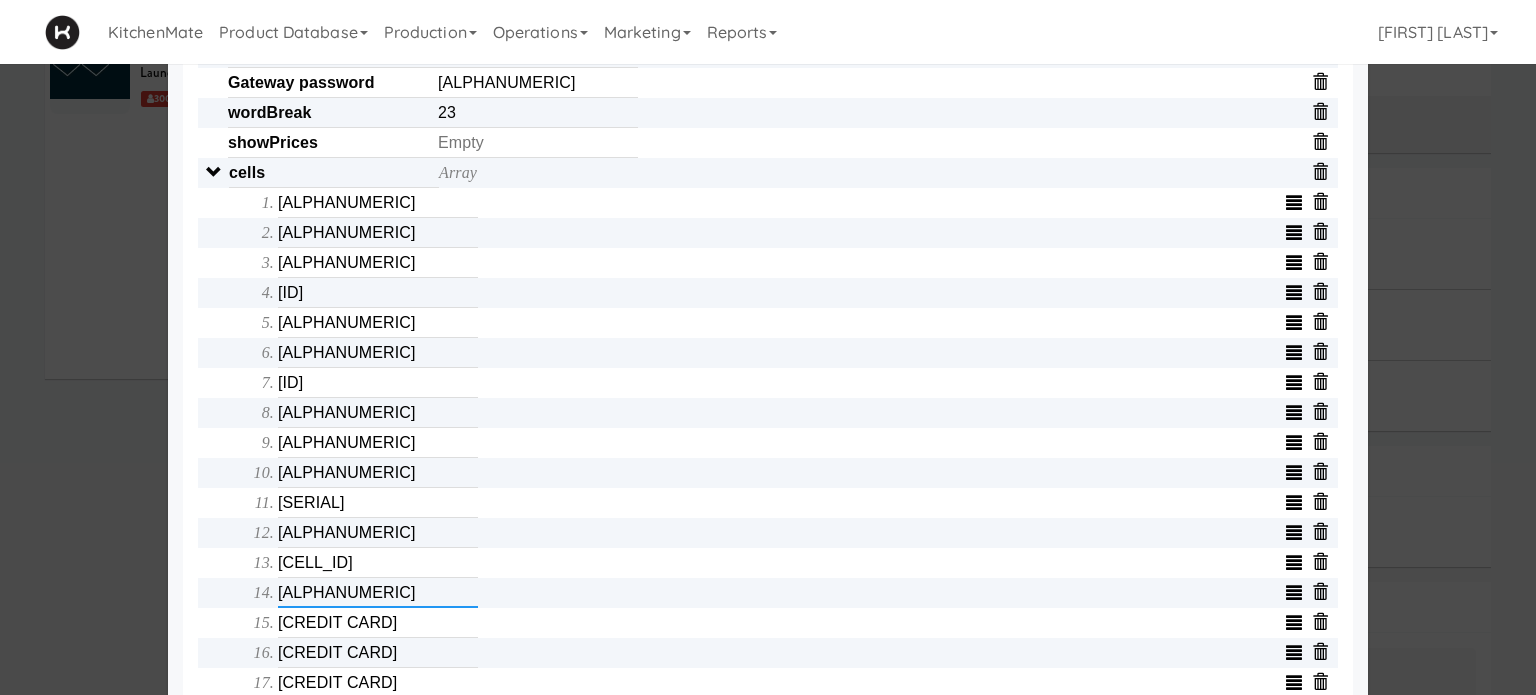 type on "[ALPHANUMERIC]" 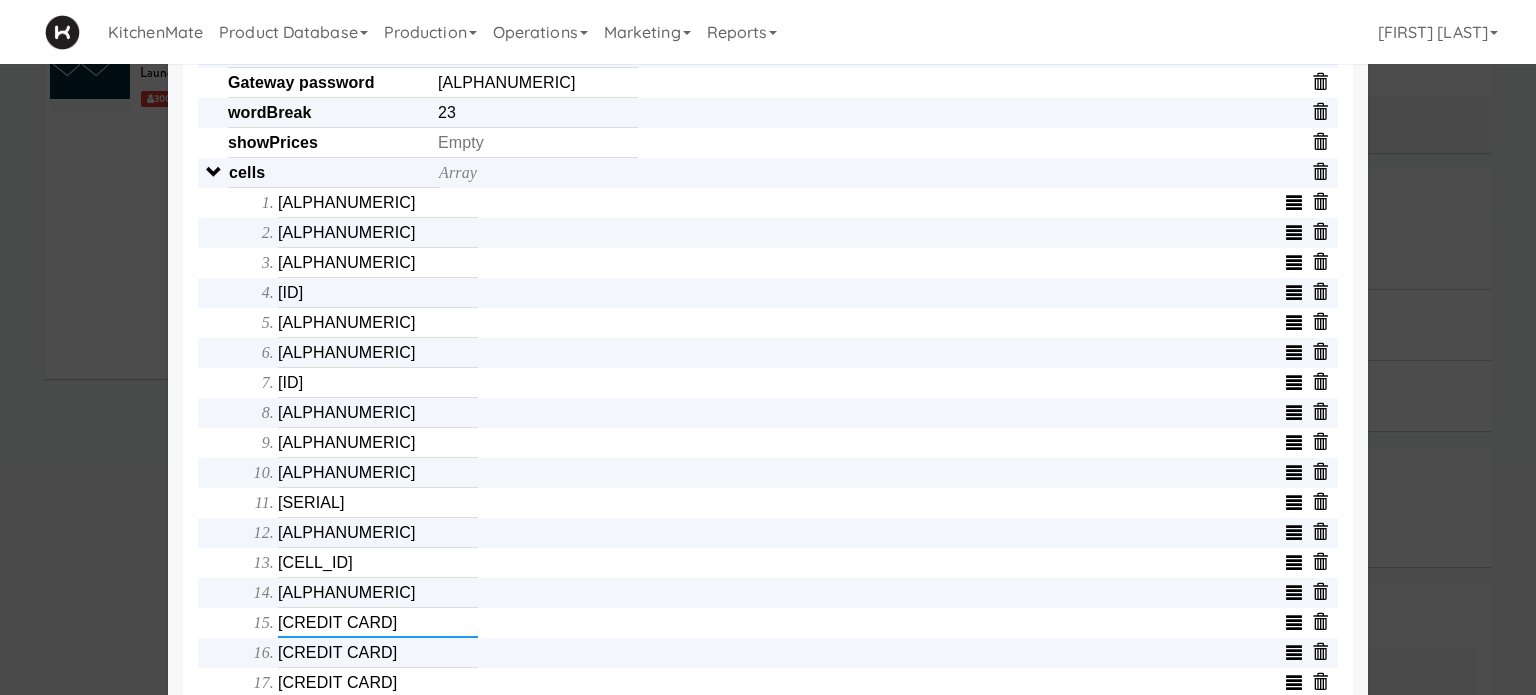 click on "[CREDIT CARD]" at bounding box center [378, 623] 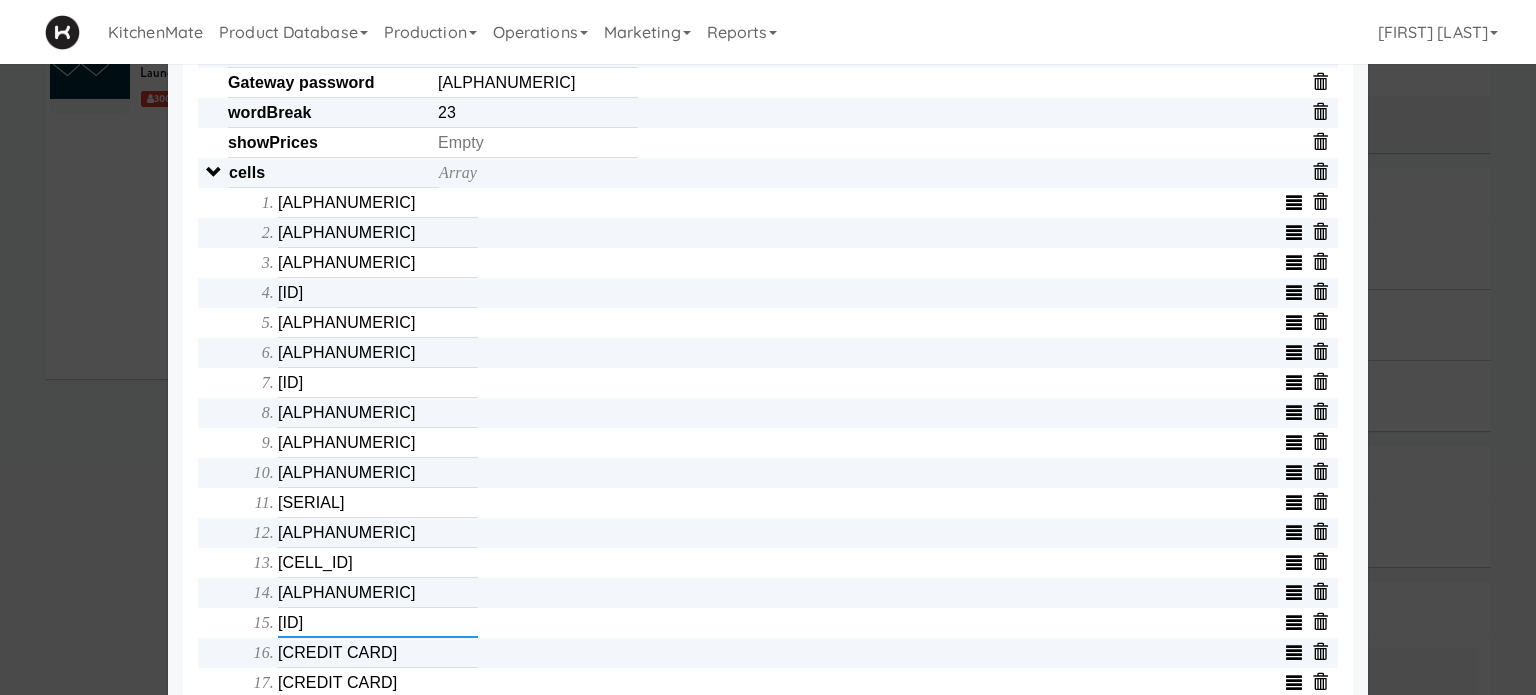 type on "[ID]" 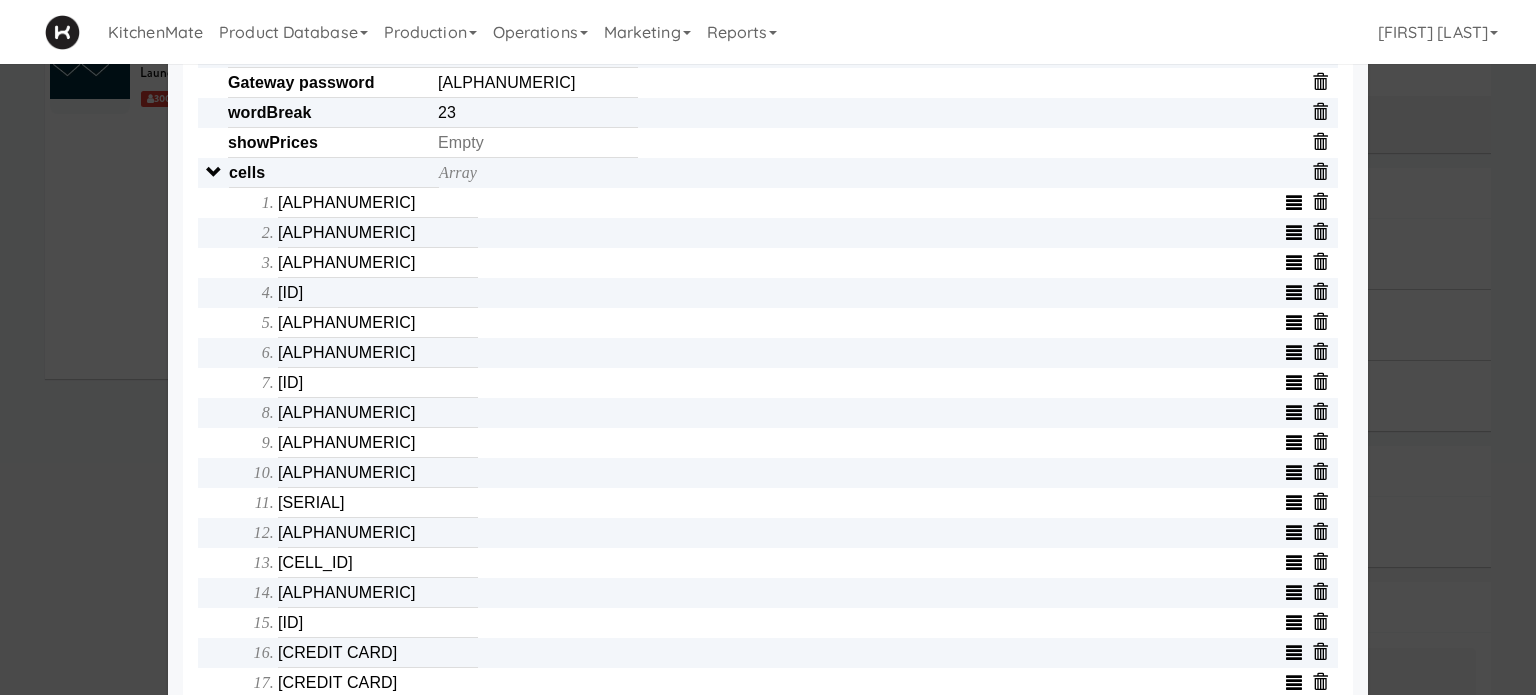 click on "Object serialNumber [SERIAL] identity templateId [TEMPLATE_ID] minew_api_version _local_ip [IP_ADDRESS] _api layout [POSTAL_CODE],[POSTAL_CODE],[POSTAL_CODE],[POSTAL_CODE],[POSTAL_CODE],[POSTAL_CODE] removedCells splitTemplateId _mac [MAC_ADDRESS] emptyTemplateIds IP Address [IP_ADDRESS] AP PASSWORD [PASSWORD] Ap Password [PASSWORD] storeId [STORE_ID] _cells_updated_with_discounts Array qrCodeRootUrl promoTemplateId cellCount [NUMBER] _wifi_version Gateway password [PASSWORD] wordBreak [NUMBER] showPrices cells Array [CELL_ID] [CELL_ID] [CELL_ID] [CELL_ID] [CELL_ID] [CELL_ID] [CELL_ID] [CELL_ID] [CELL_ID] [CELL_ID] [CELL_ID] [CELL_ID] [CELL_ID] [CELL_ID] [CELL_ID] [CELL_ID] [CELL_ID] [CELL_ID] [CELL_ID] [CELL_ID] [CELL_ID] [CELL_ID] [CELL_ID] [CELL_ID] [CELL_ID] identityPrefix [PREFIX] Save" at bounding box center [768, 401] 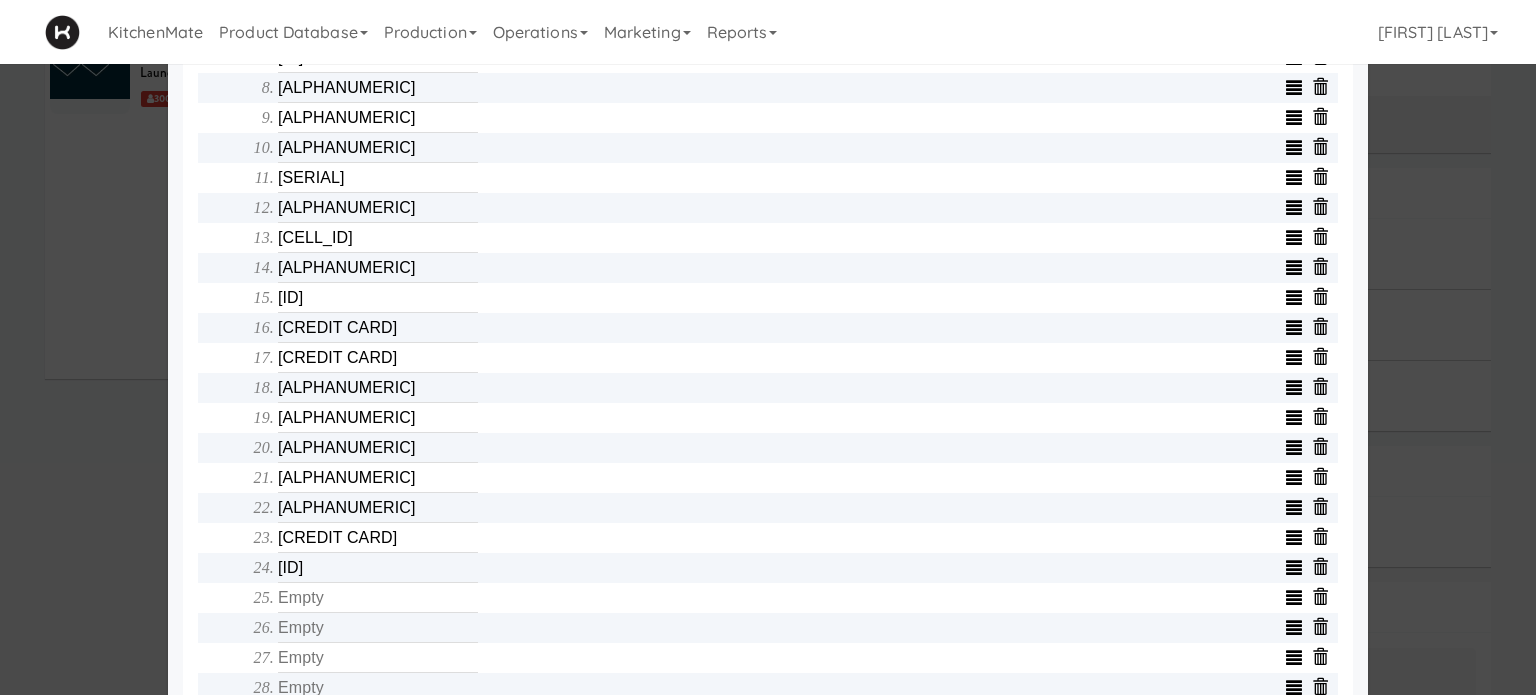 scroll, scrollTop: 1000, scrollLeft: 0, axis: vertical 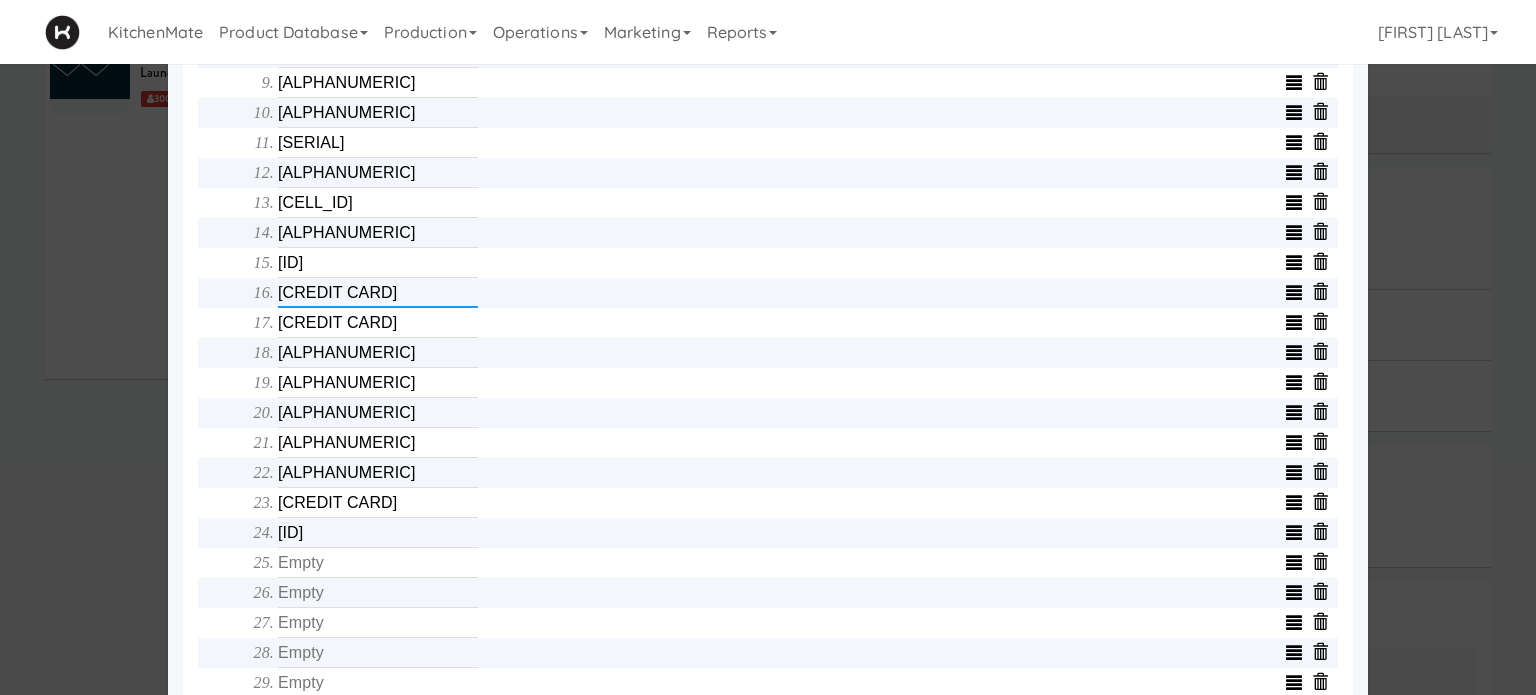 click on "[CREDIT CARD]" at bounding box center [378, 293] 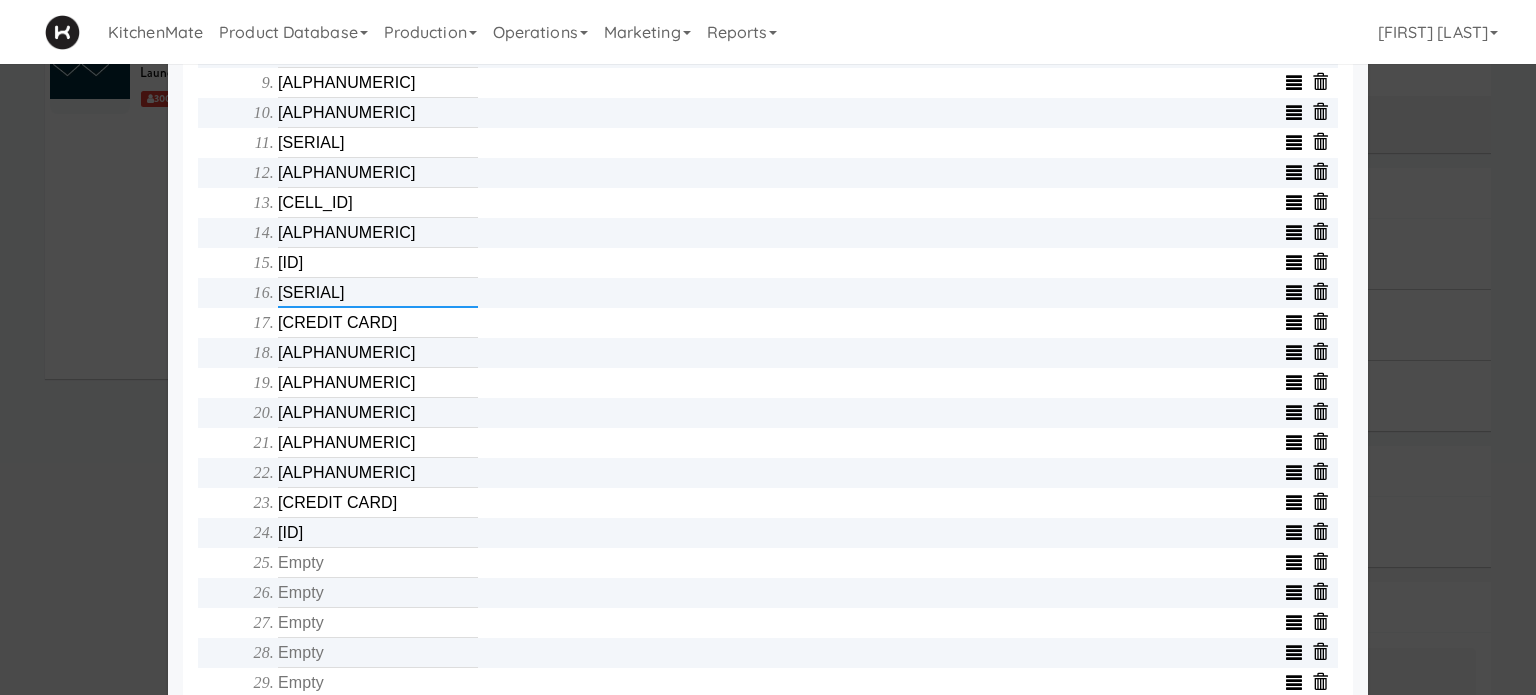 type on "[SERIAL]" 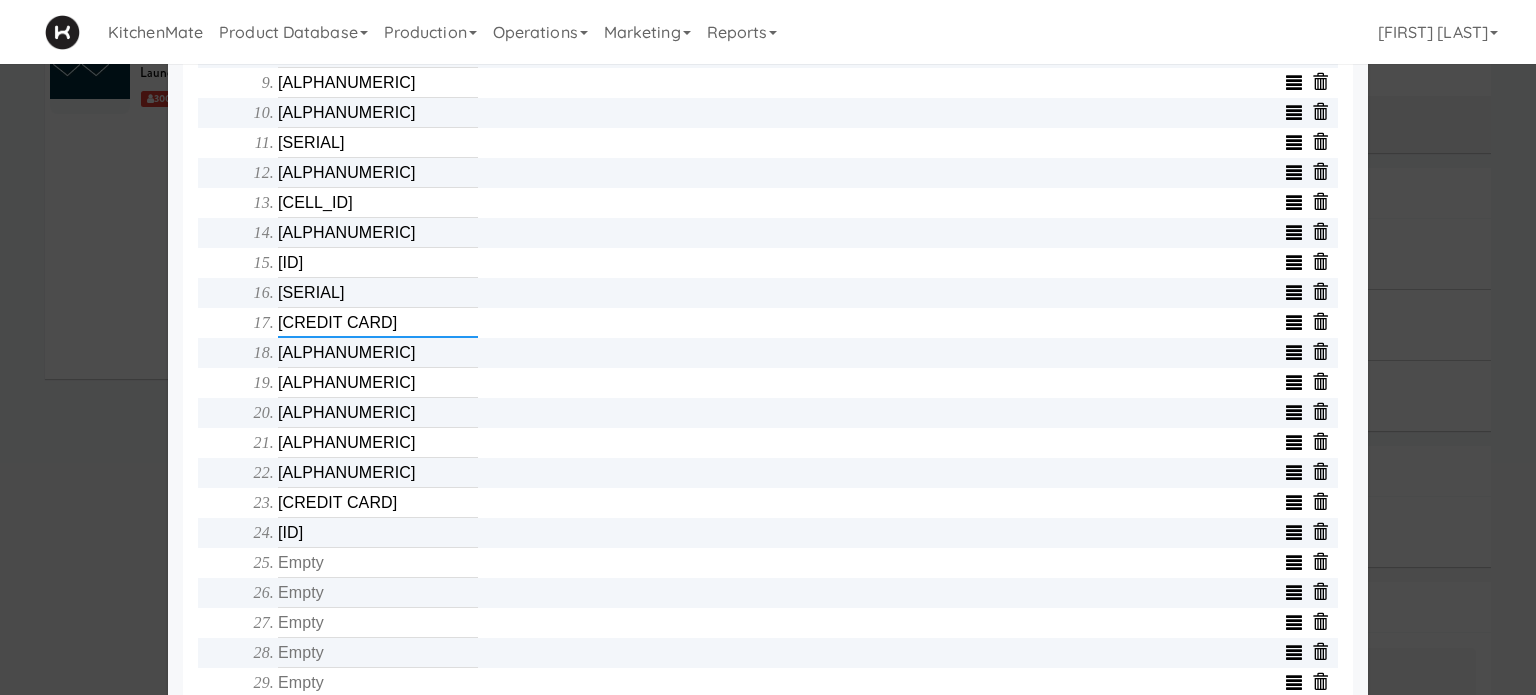 click on "[CREDIT CARD]" at bounding box center [378, 323] 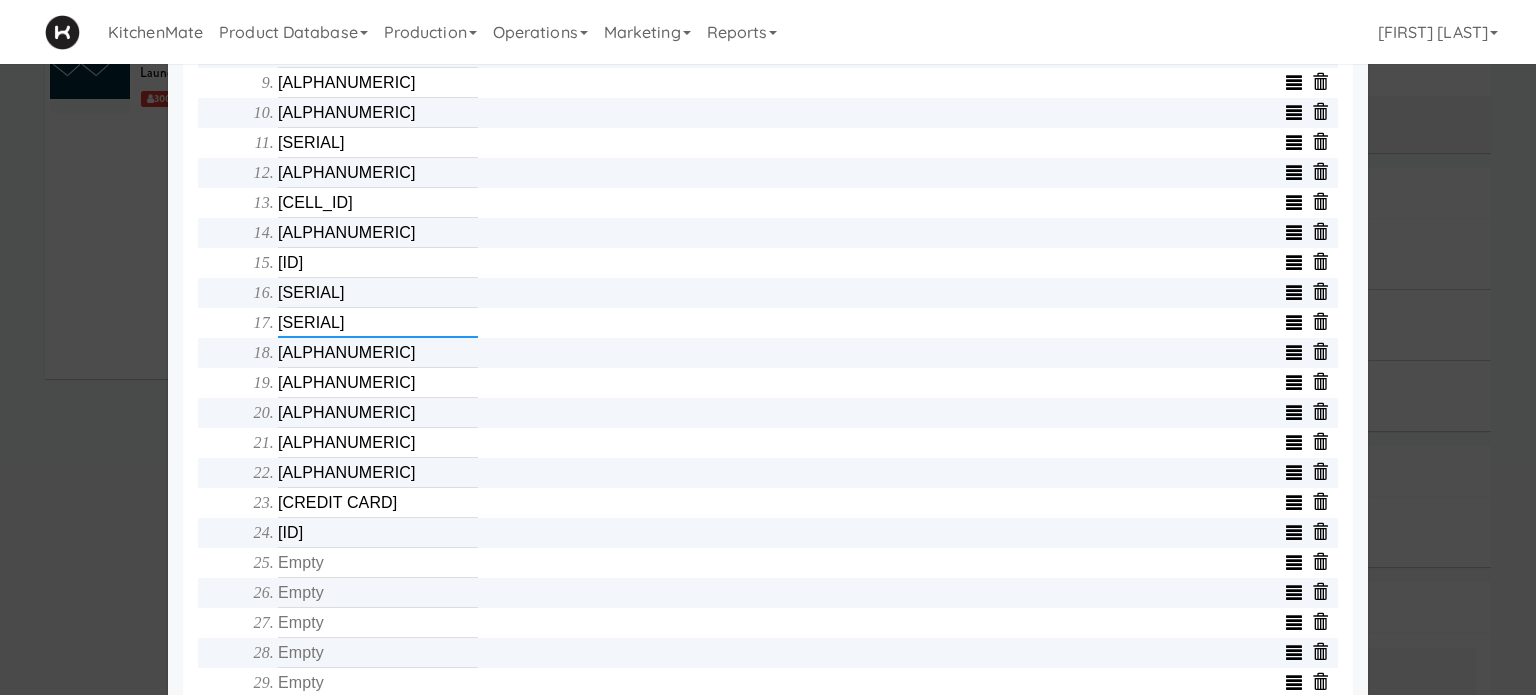 type on "[SERIAL]" 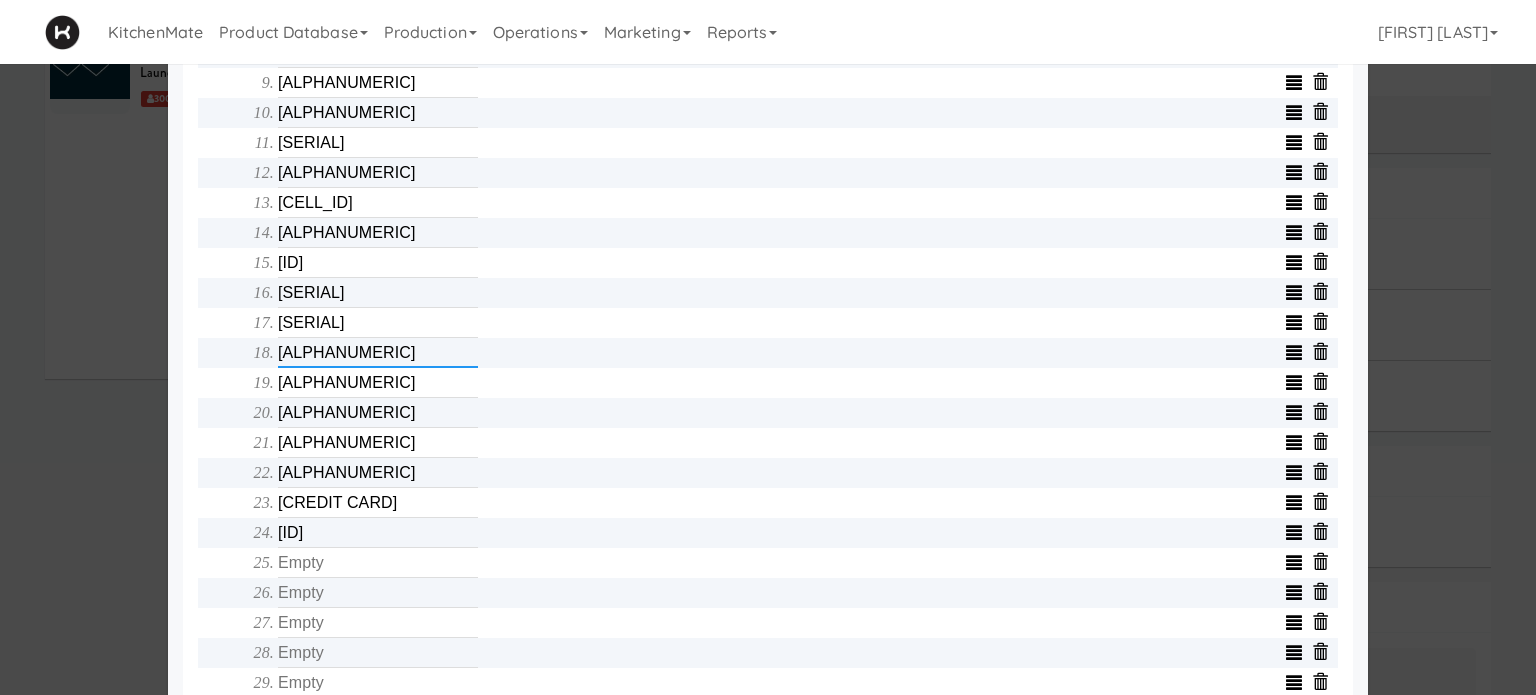 click on "[ALPHANUMERIC]" at bounding box center (378, 353) 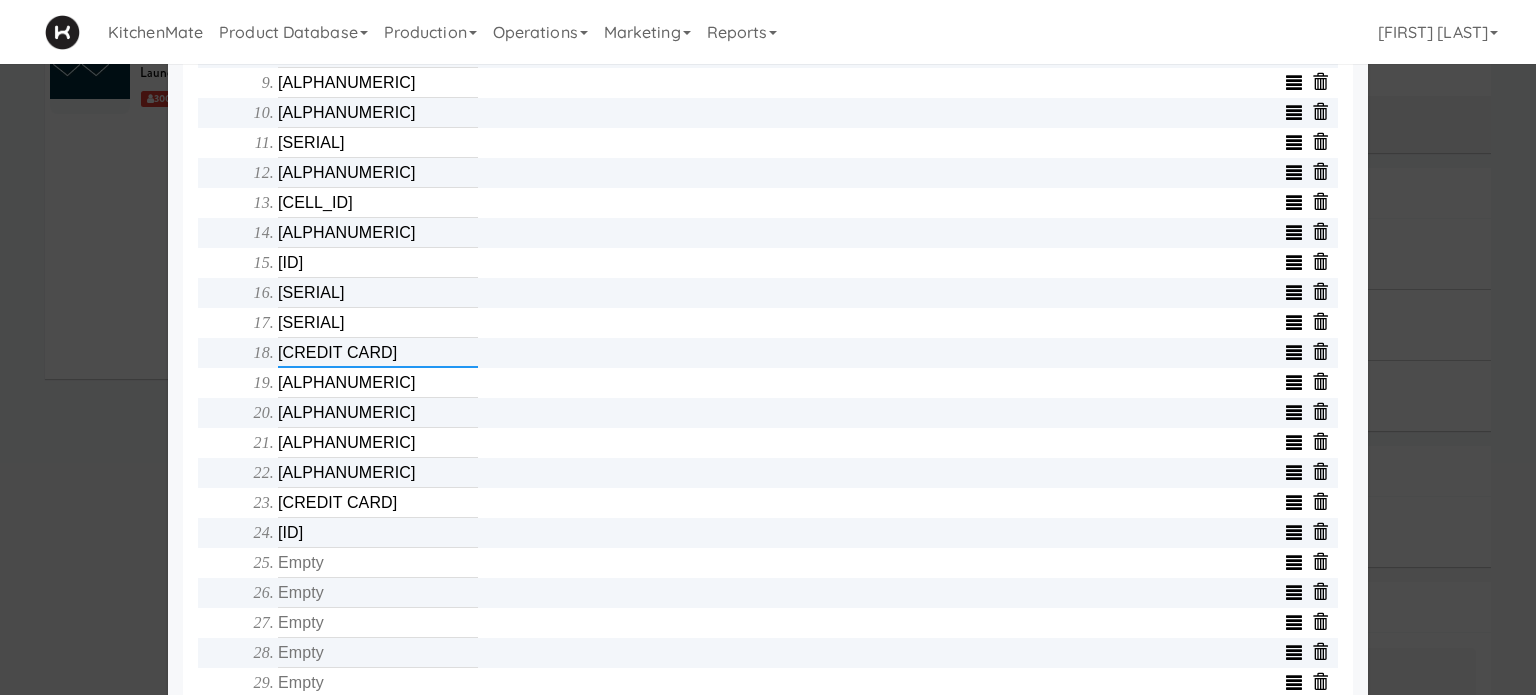 type on "[CREDIT CARD]" 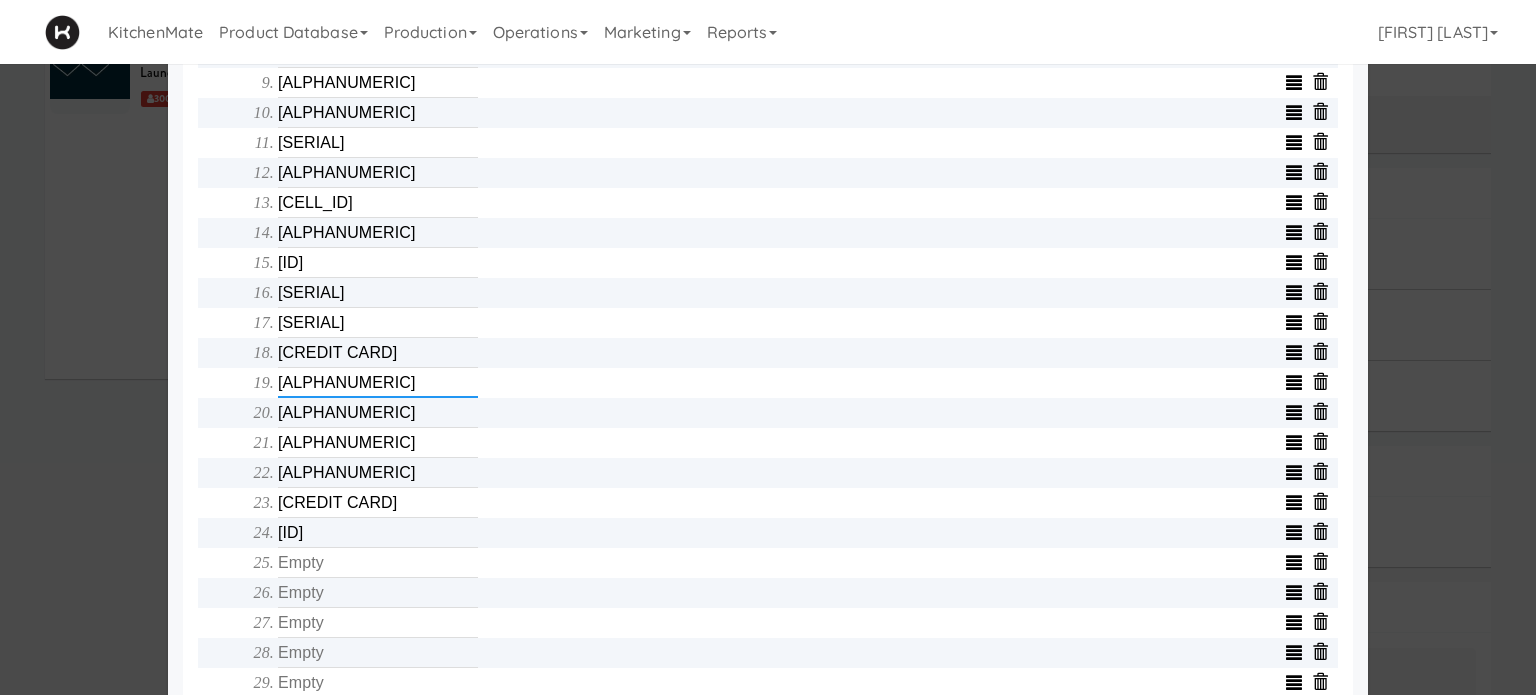 click on "[ALPHANUMERIC]" at bounding box center (378, 383) 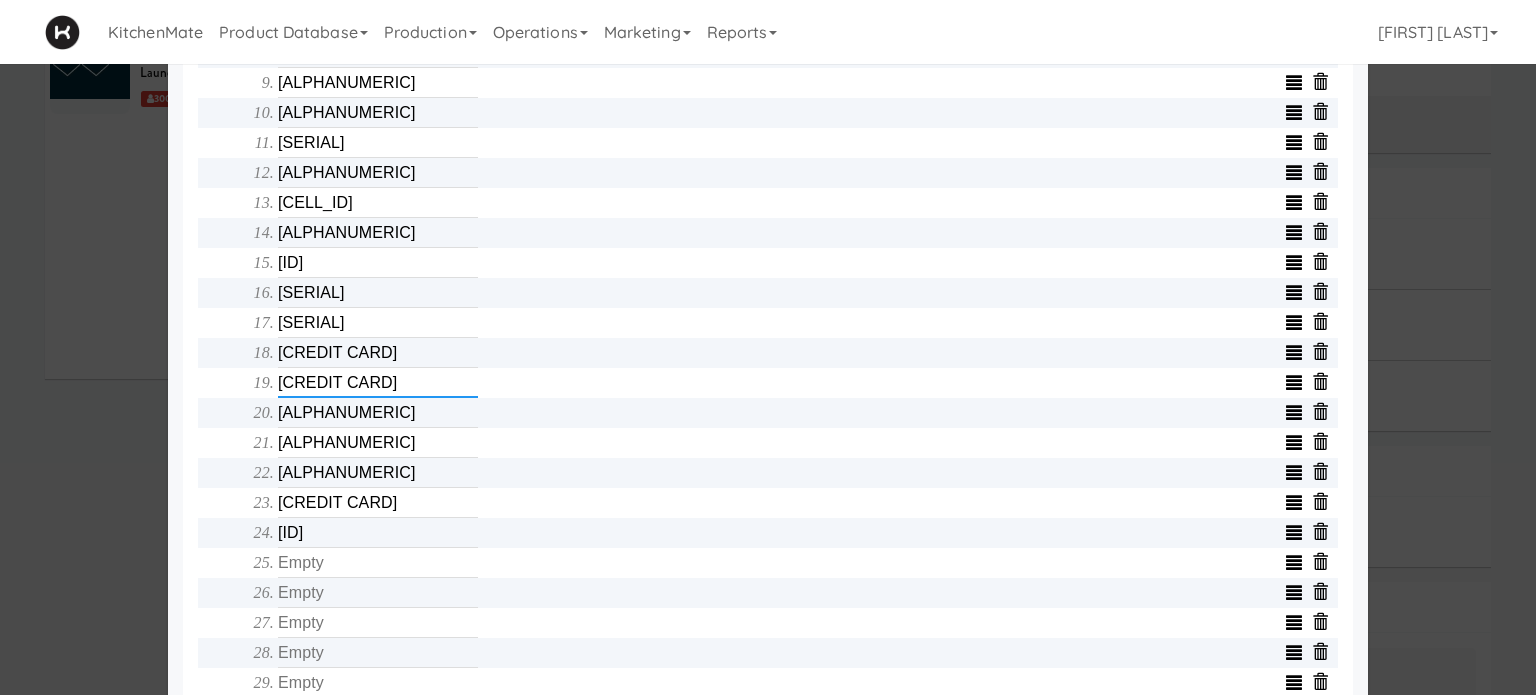 type on "[CREDIT CARD]" 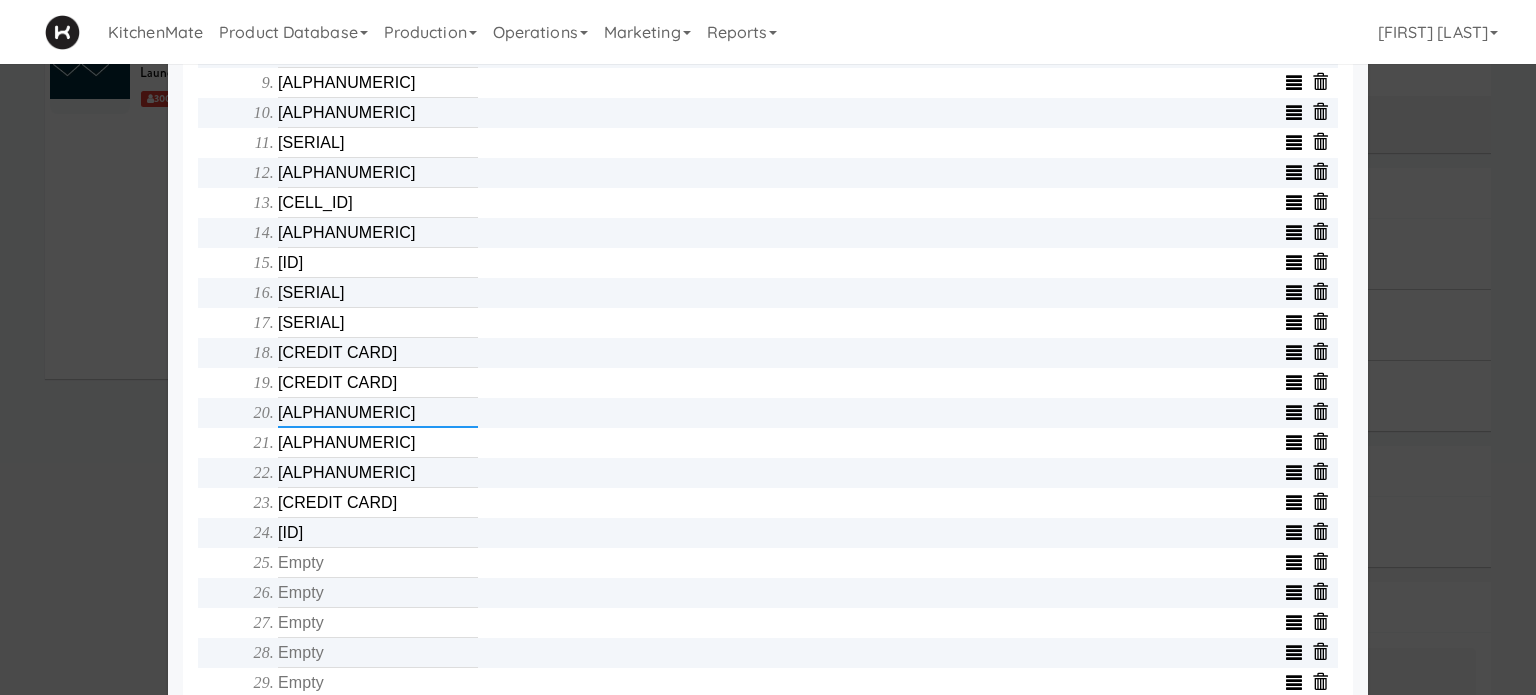click on "[ALPHANUMERIC]" at bounding box center (378, 413) 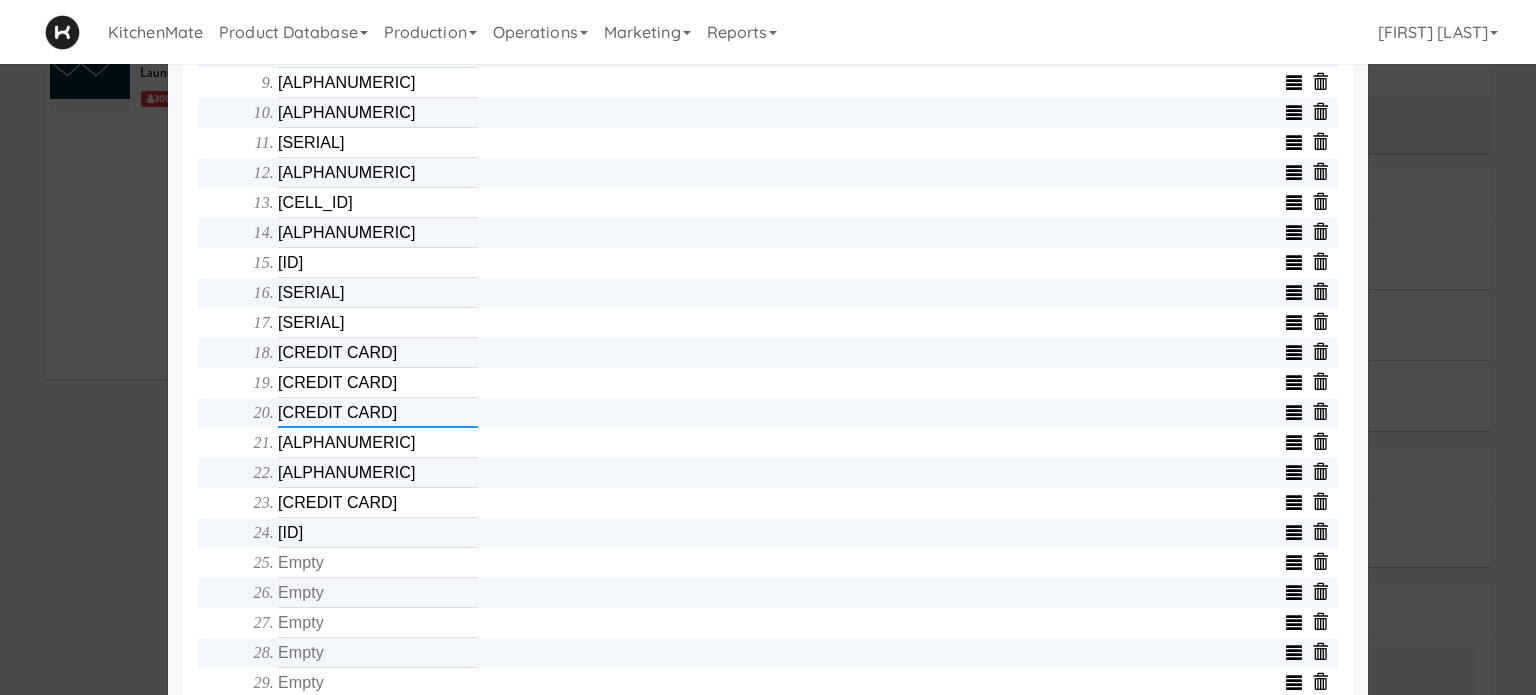 type on "[CREDIT CARD]" 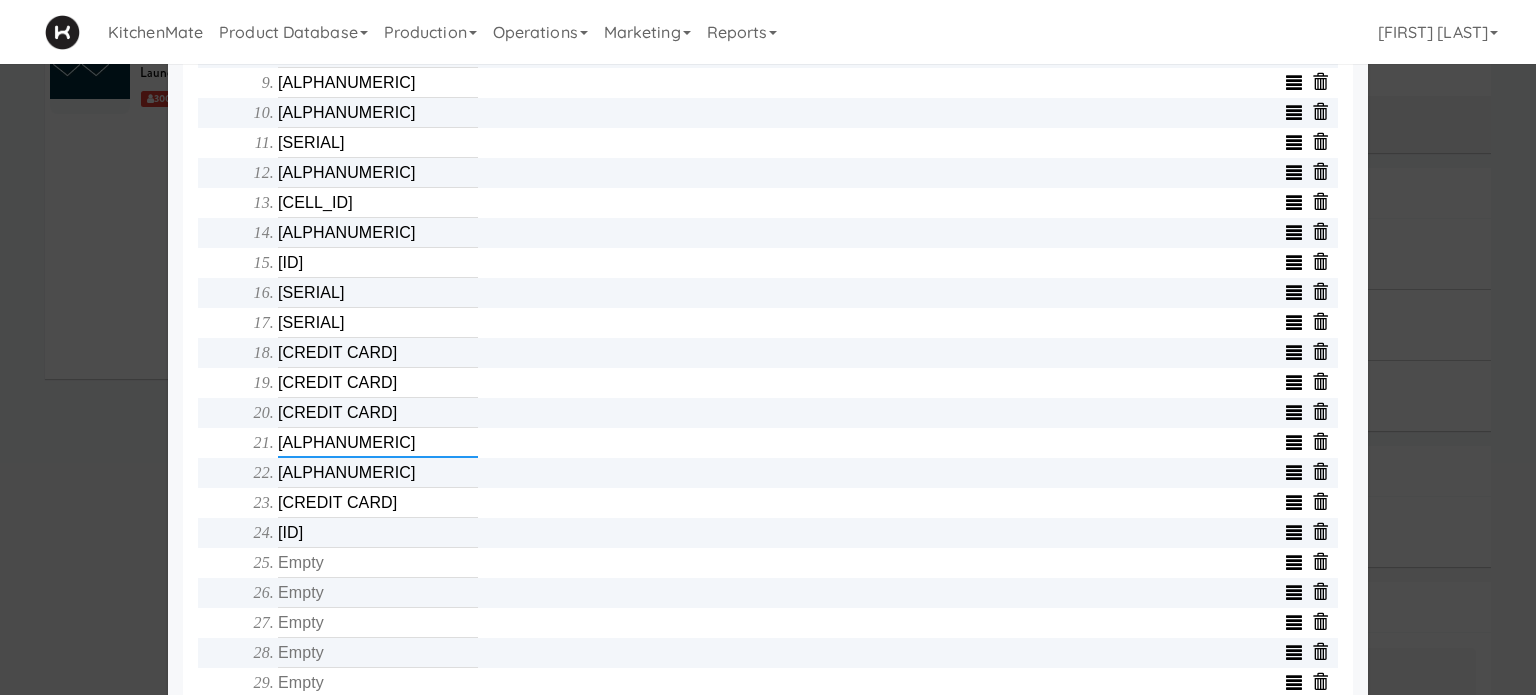 click on "[ALPHANUMERIC]" at bounding box center (378, 443) 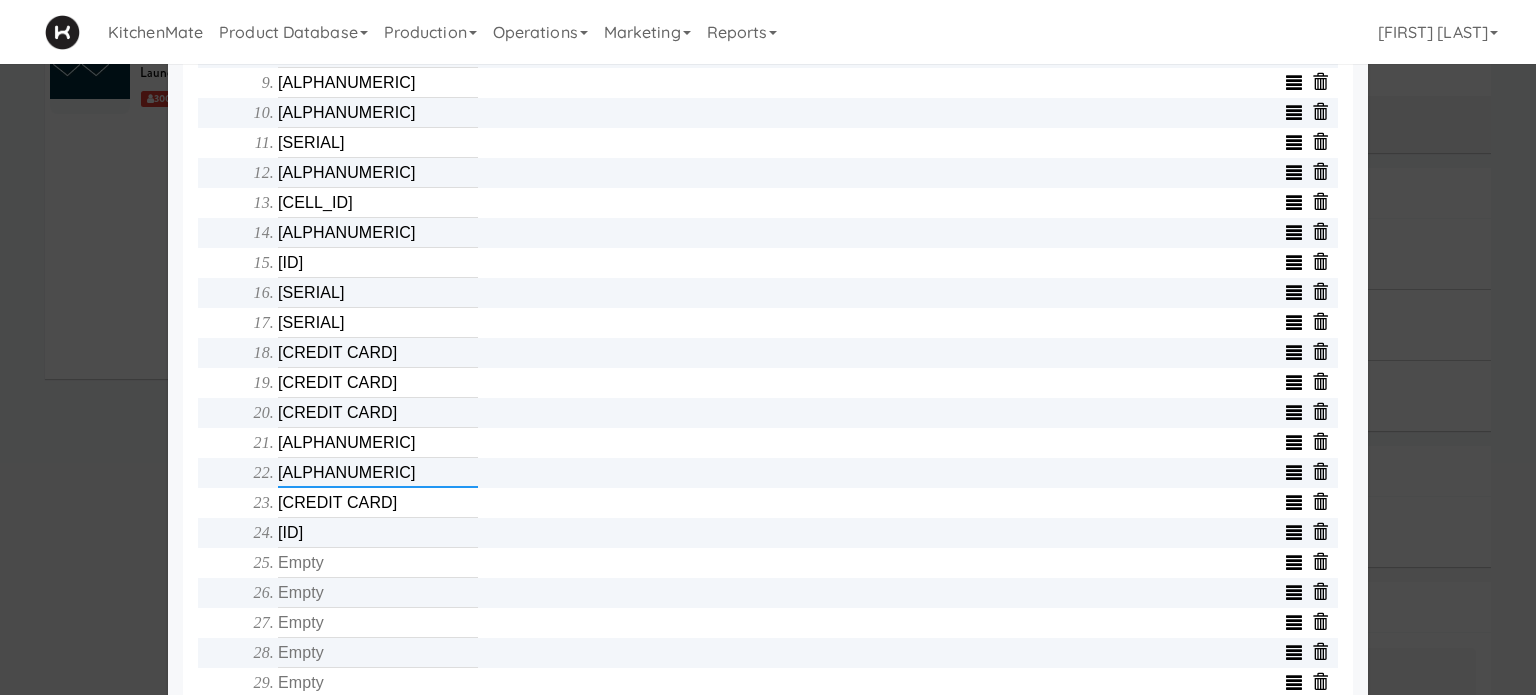 click on "[ALPHANUMERIC]" at bounding box center (378, 473) 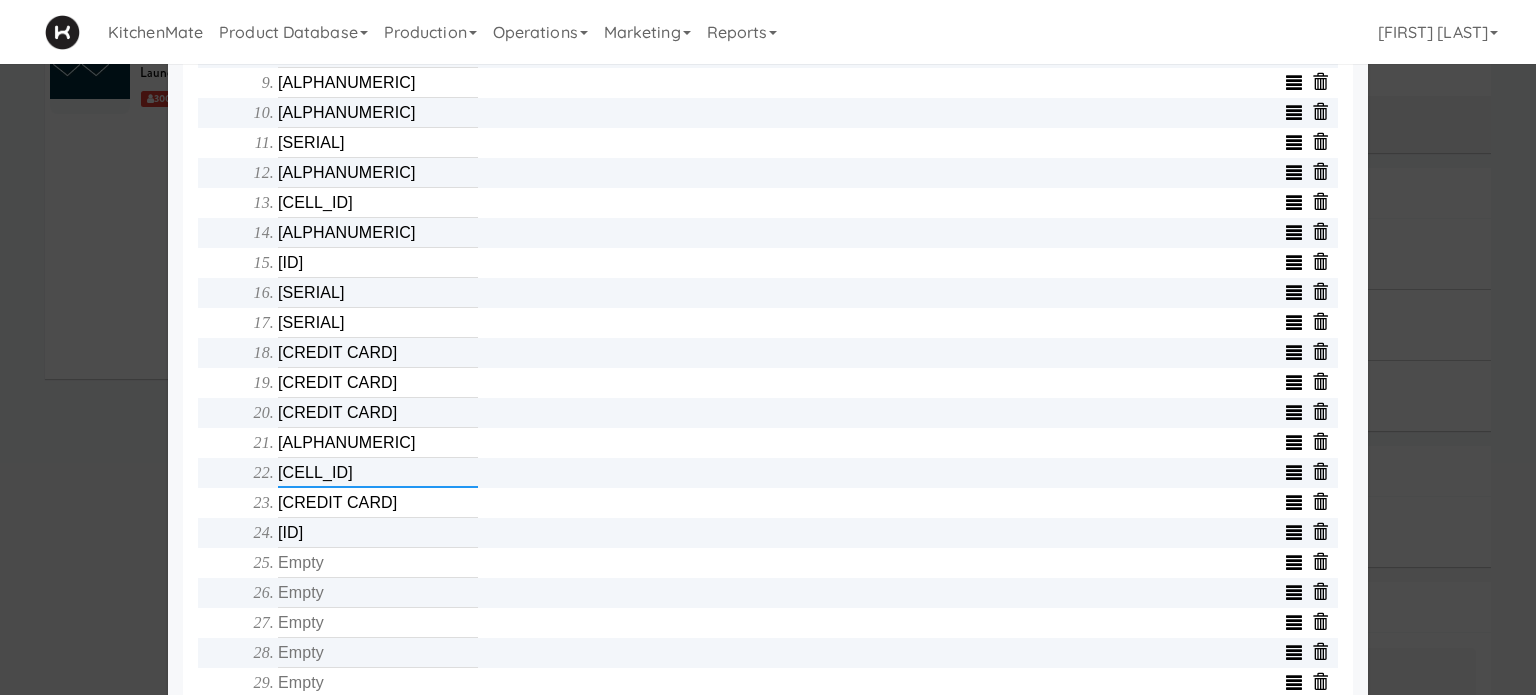 type on "[CELL_ID]" 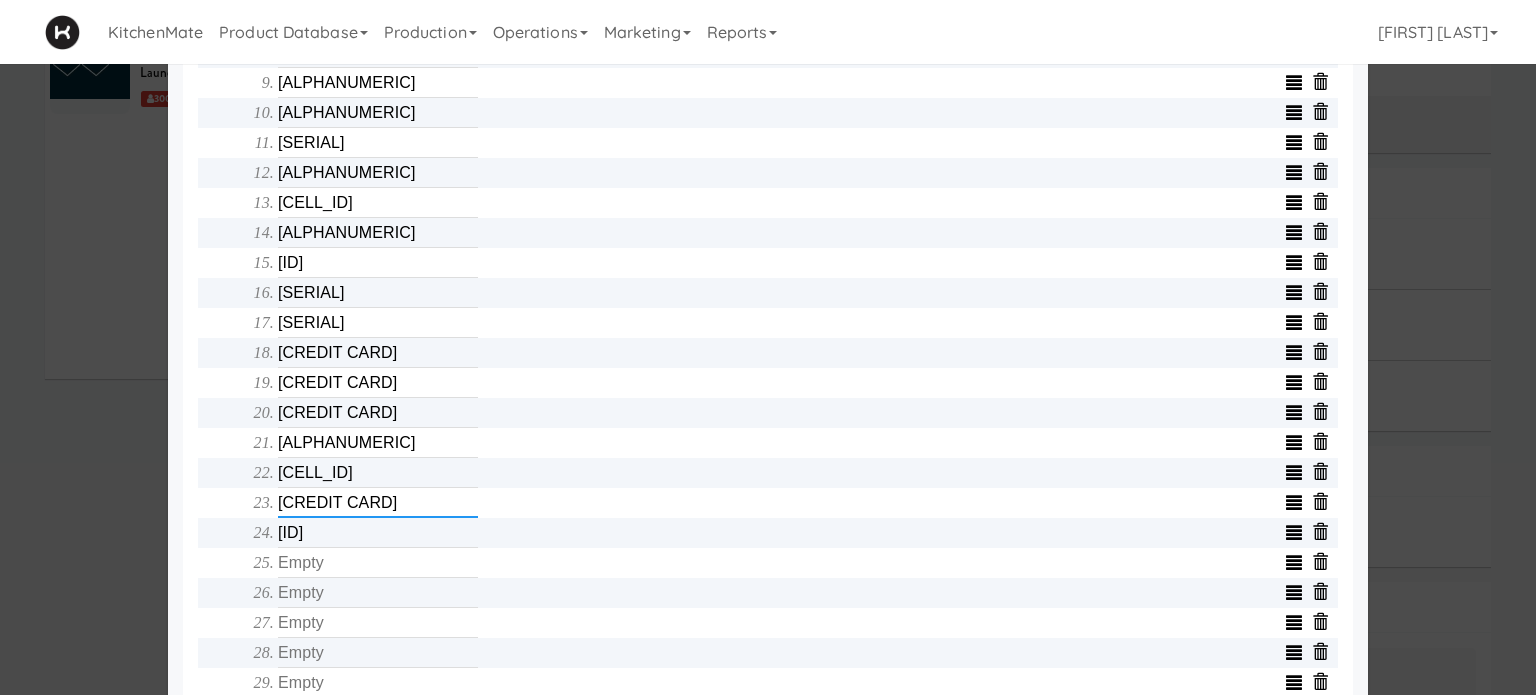 click on "[CREDIT CARD]" at bounding box center (378, 503) 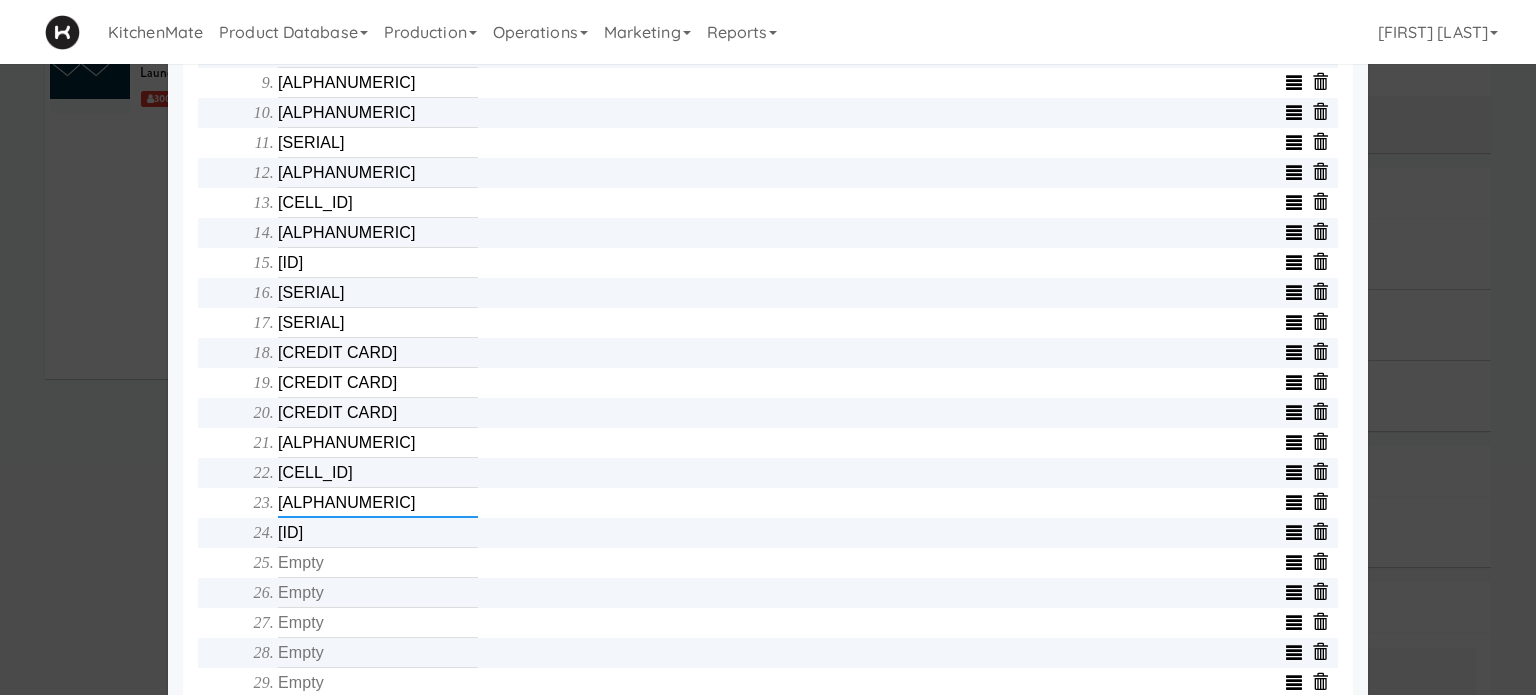 type on "[ALPHANUMERIC]" 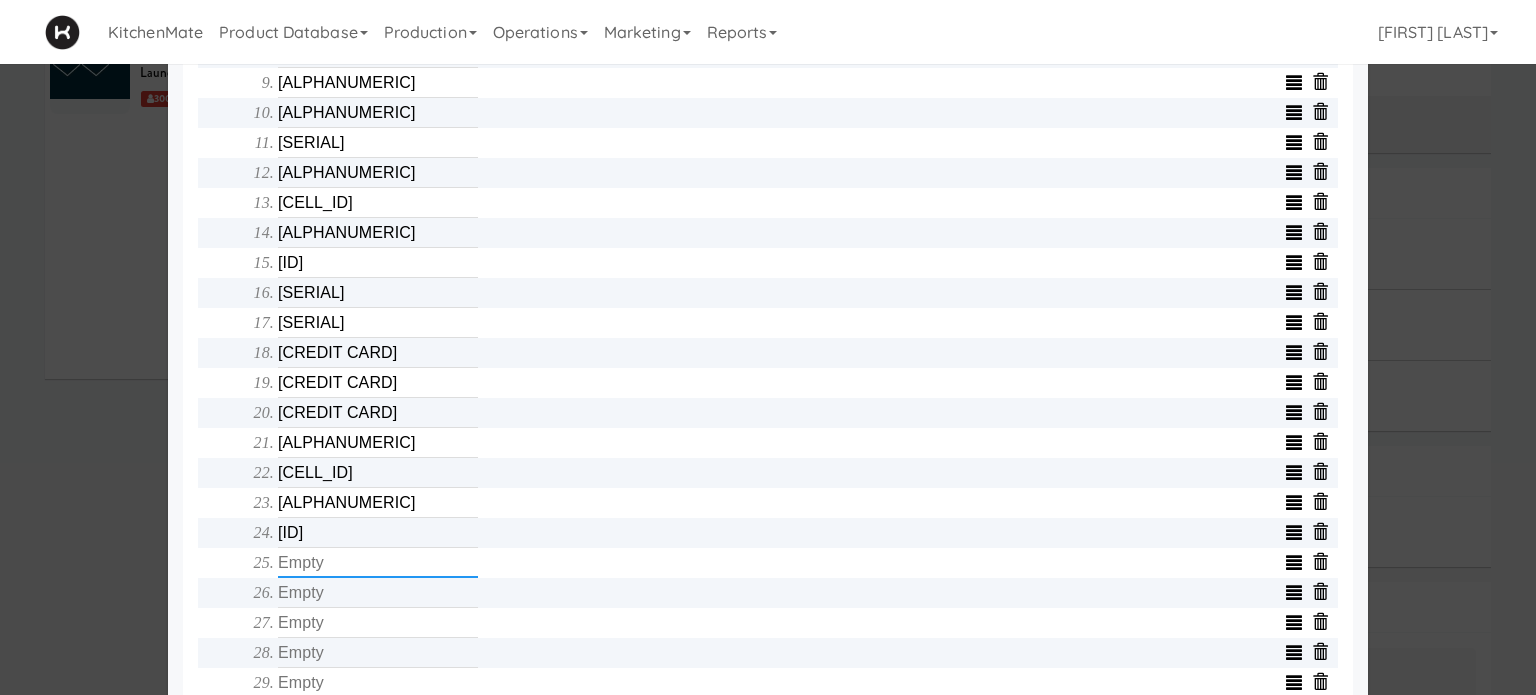 click at bounding box center (378, 563) 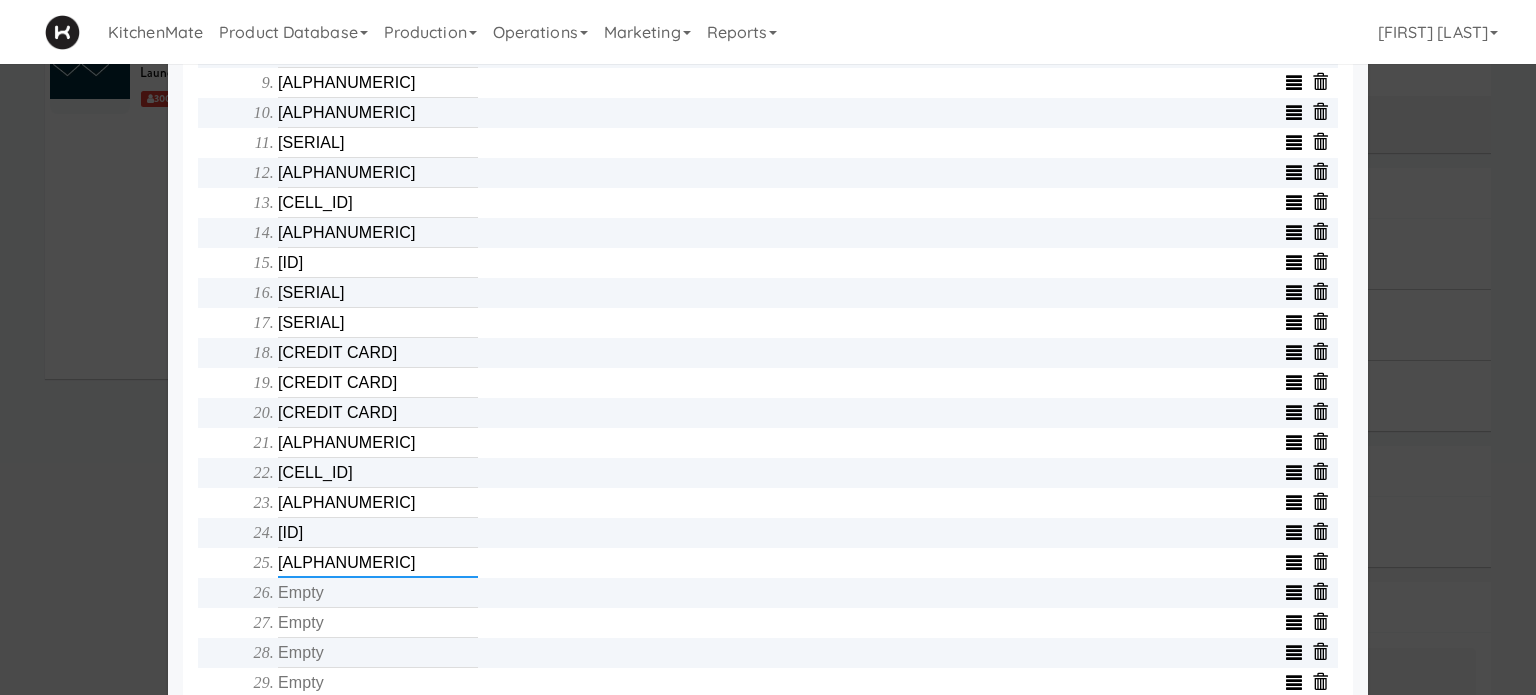type on "[ALPHANUMERIC]" 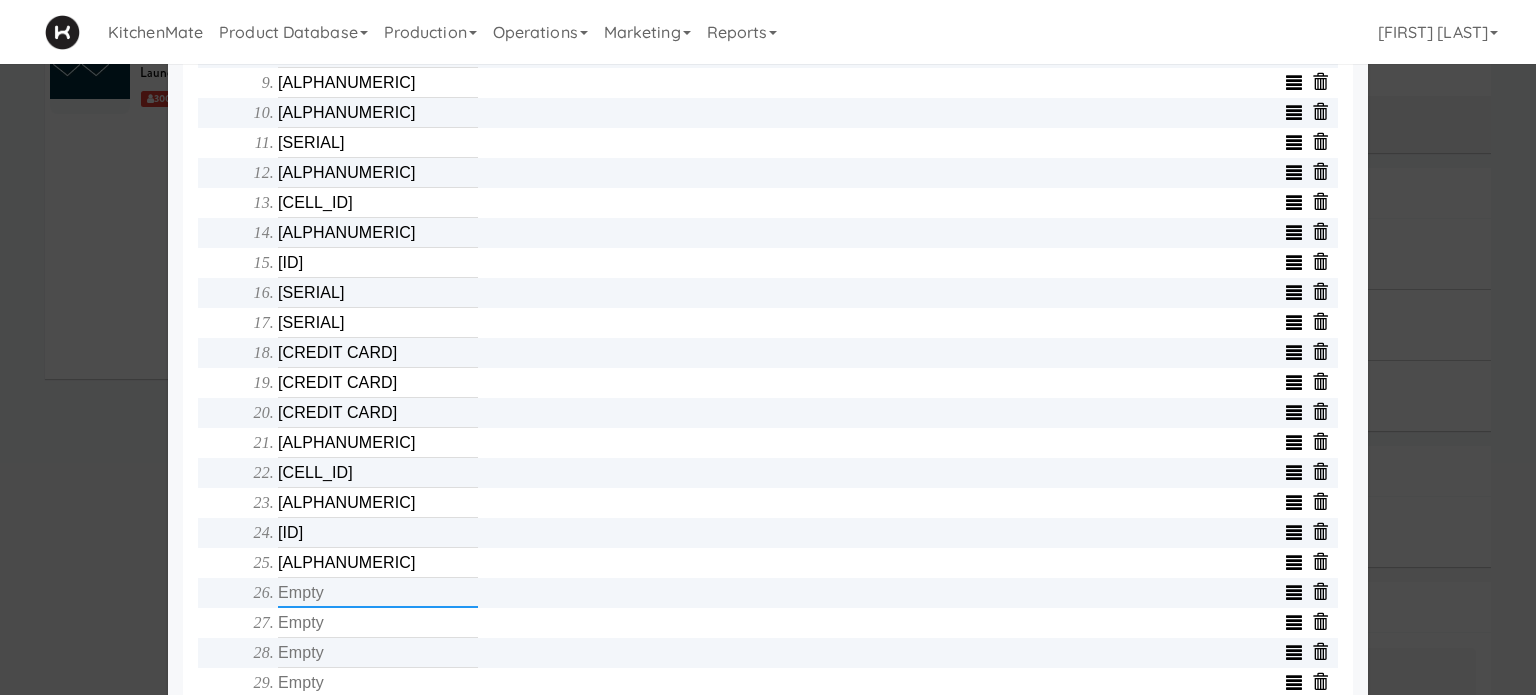 click at bounding box center (378, 593) 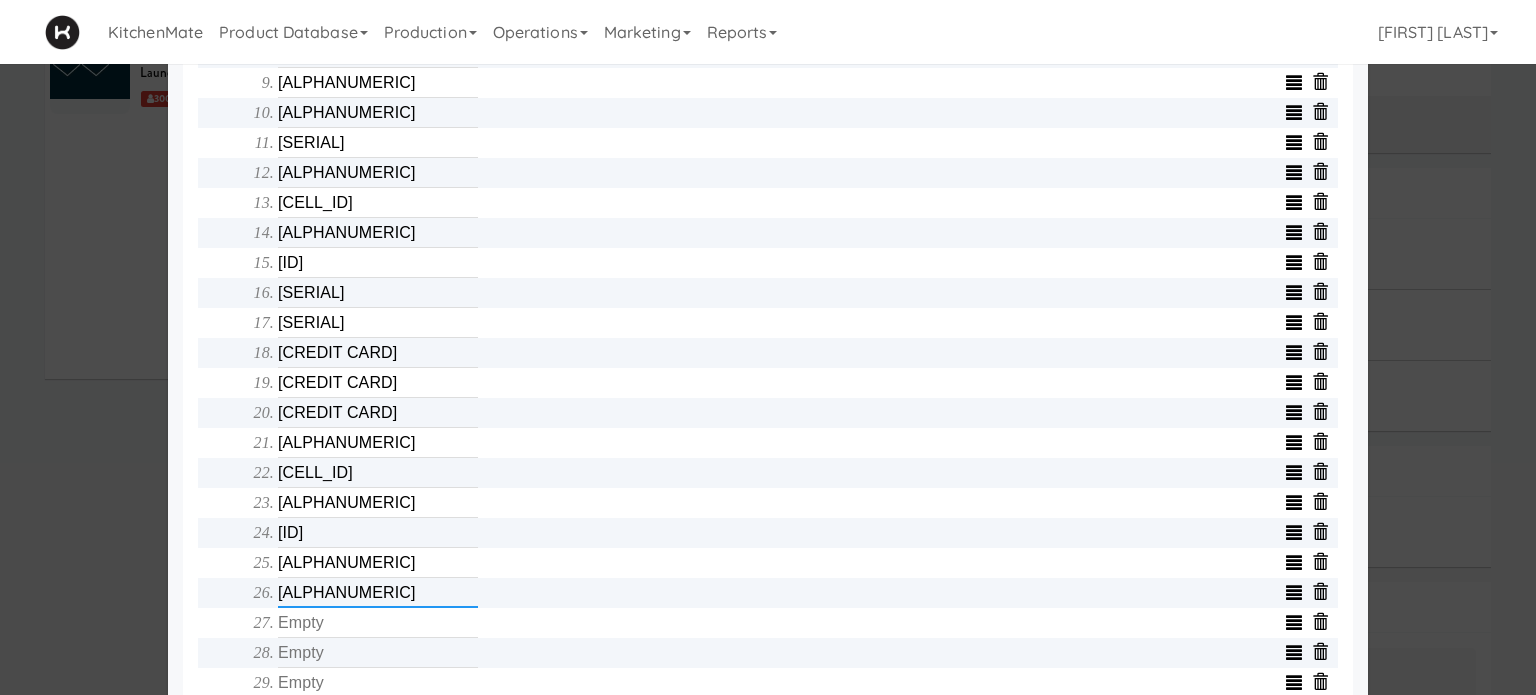 type on "[ALPHANUMERIC]" 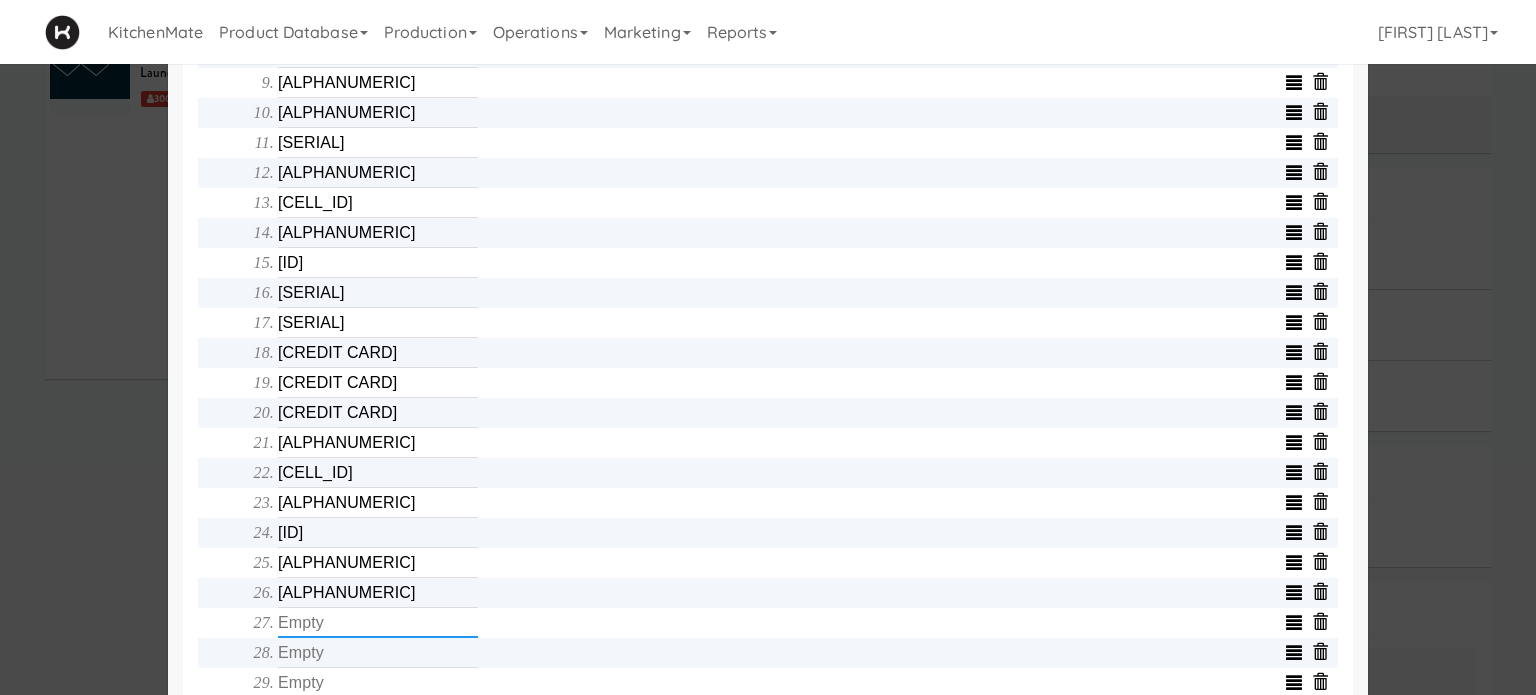 click at bounding box center (378, 623) 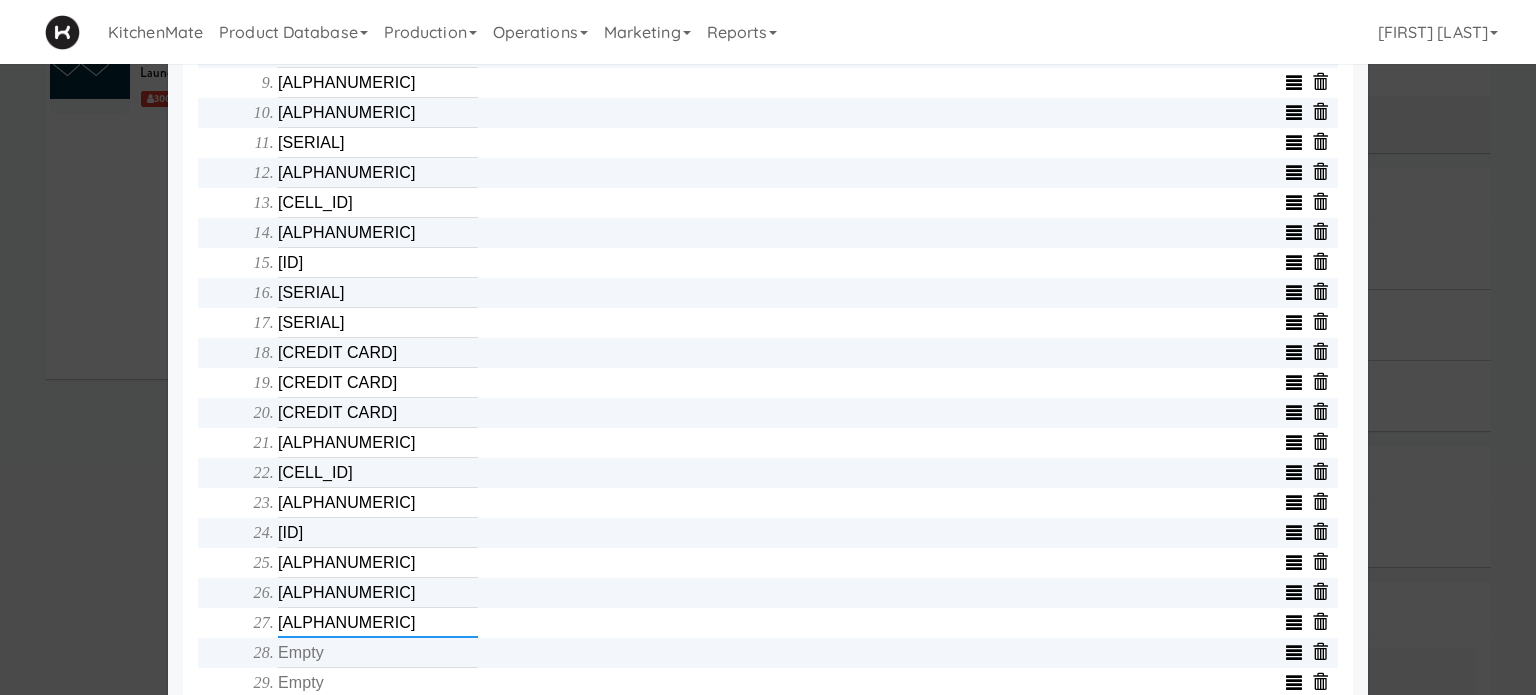 type on "[ALPHANUMERIC]" 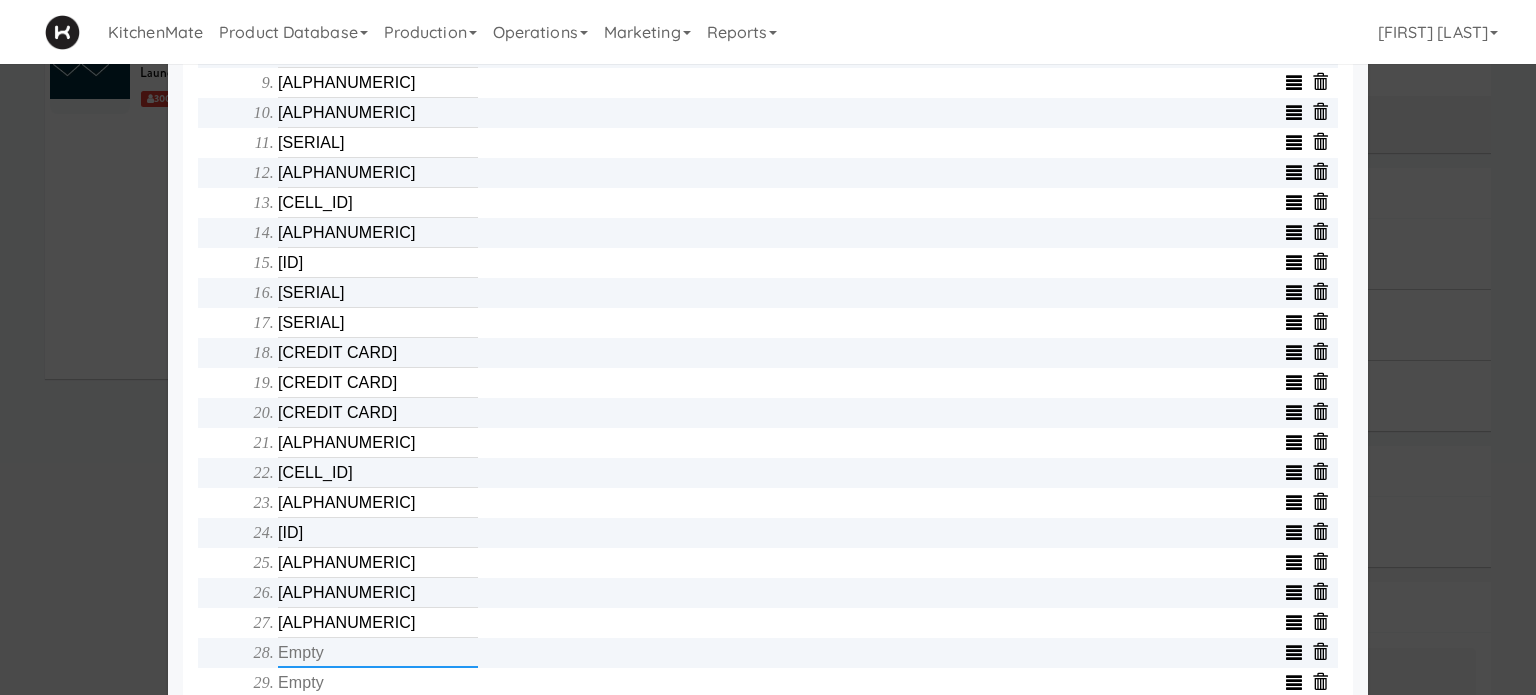 click at bounding box center [378, 653] 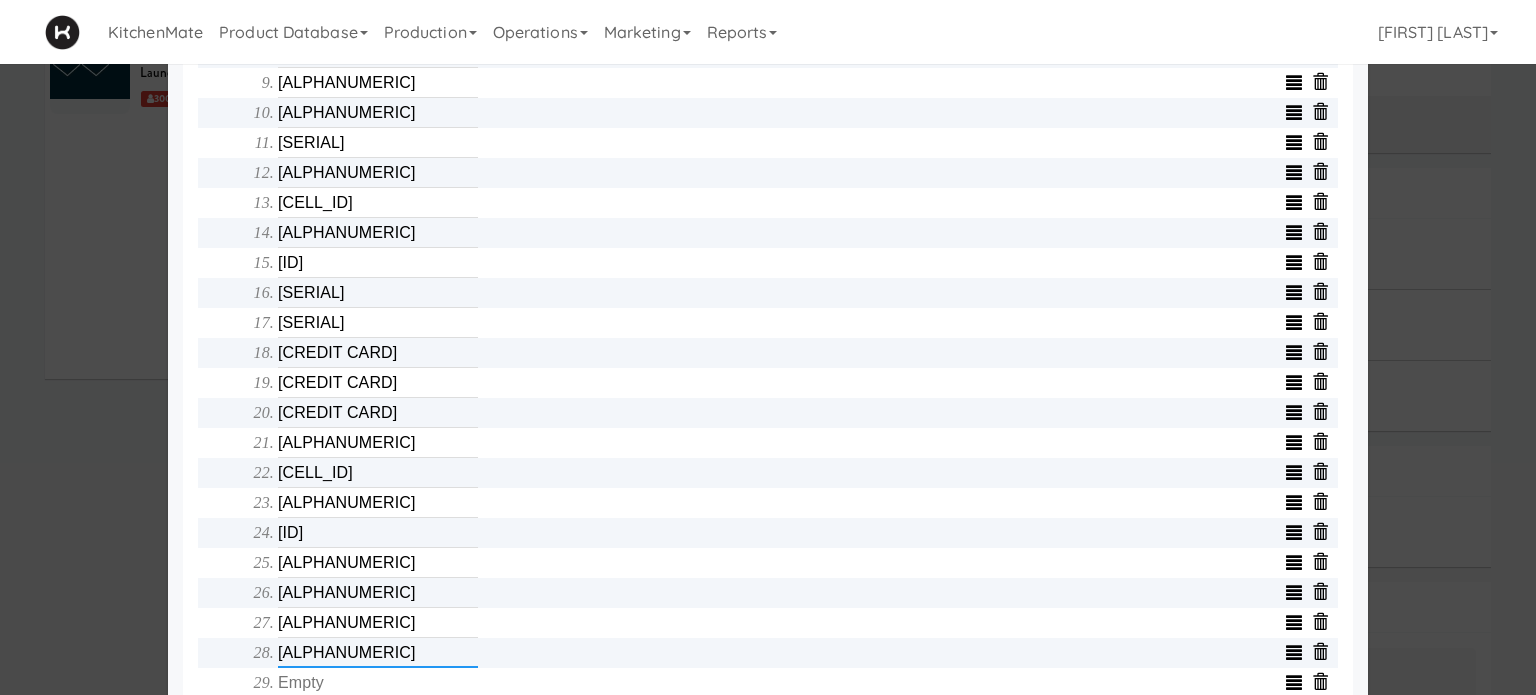 type on "[ALPHANUMERIC]" 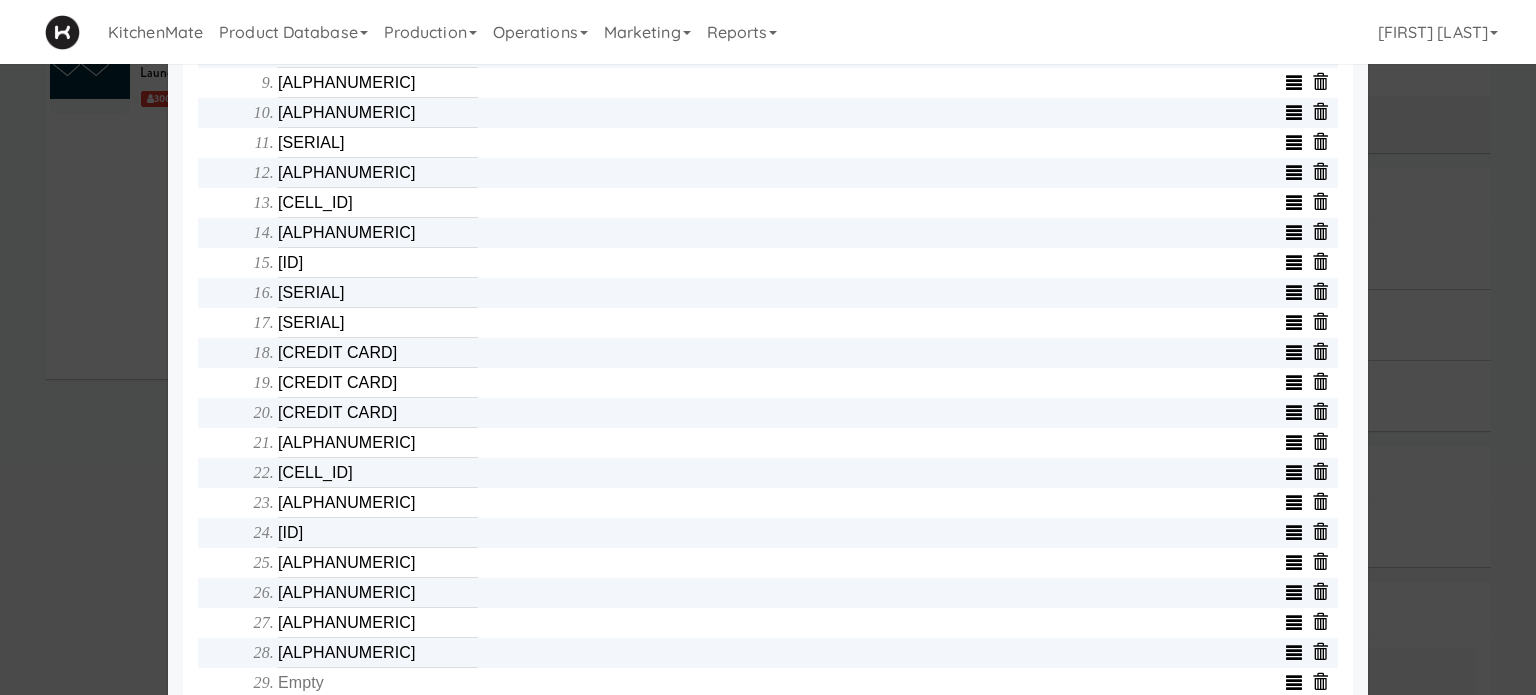 click on "Object serialNumber [ALPHANUMERIC] identity templateId [ALPHANUMERIC] minew_api_version _local_ip [IP_ADDRESS] _api layout [NUMBER],[NUMBER],[NUMBER],[NUMBER],[NUMBER],[NUMBER] removedCells splitTemplateId _mac [MAC_ADDRESS] emptyTemplateIds IP Address [IP_ADDRESS] AP PASSWORD [PASSWORD] Ap Password [PASSWORD] storeId [NUMBER] _cells_updated_with_discounts Array qrCodeRootUrl promoTemplateId cellCount [NUMBER] _wifi_version Gateway password [PASSWORD] wordBreak [NUMBER] showPrices cells Array [ALPHANUMERIC] [ALPHANUMERIC] [ALPHANUMERIC] [ALPHANUMERIC] [ALPHANUMERIC] [ALPHANUMERIC] [ALPHANUMERIC] [ALPHANUMERIC] [ALPHANUMERIC] [ALPHANUMERIC] [ALPHANUMERIC] [ALPHANUMERIC] [ALPHANUMERIC] [ALPHANUMERIC] [ALPHANUMERIC] [ALPHANUMERIC] [ALPHANUMERIC] [ALPHANUMERIC] [ALPHANUMERIC] [ALPHANUMERIC] [ALPHANUMERIC] [ALPHANUMERIC] [ALPHANUMERIC] [ALPHANUMERIC] identityPrefix [ALPHANUMERIC] Save" at bounding box center (768, 41) 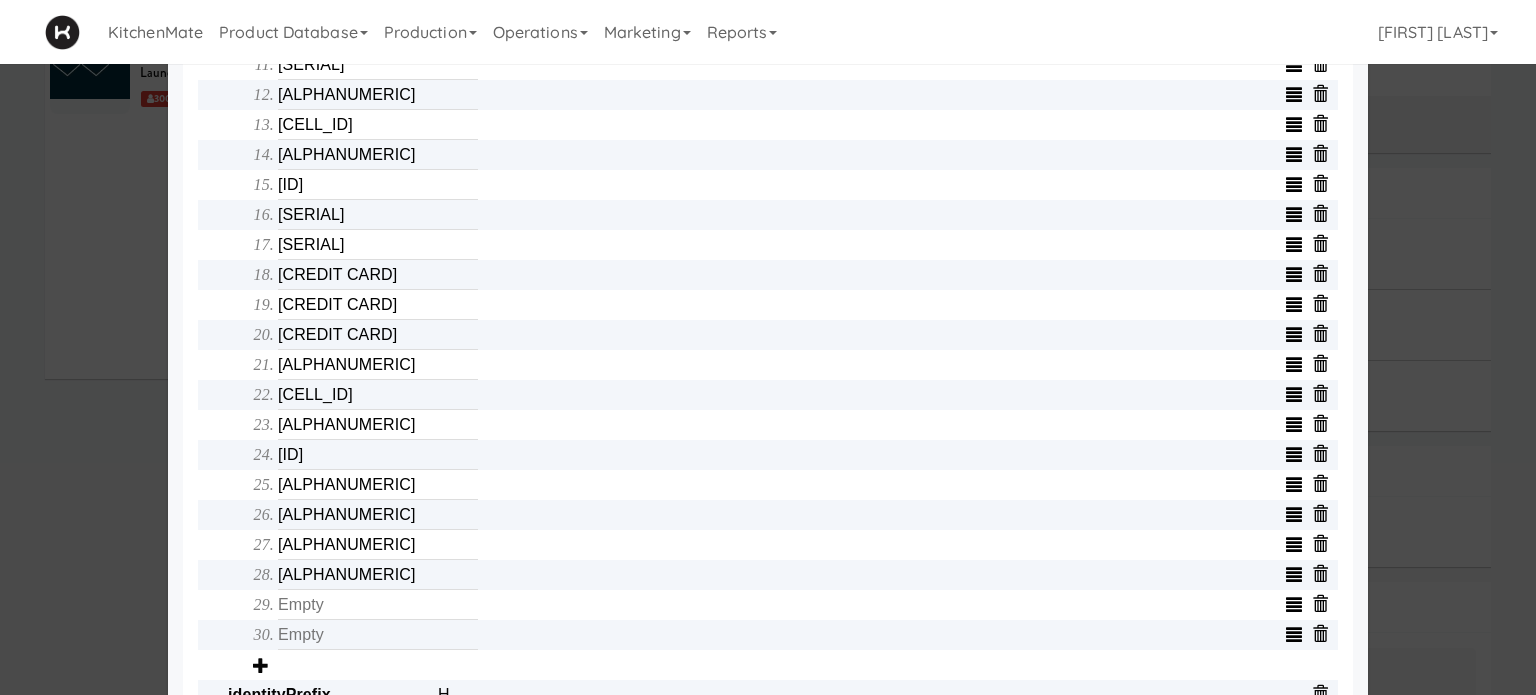 scroll, scrollTop: 1080, scrollLeft: 0, axis: vertical 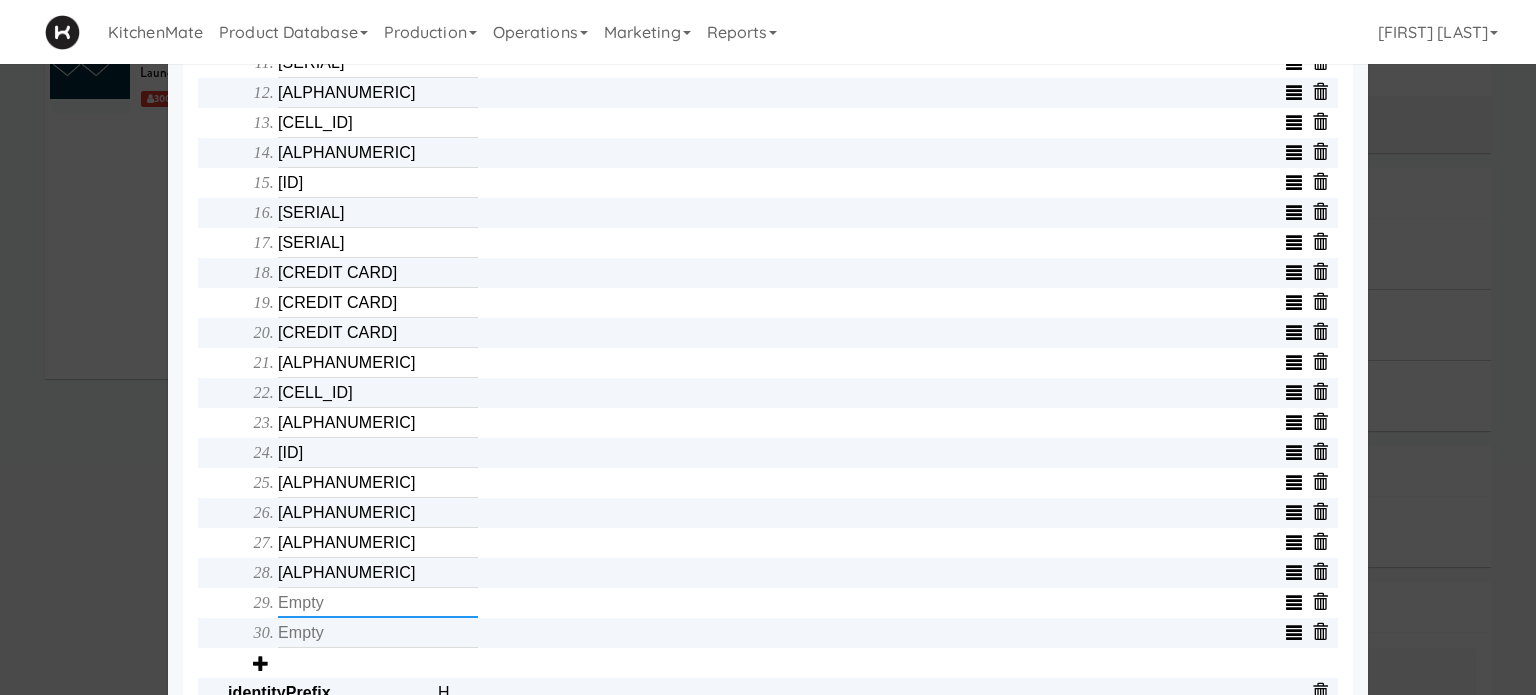 click at bounding box center [378, 603] 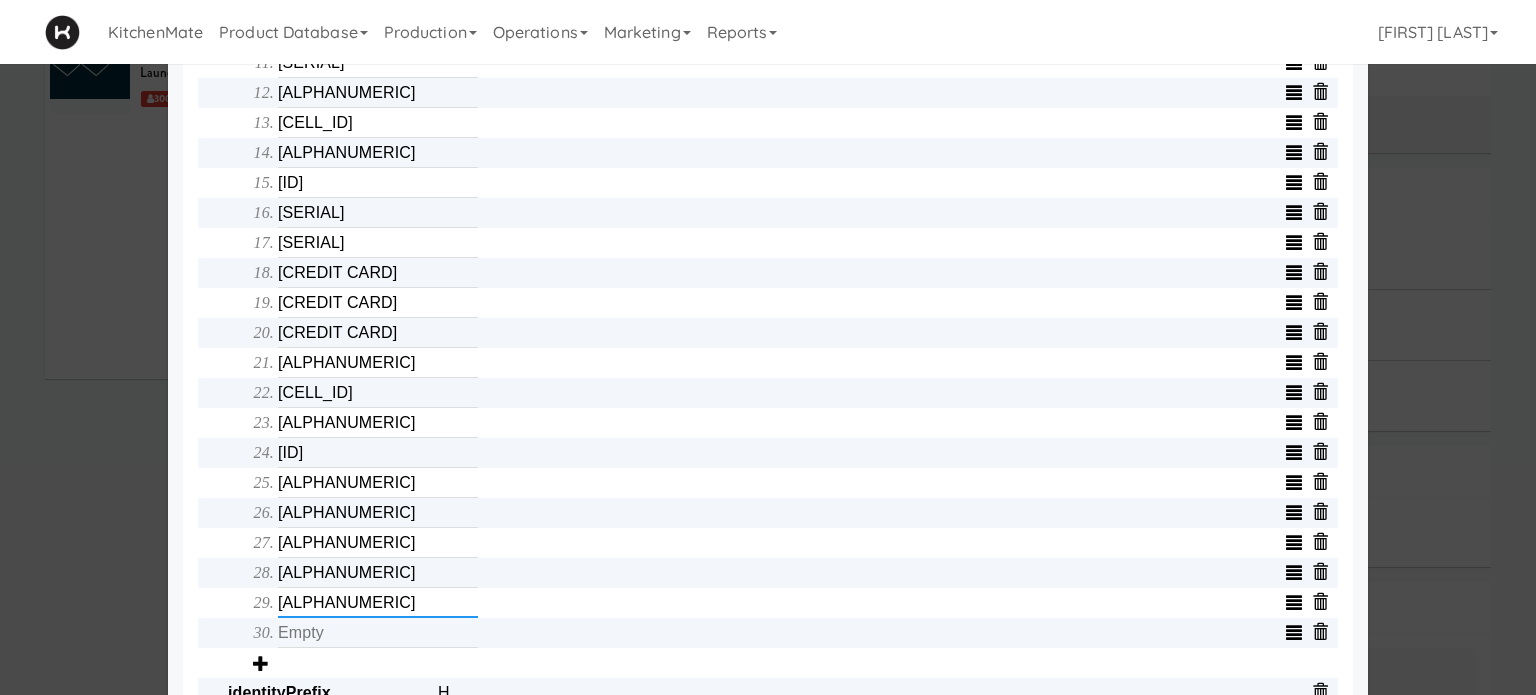 type on "[ID]" 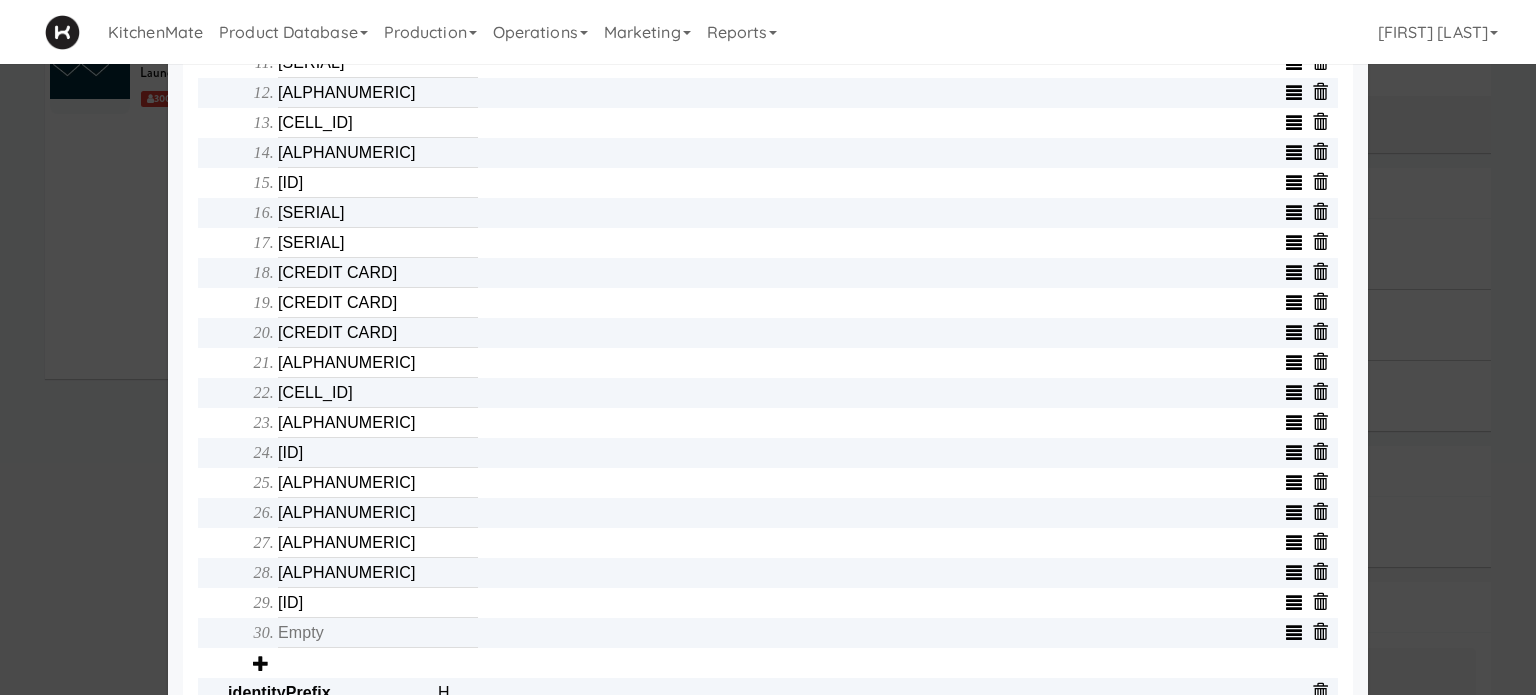 click on "[ALPHANUMERIC]" at bounding box center (768, -93) 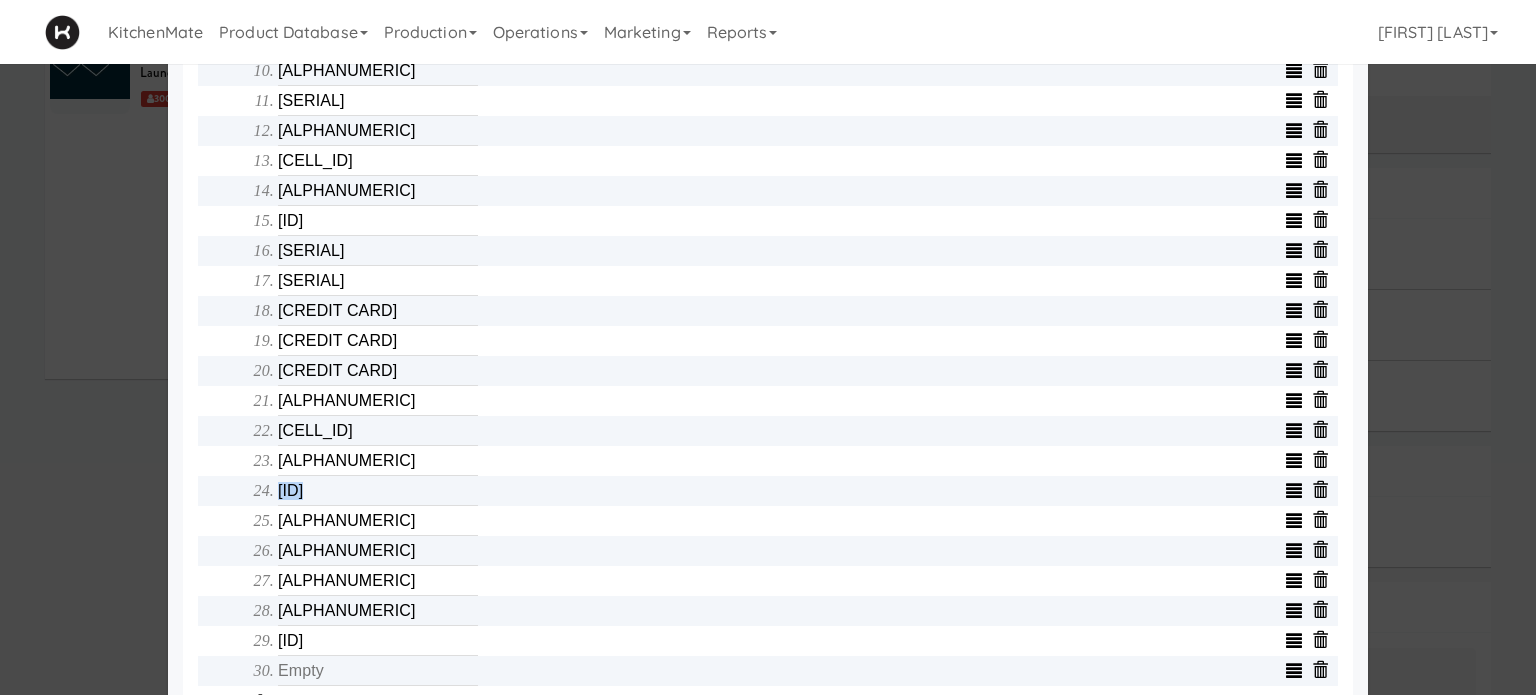 click on "[ALPHANUMERIC]" at bounding box center (768, -55) 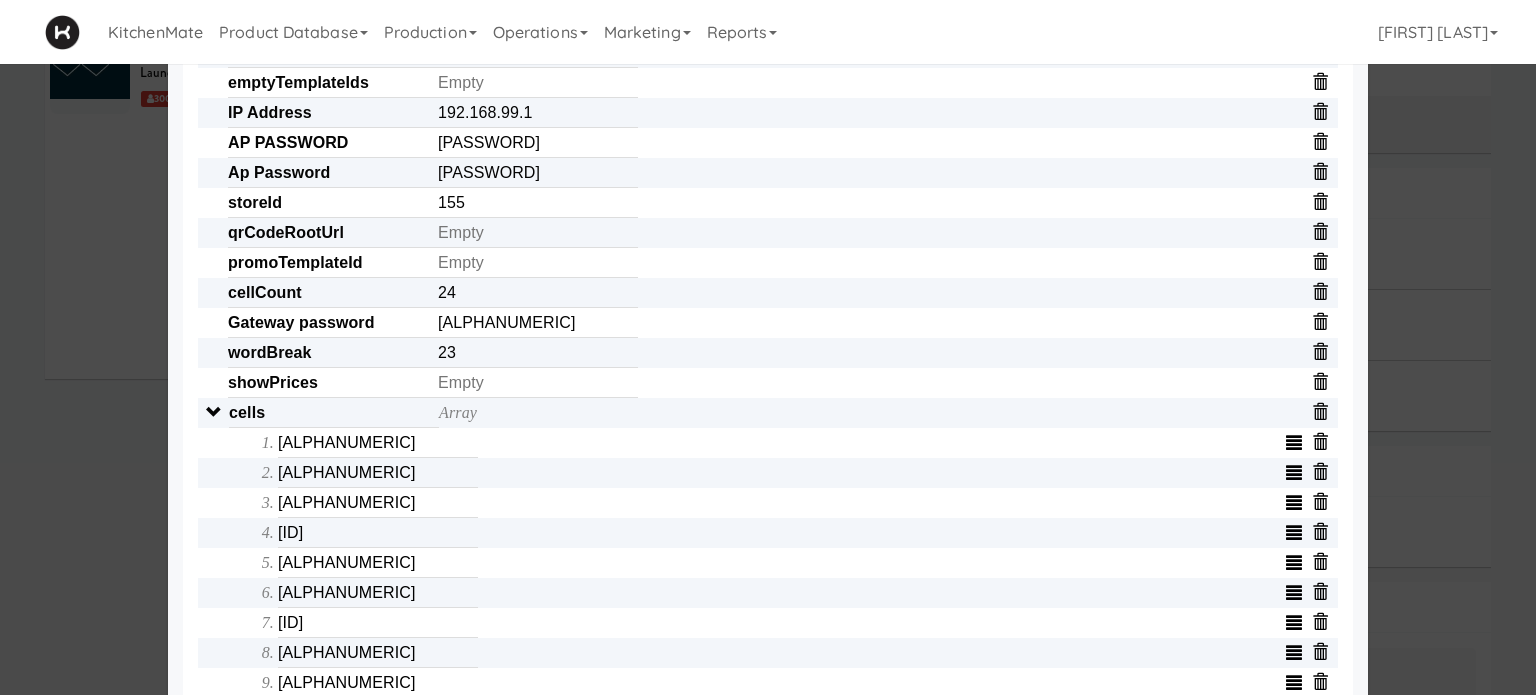 scroll, scrollTop: 440, scrollLeft: 0, axis: vertical 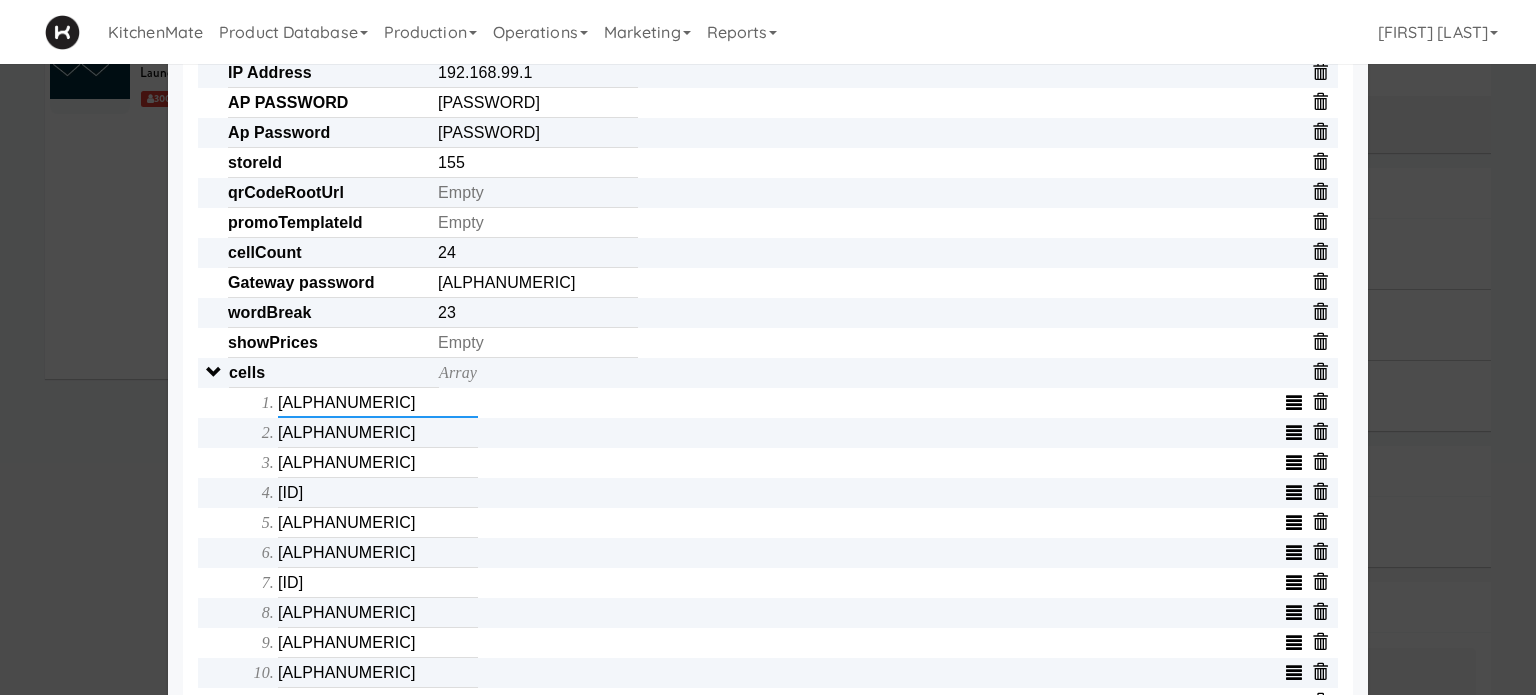 click on "[ALPHANUMERIC]" at bounding box center [378, 403] 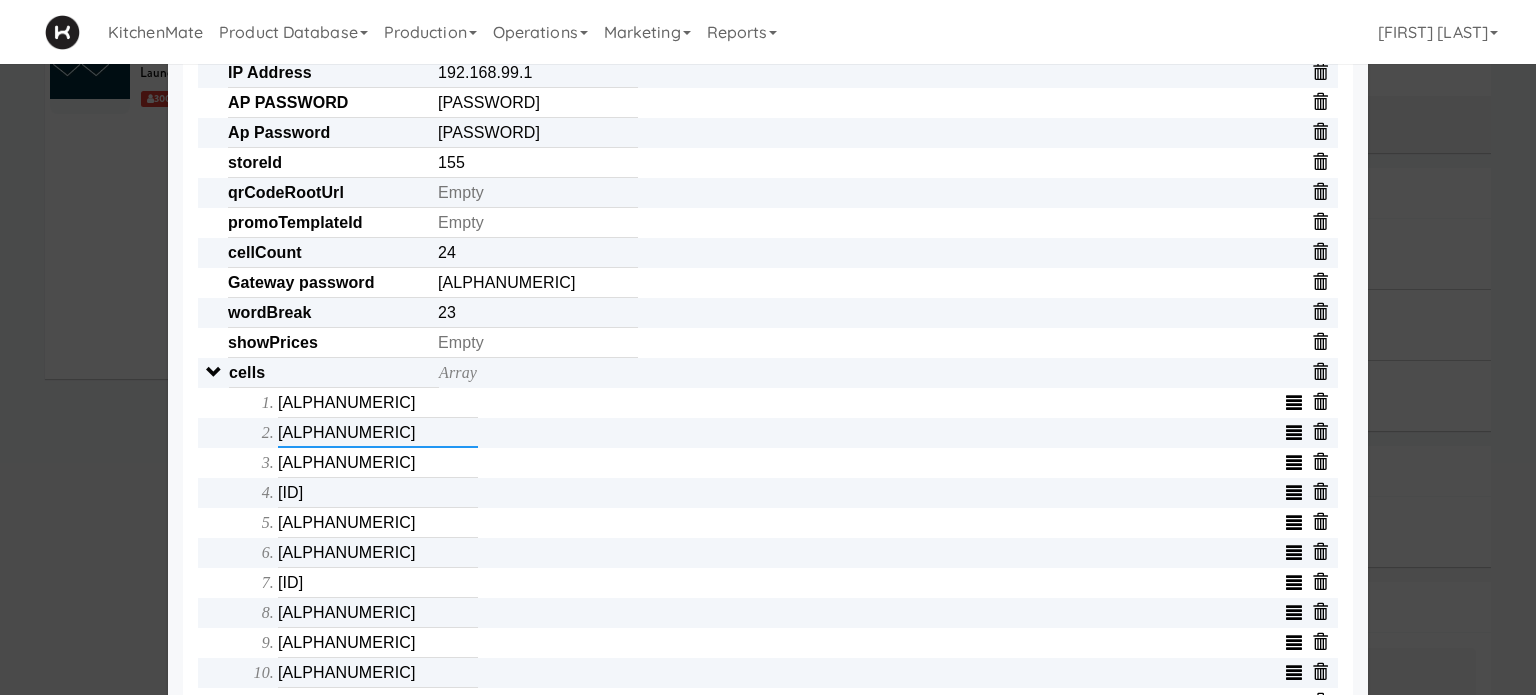 click on "[ALPHANUMERIC]" at bounding box center [378, 433] 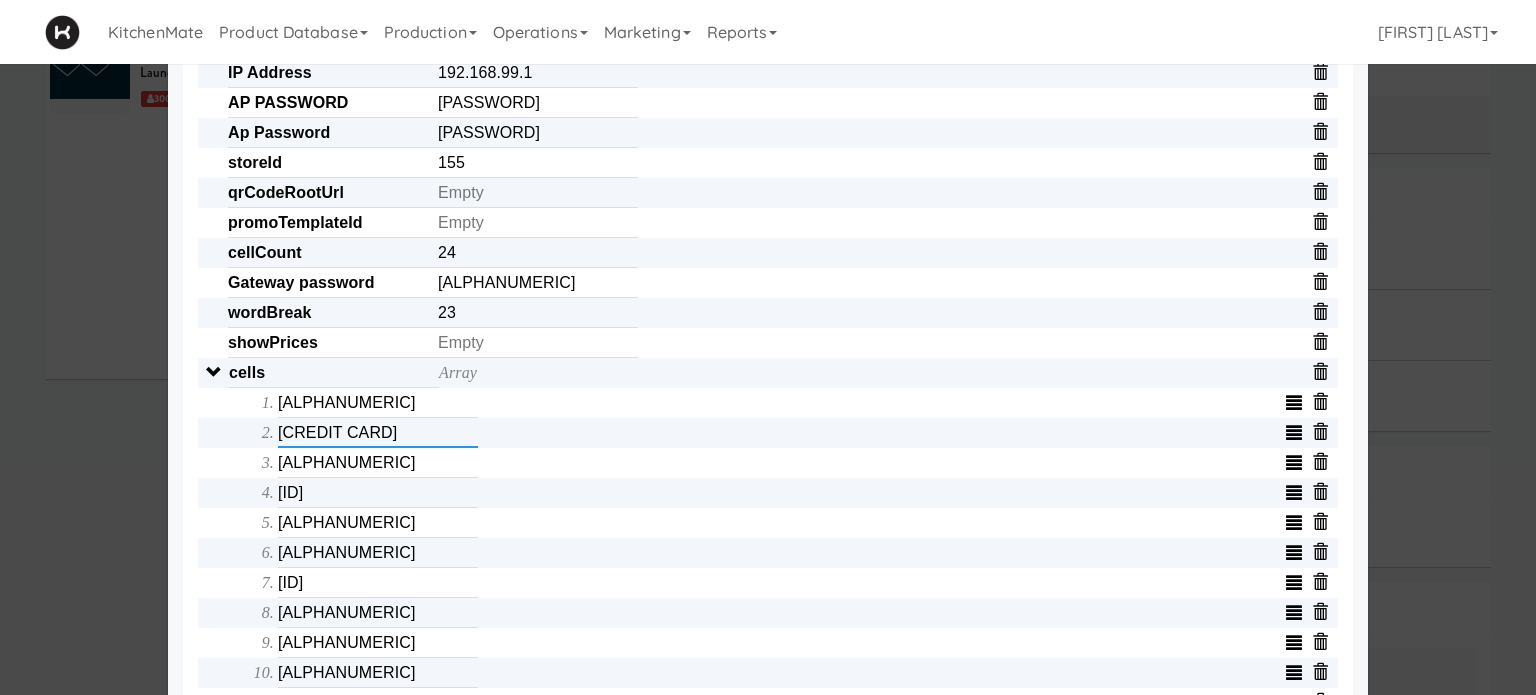 type on "[ALPHANUMERIC]" 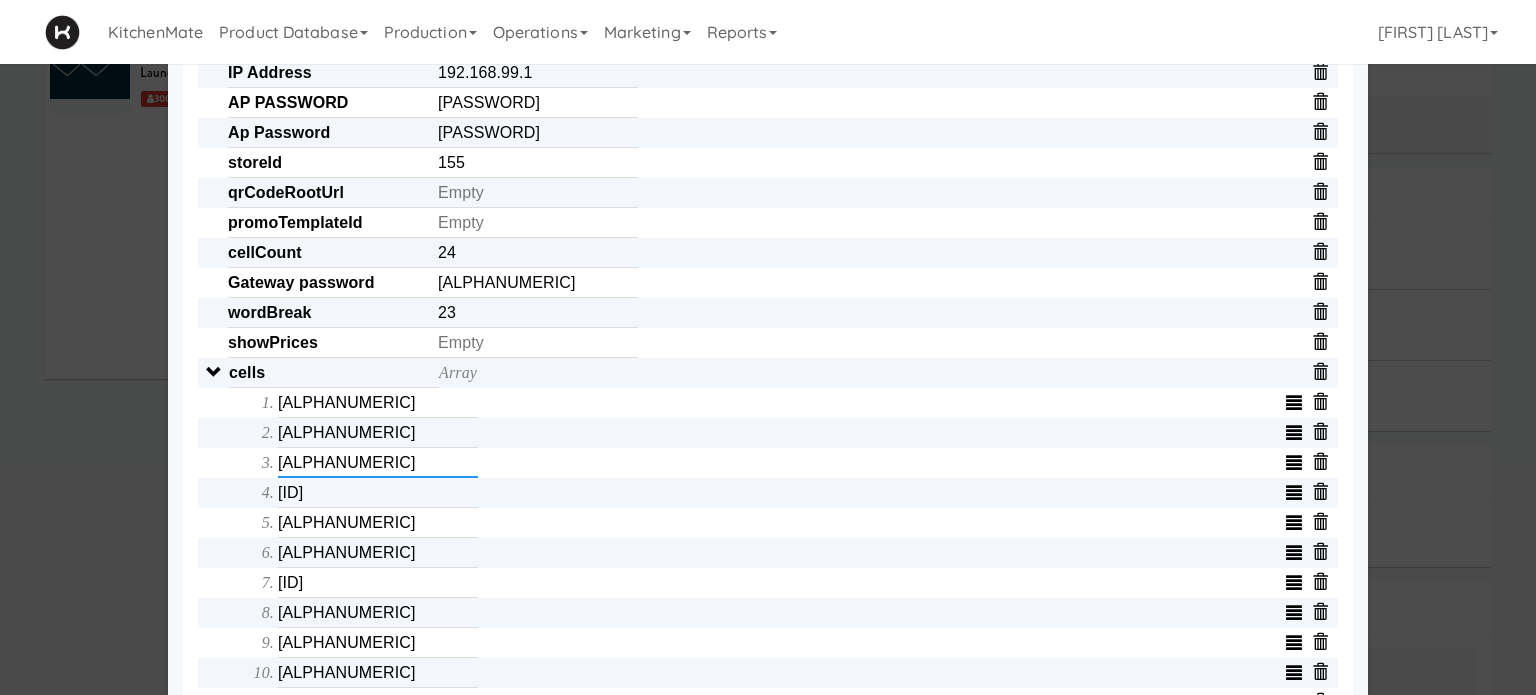 click on "[ALPHANUMERIC]" at bounding box center [378, 463] 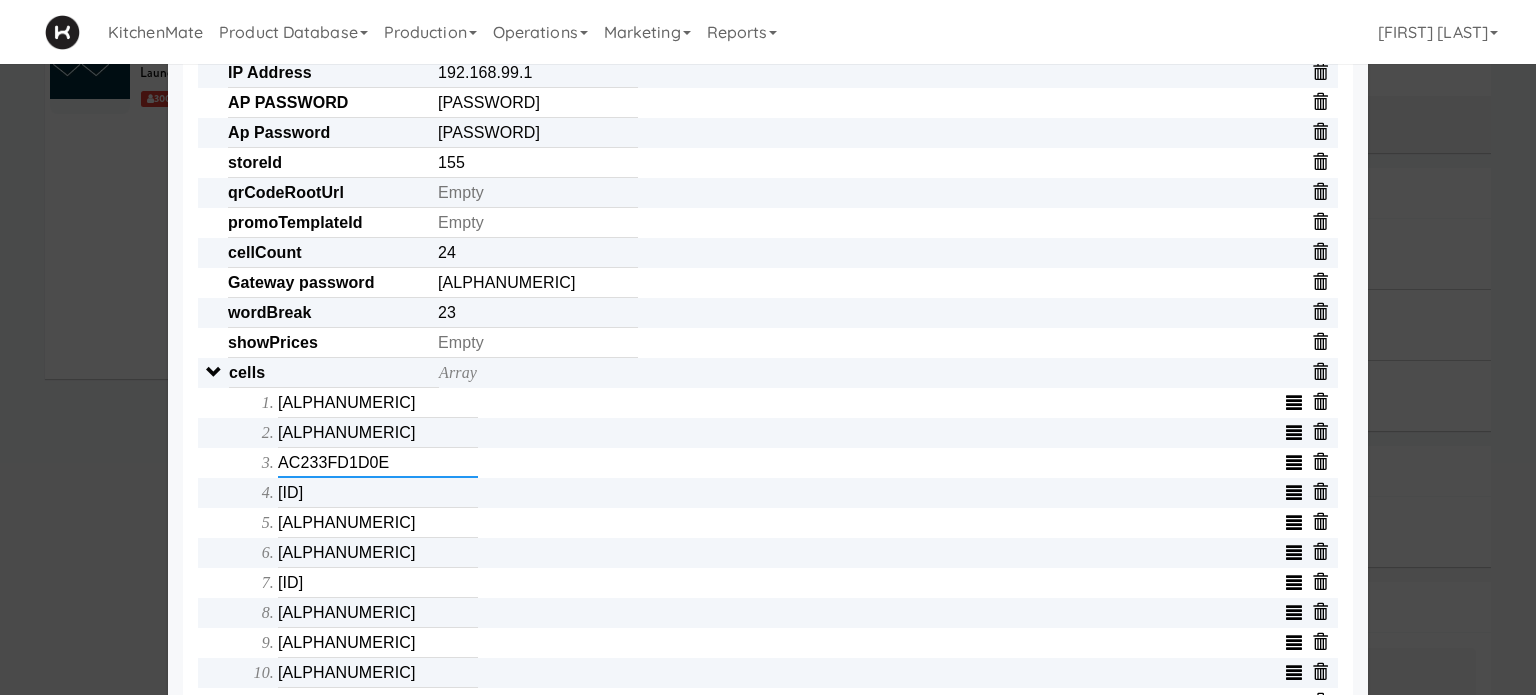 type on "[ALPHANUMERIC]" 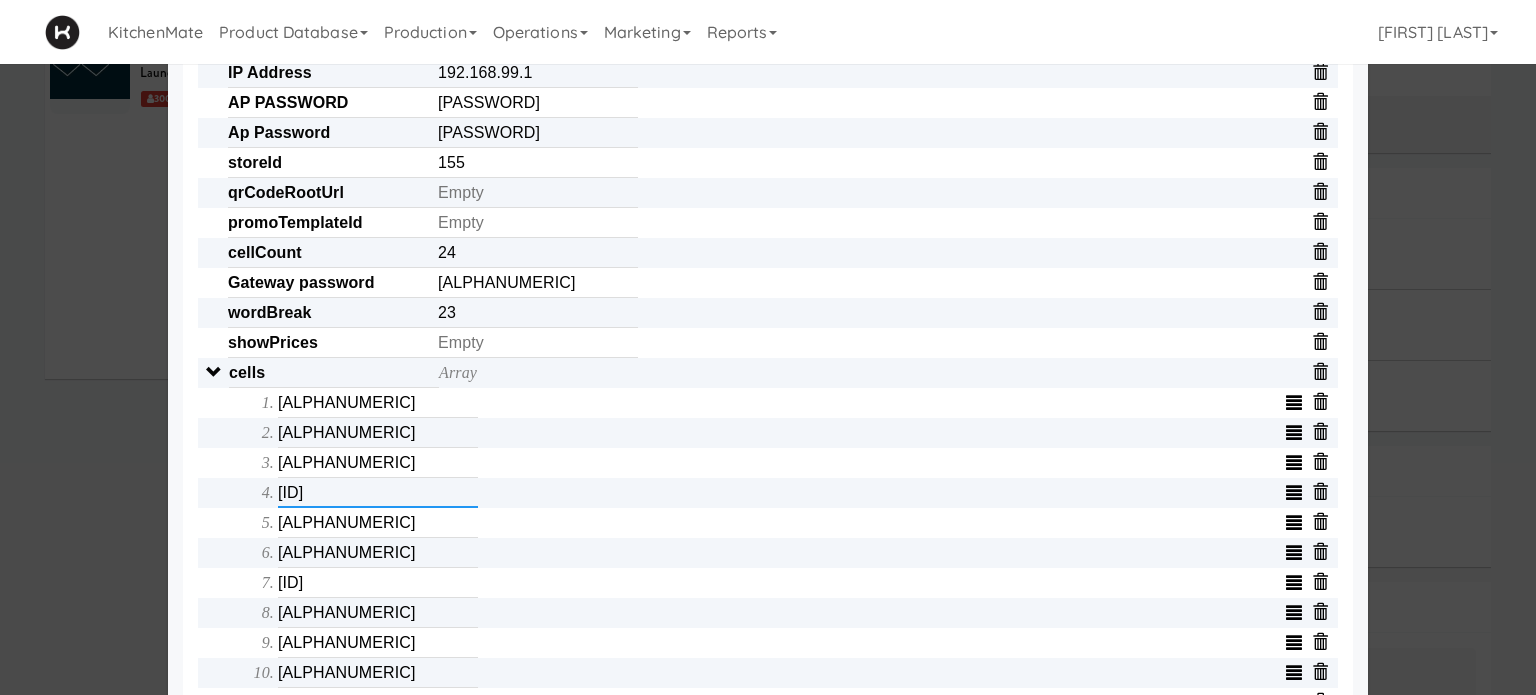 click on "[ID]" at bounding box center (378, 493) 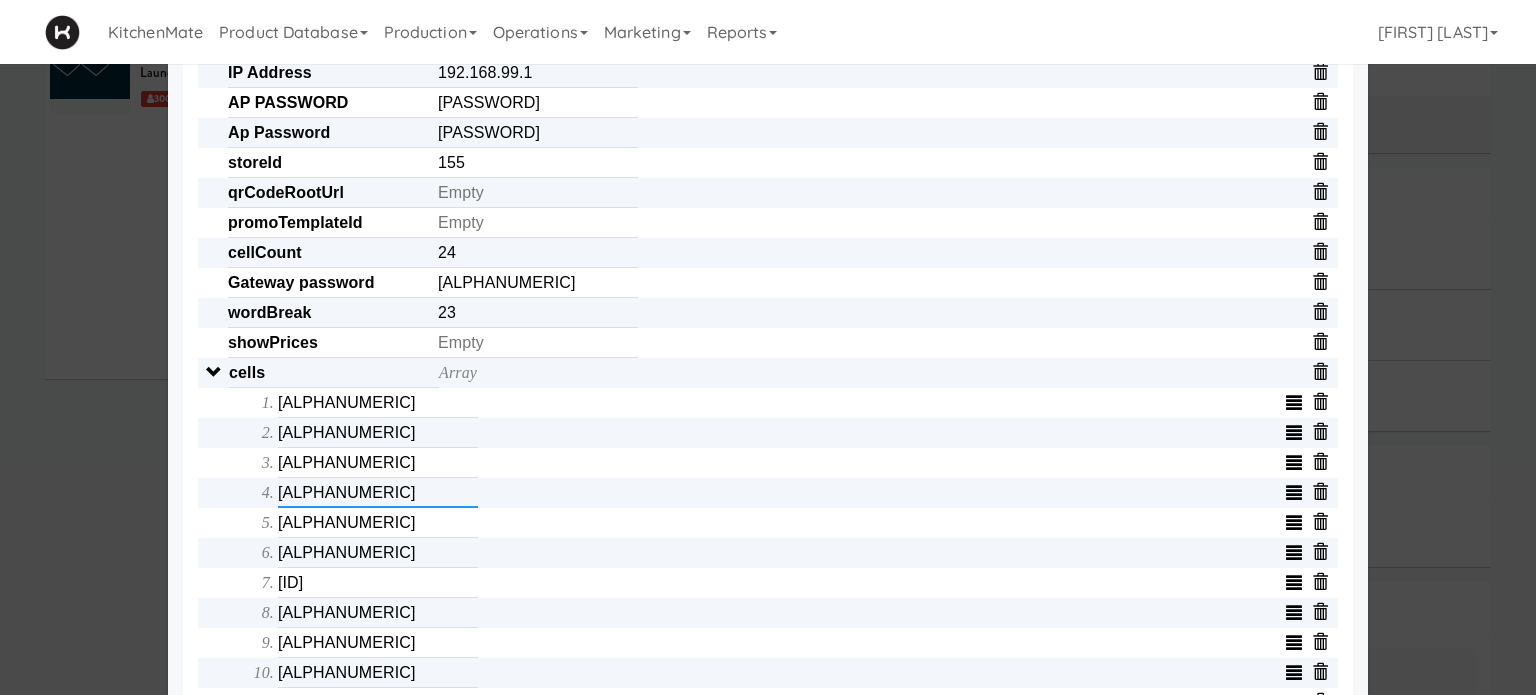 type on "[ID]" 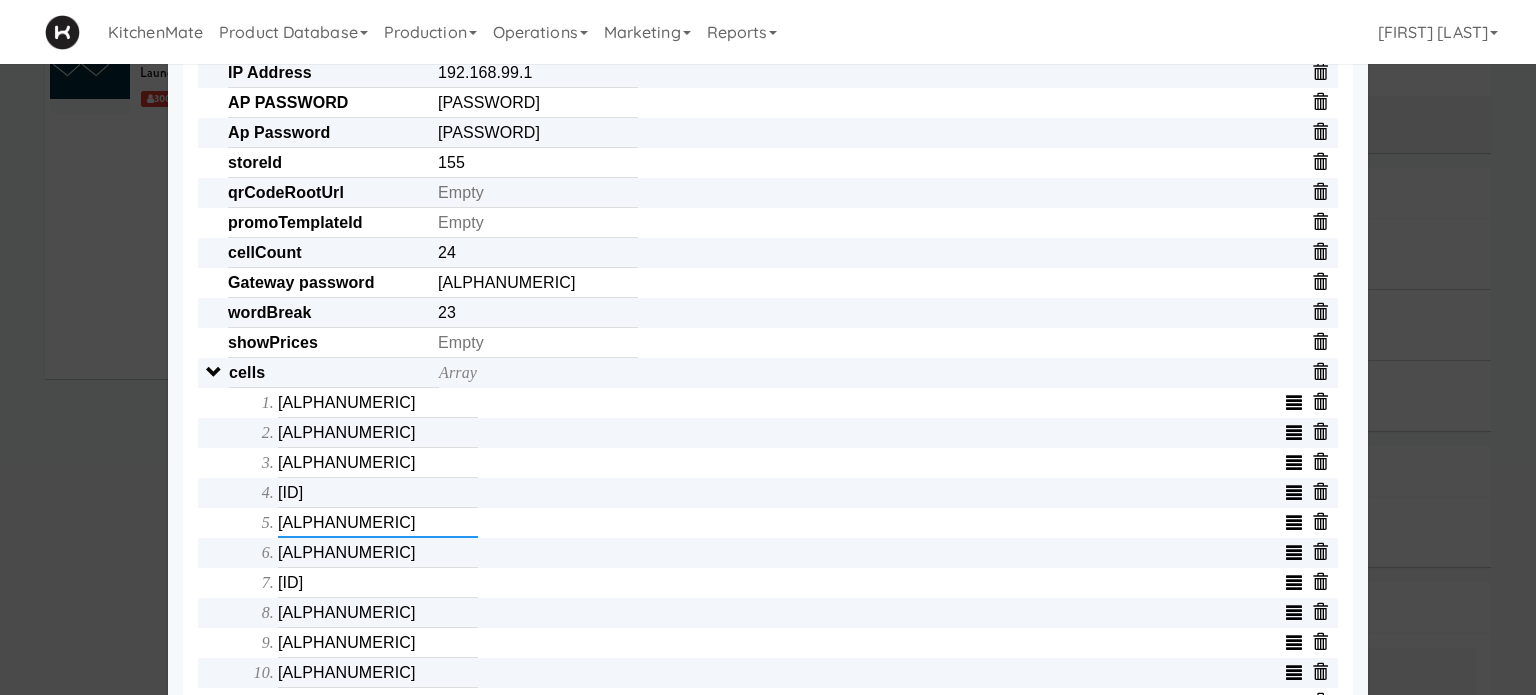 click on "[ALPHANUMERIC]" at bounding box center [378, 523] 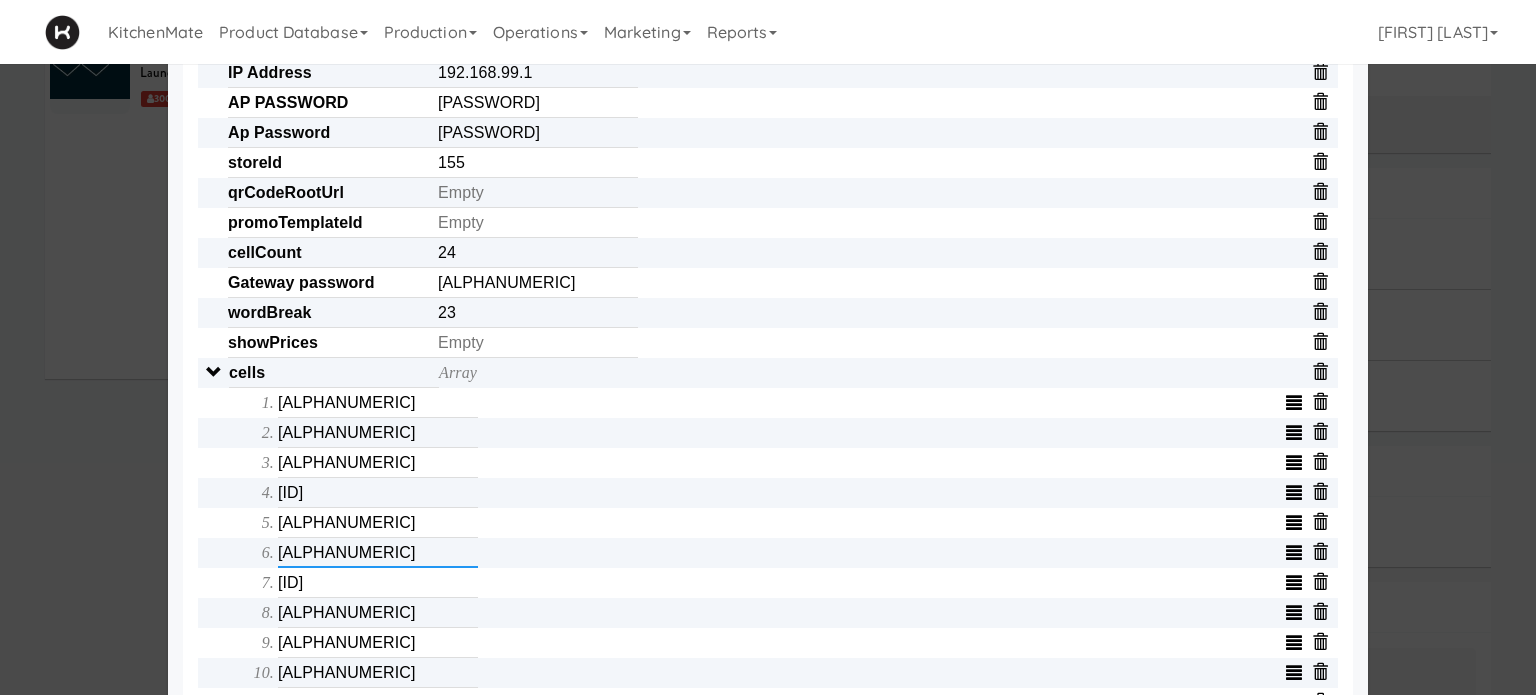 click on "[ALPHANUMERIC]" at bounding box center (378, 553) 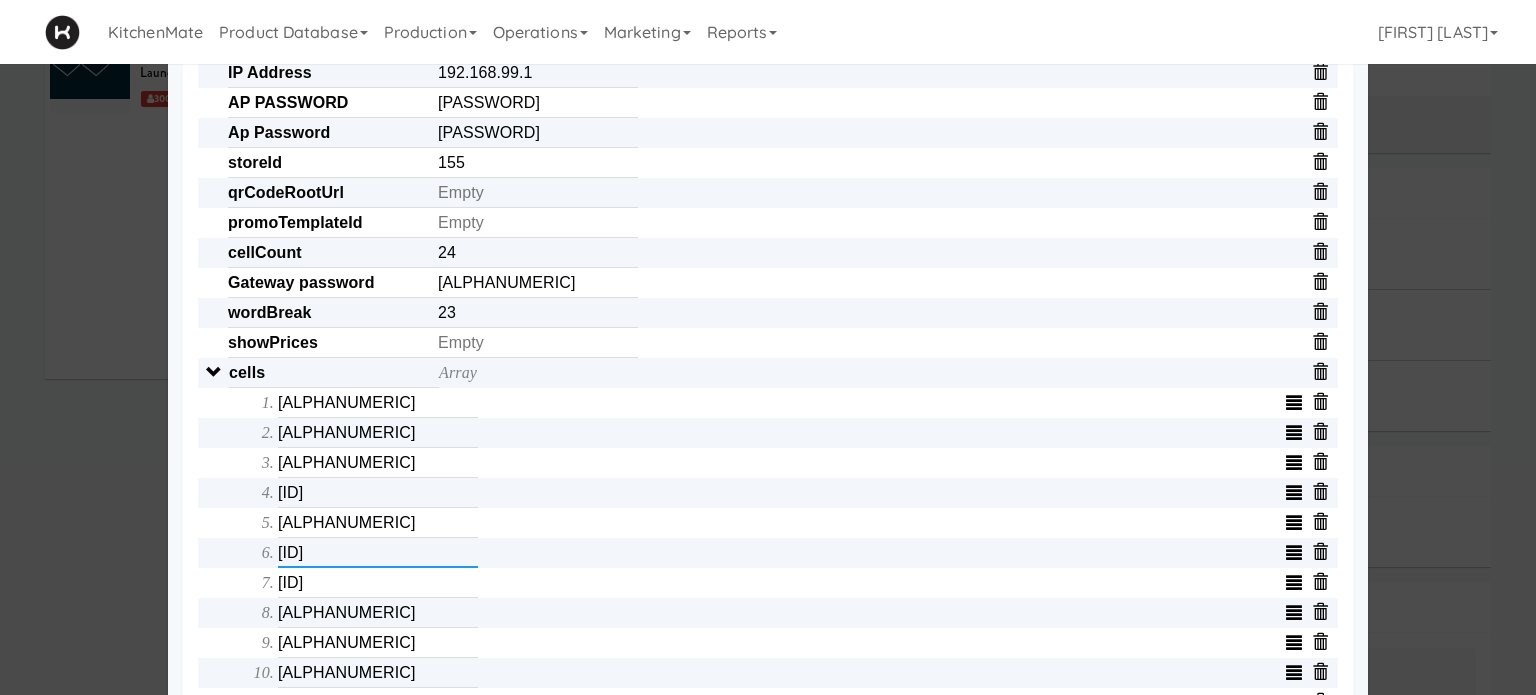 type on "[ALPHANUMERIC]" 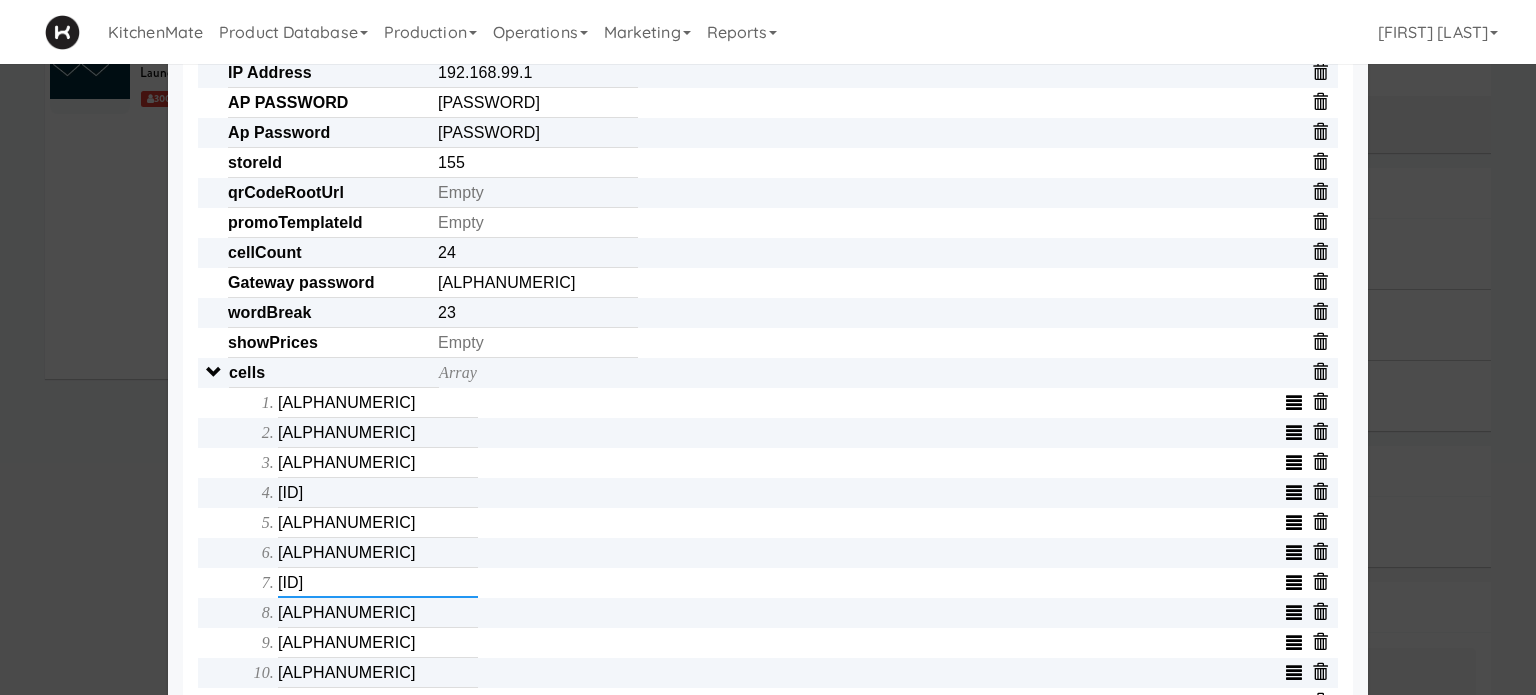 click on "[ID]" at bounding box center (378, 583) 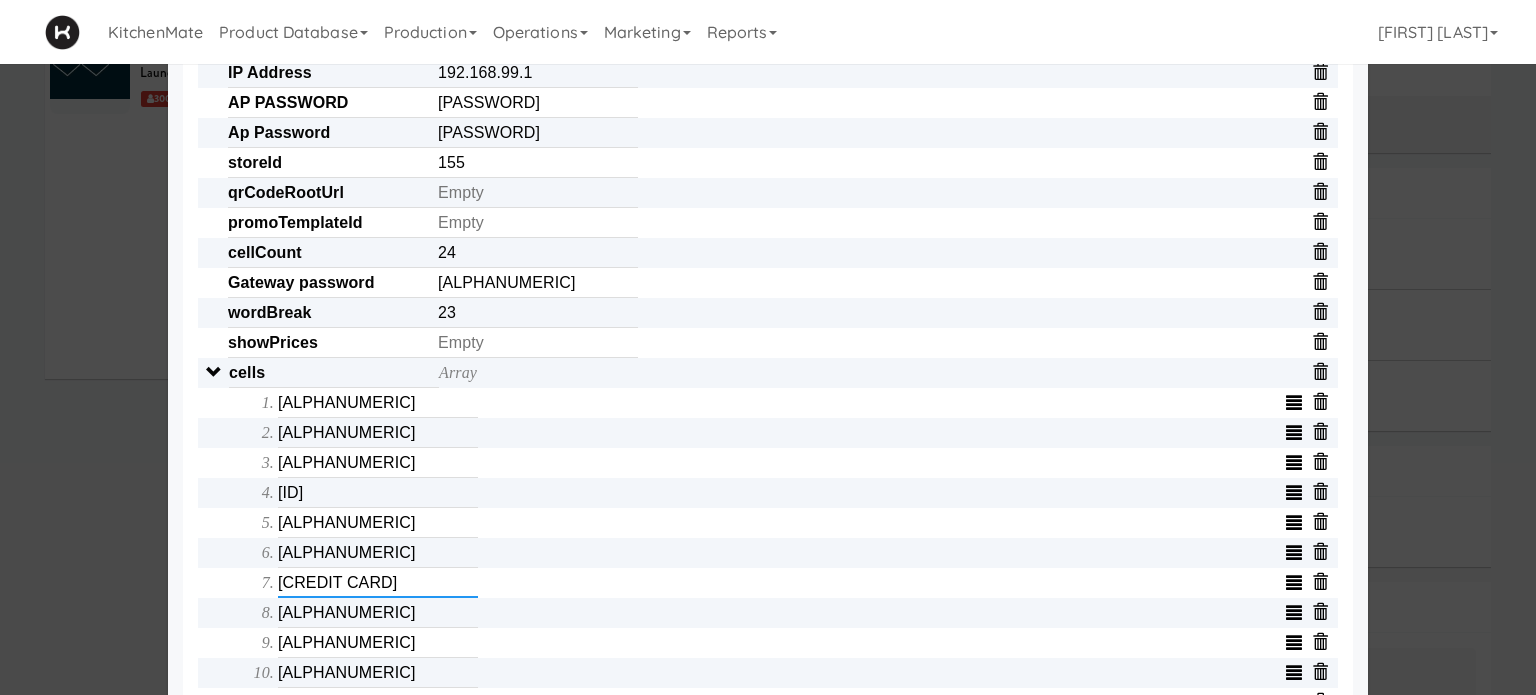 type on "[ID]" 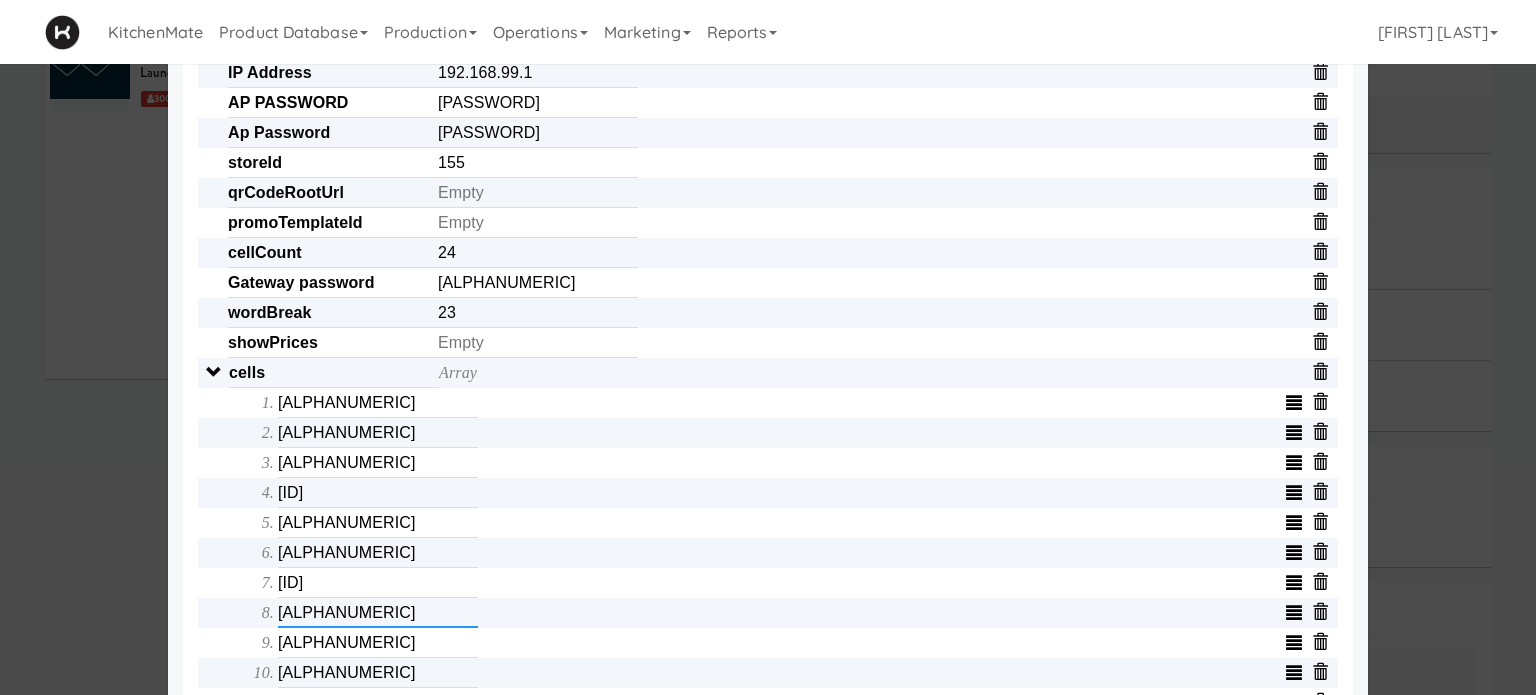 click on "[ALPHANUMERIC]" at bounding box center [378, 613] 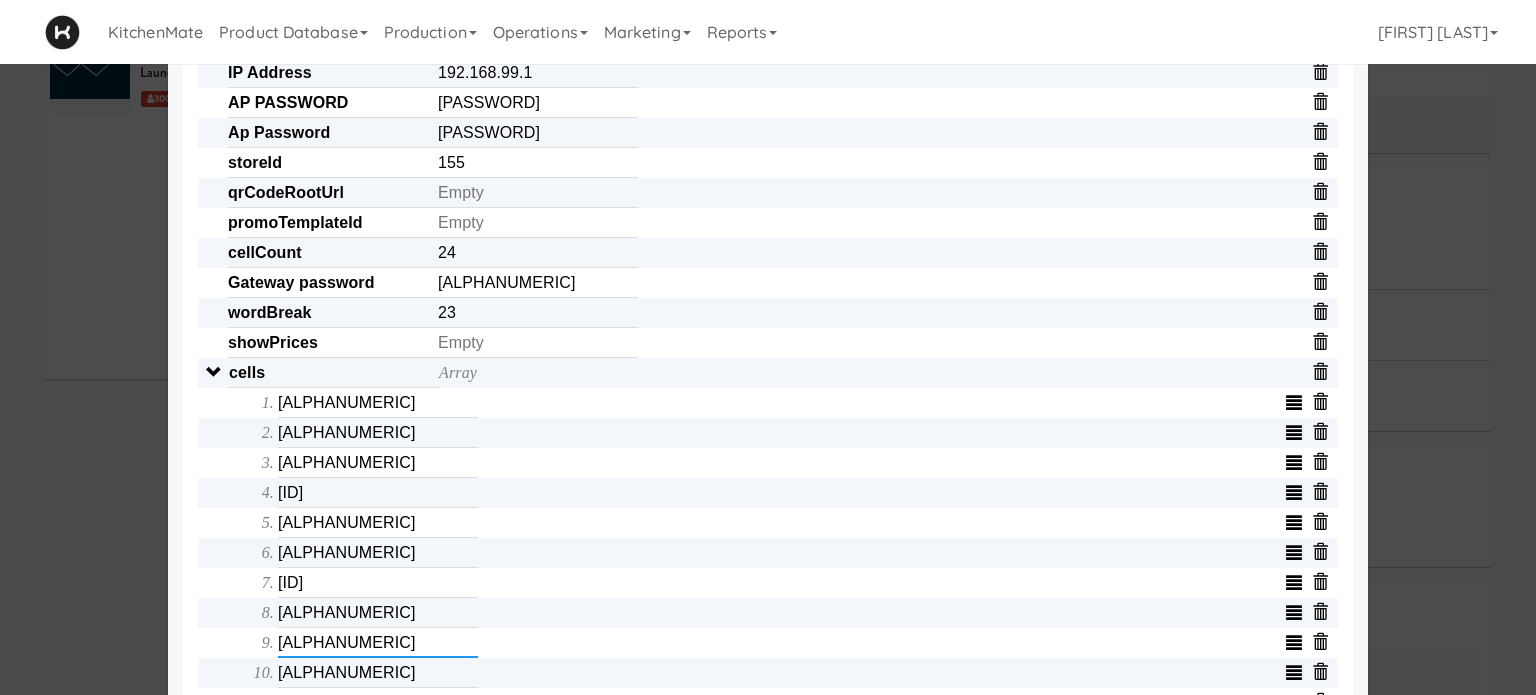 click on "[ALPHANUMERIC]" at bounding box center (378, 643) 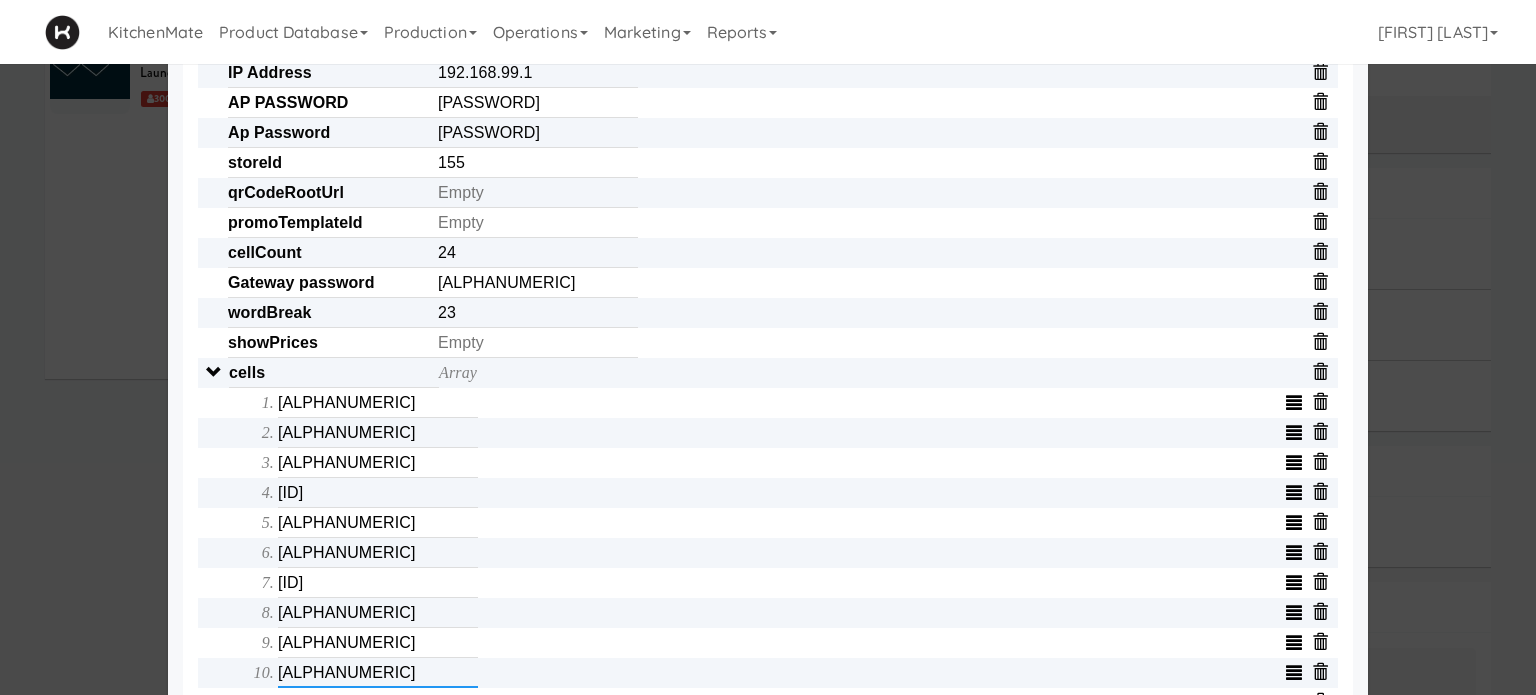 click on "[ALPHANUMERIC]" at bounding box center (378, 673) 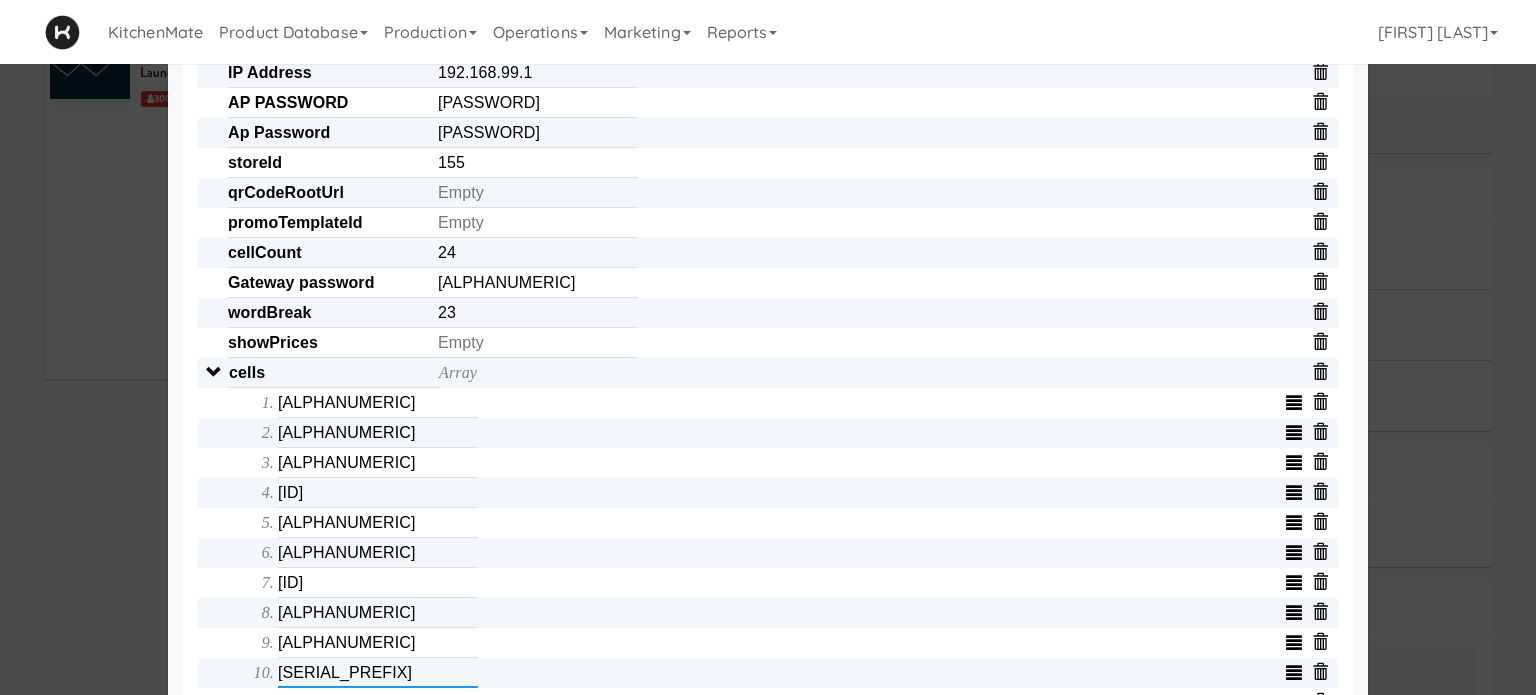 type on "[ALPHANUMERIC]" 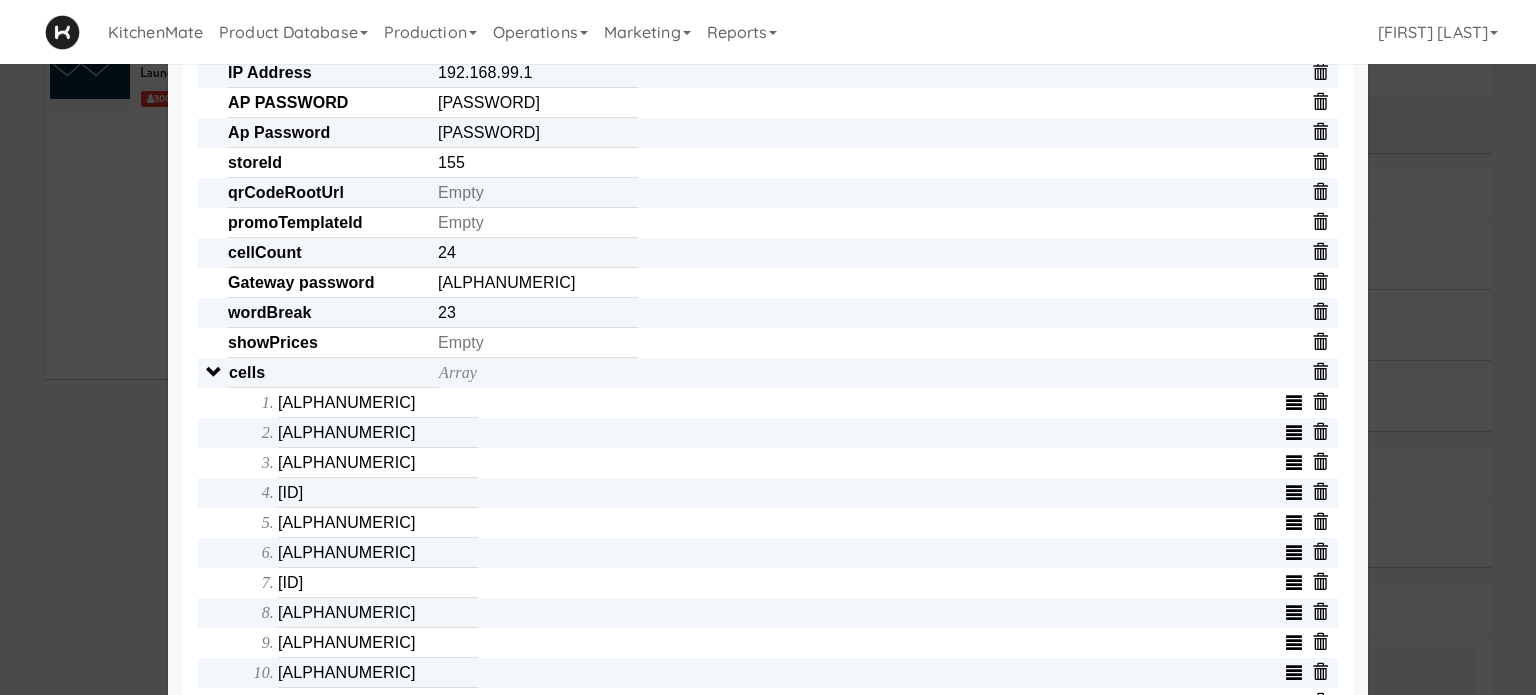 click on "[ALPHANUMERIC]" at bounding box center [768, 601] 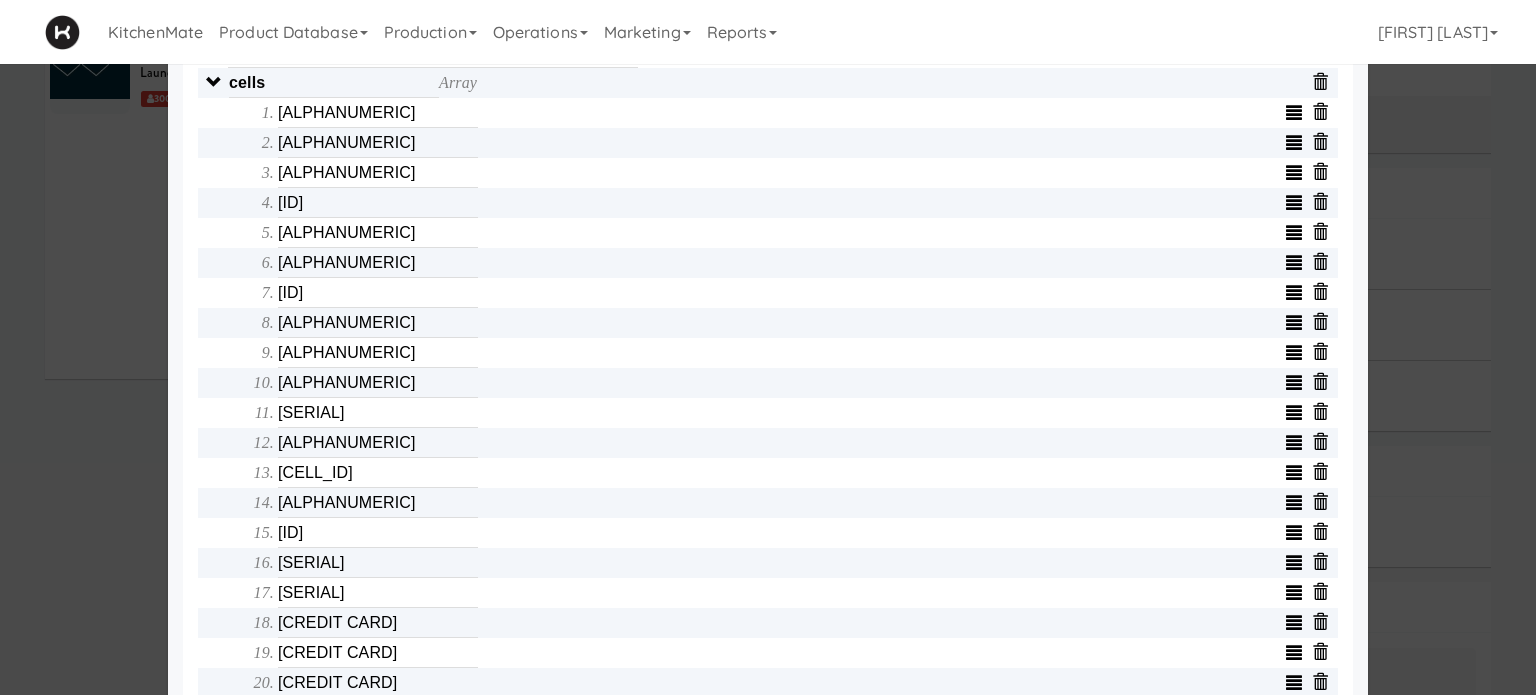 scroll, scrollTop: 760, scrollLeft: 0, axis: vertical 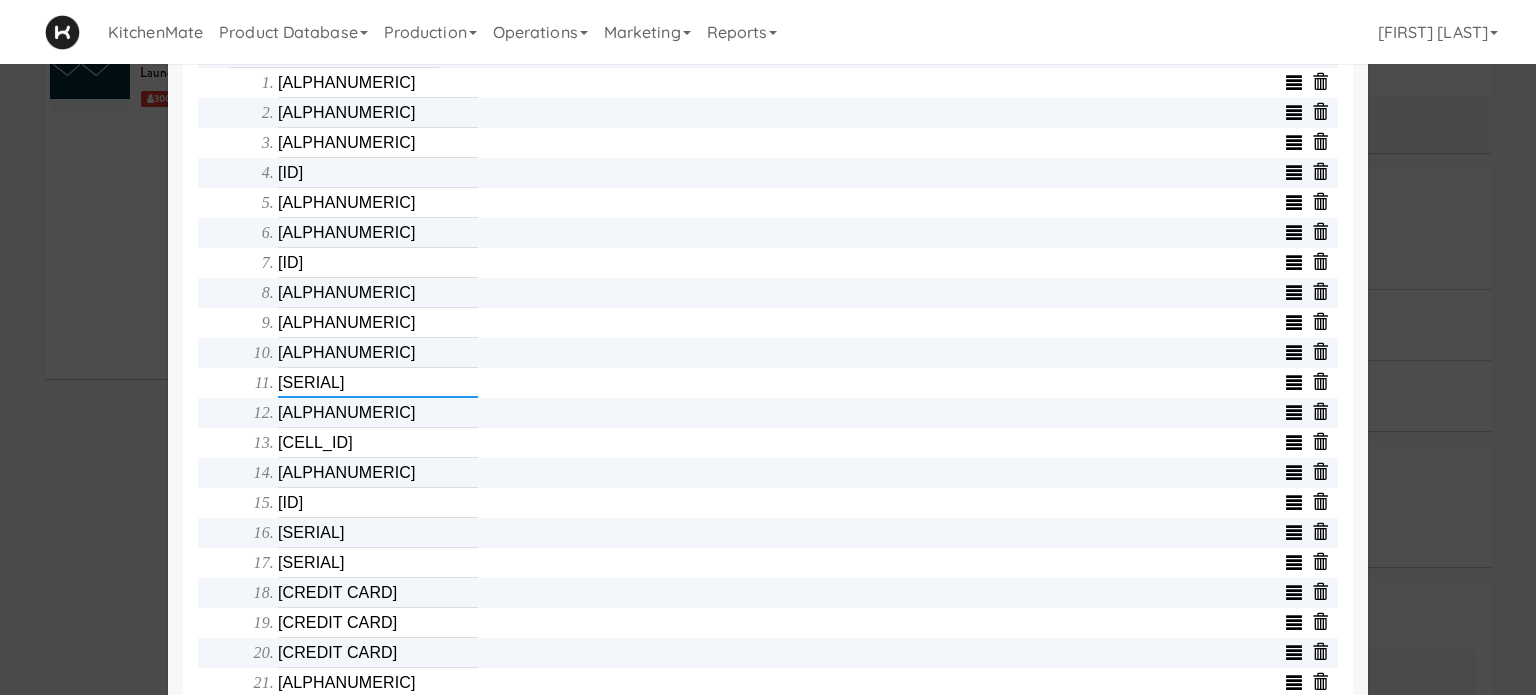 click on "[SERIAL]" at bounding box center (378, 383) 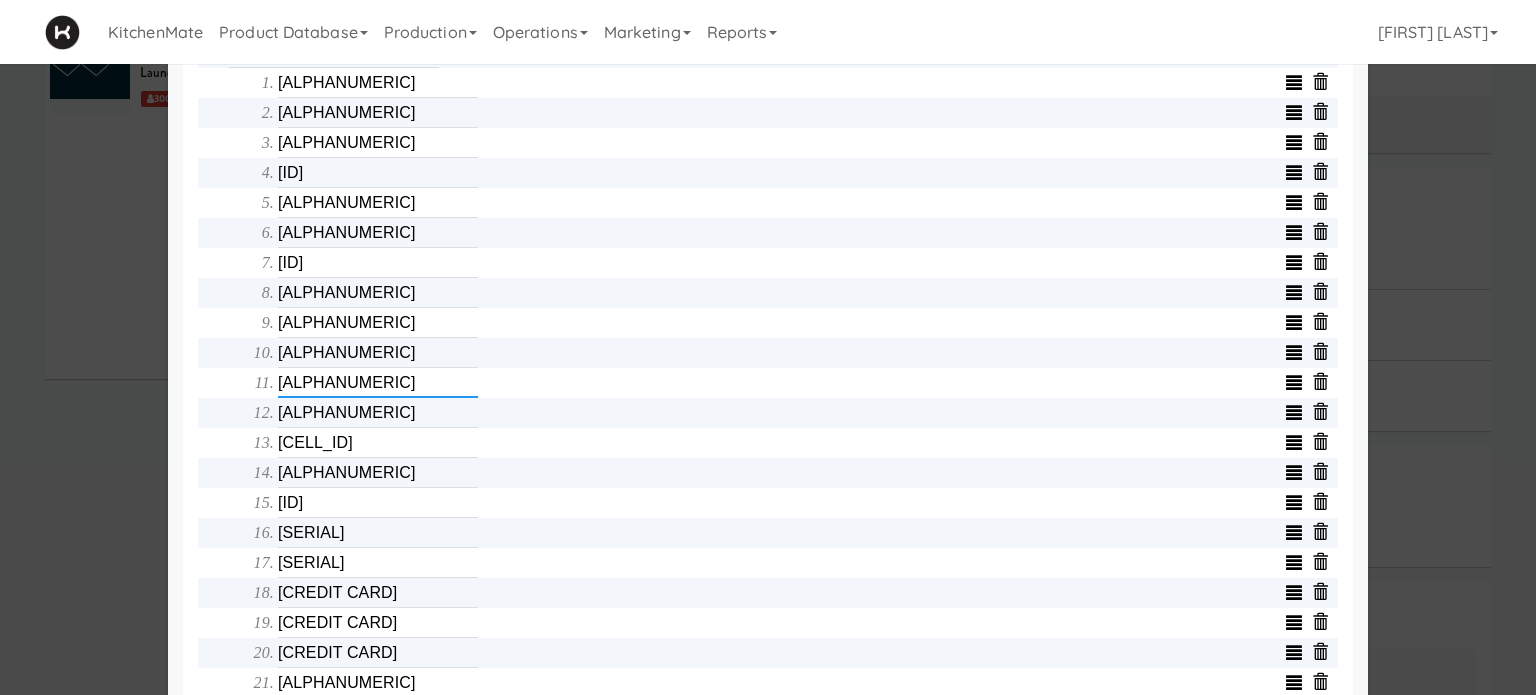 type on "[SERIAL]" 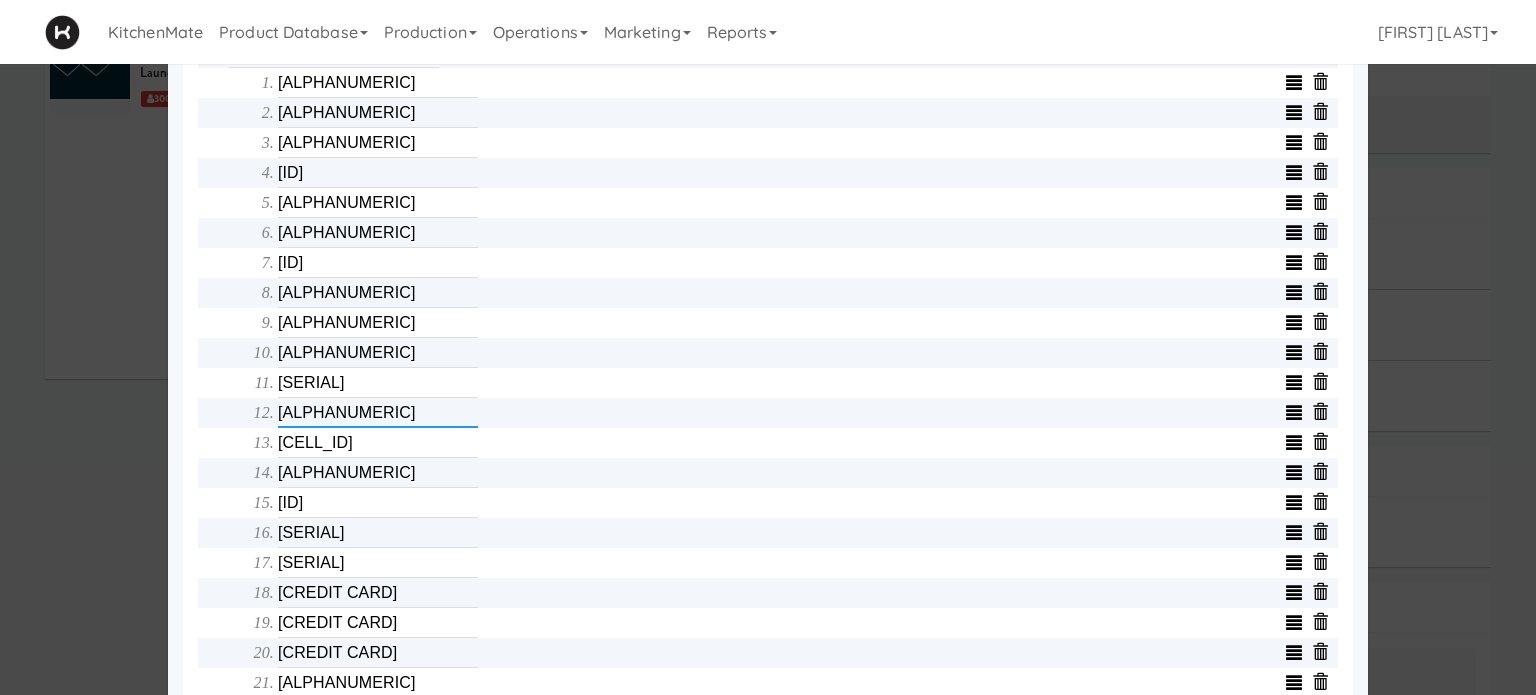 click on "[ALPHANUMERIC]" at bounding box center (378, 413) 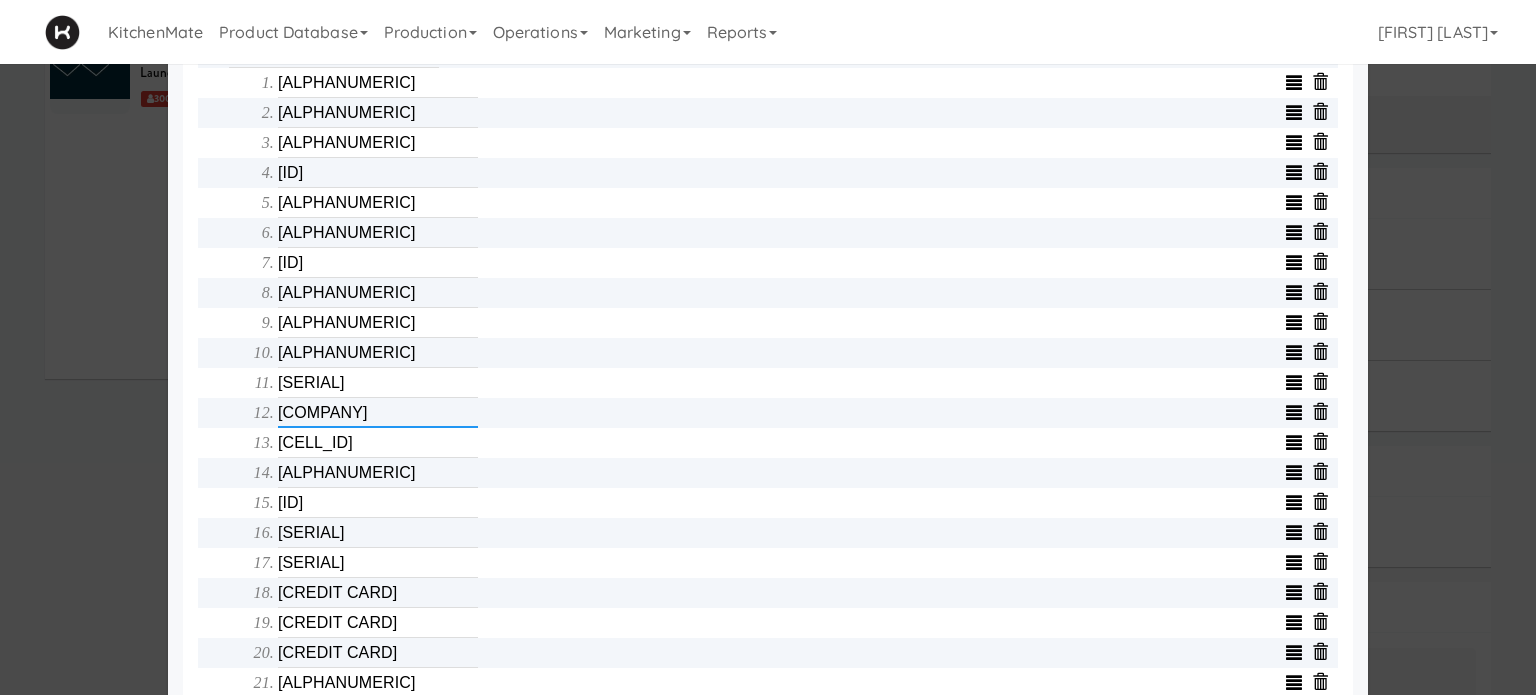 type on "[ALPHANUMERIC]" 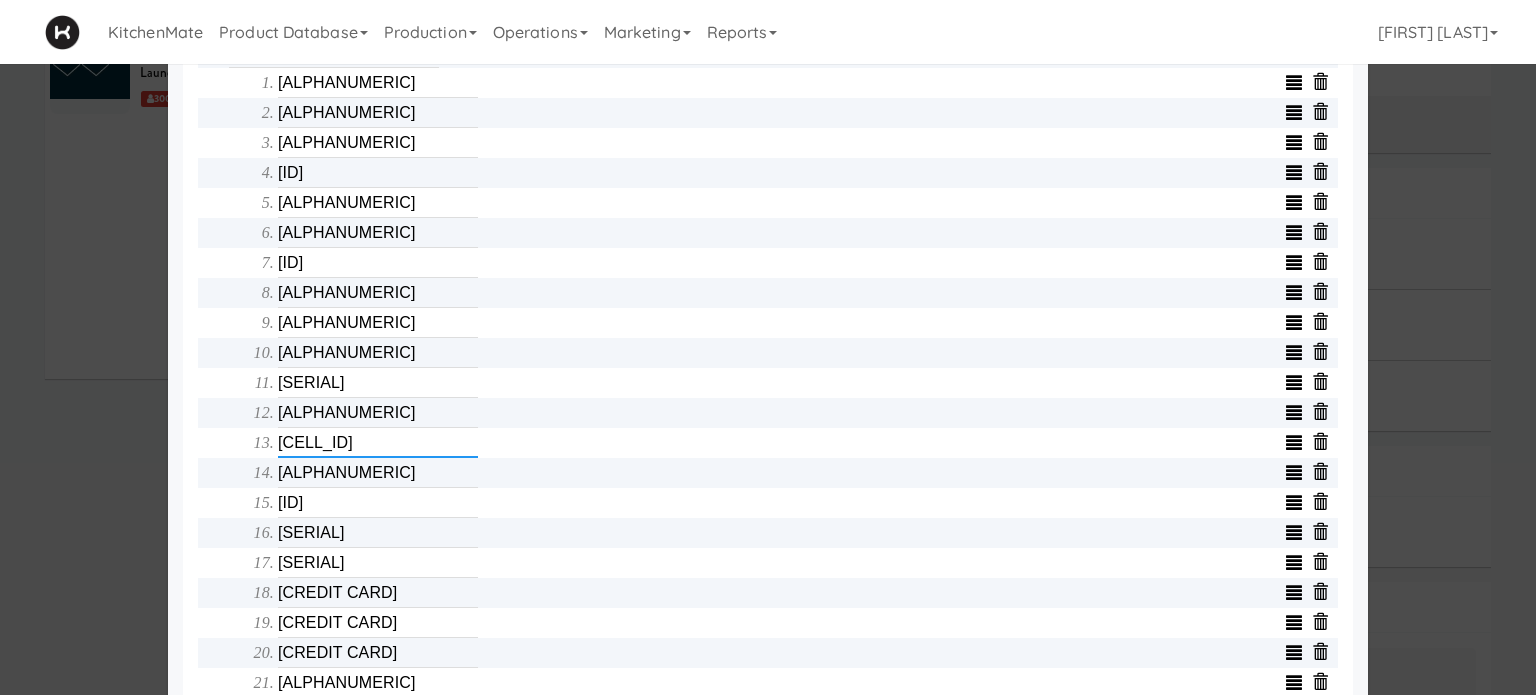 click on "[CELL_ID]" at bounding box center [378, 443] 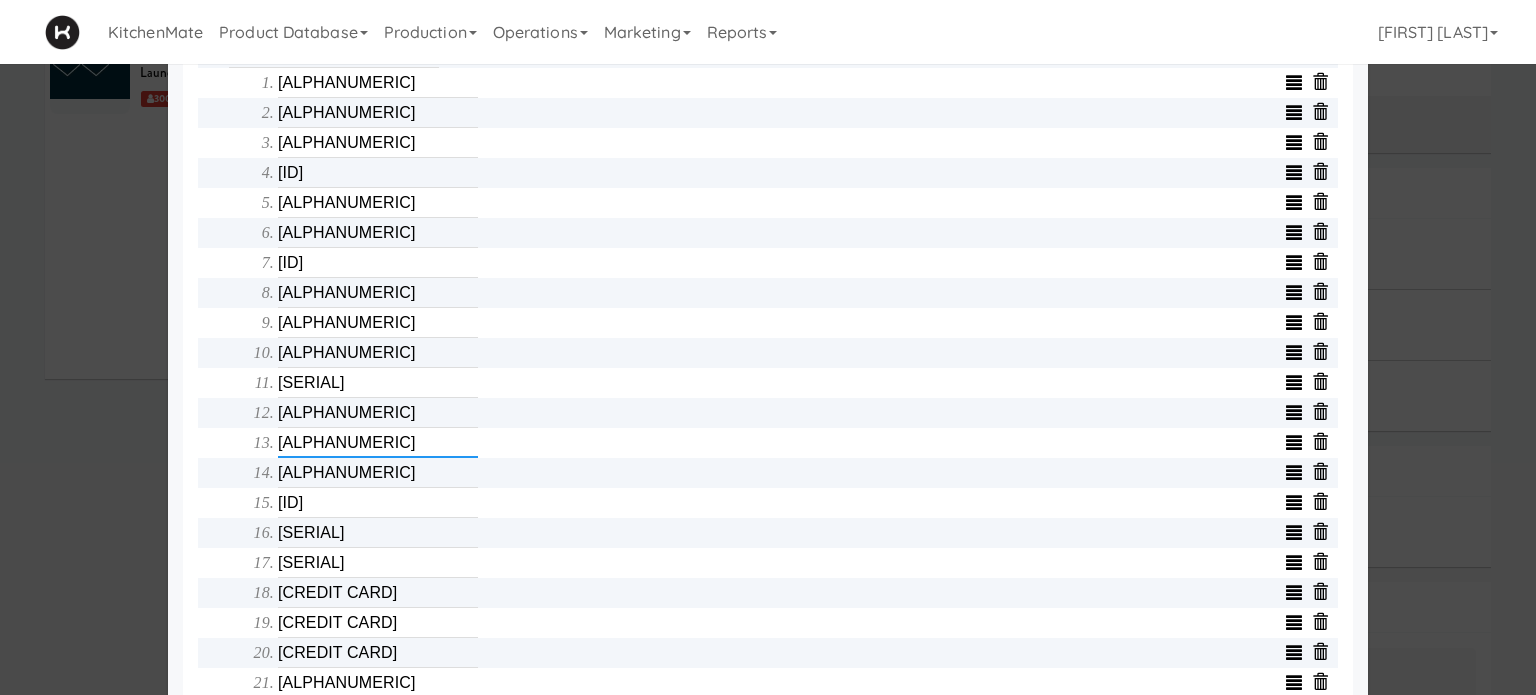 type on "[CELL_ID]" 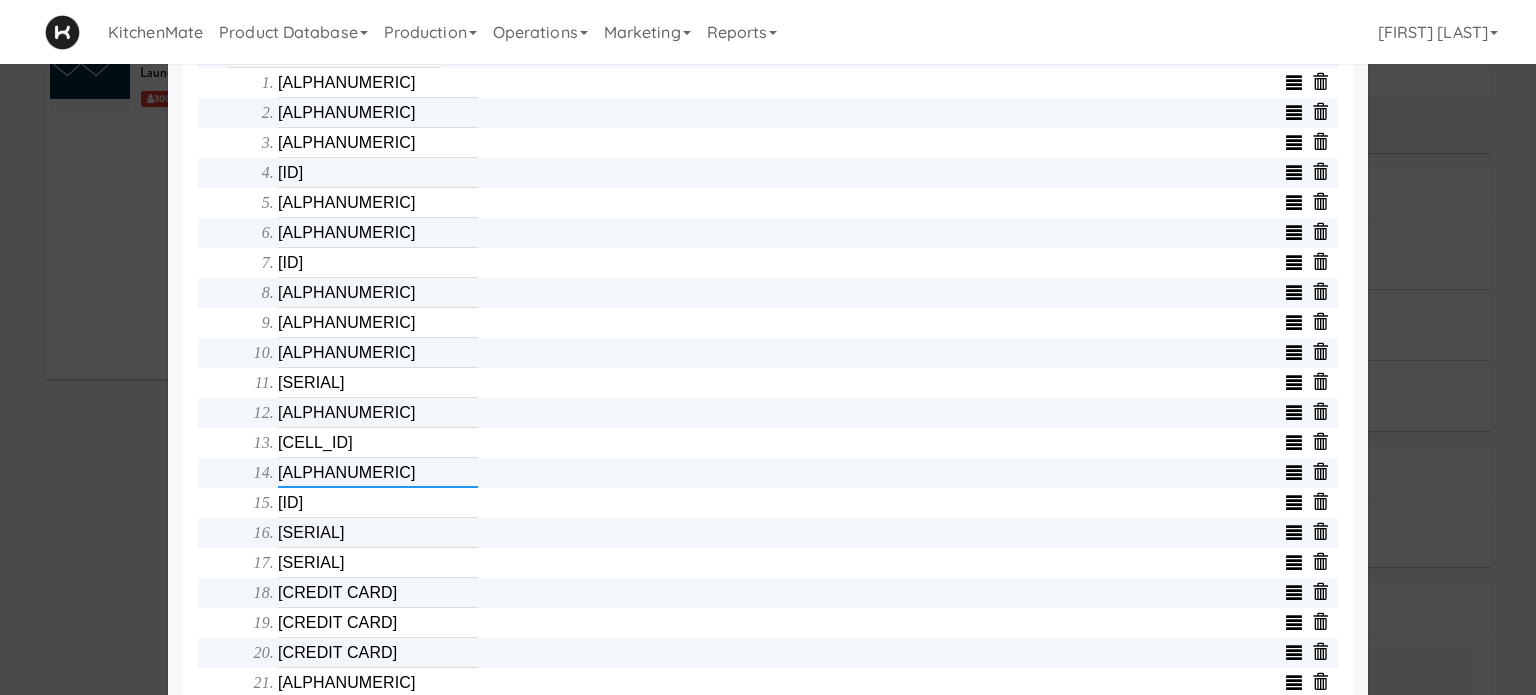 click on "[ALPHANUMERIC]" at bounding box center (378, 473) 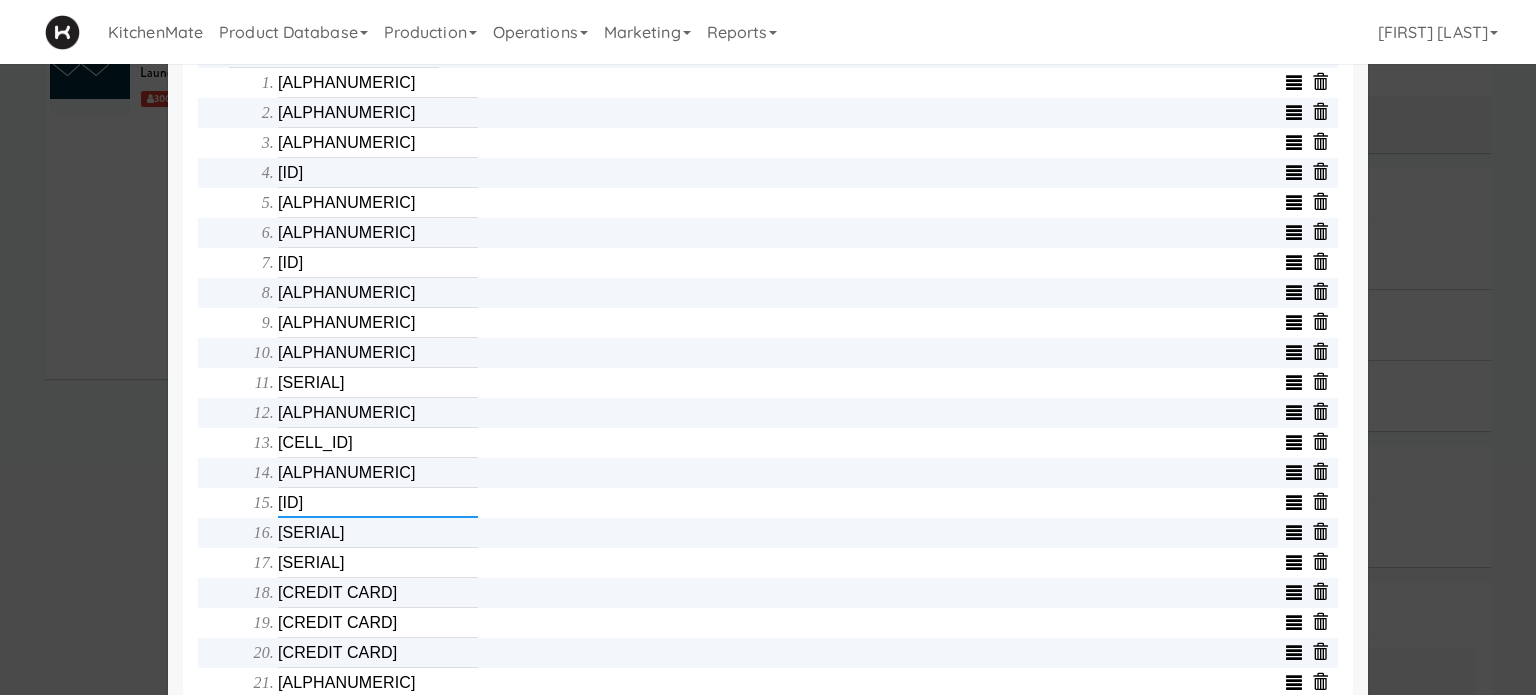 click on "[ID]" at bounding box center [378, 503] 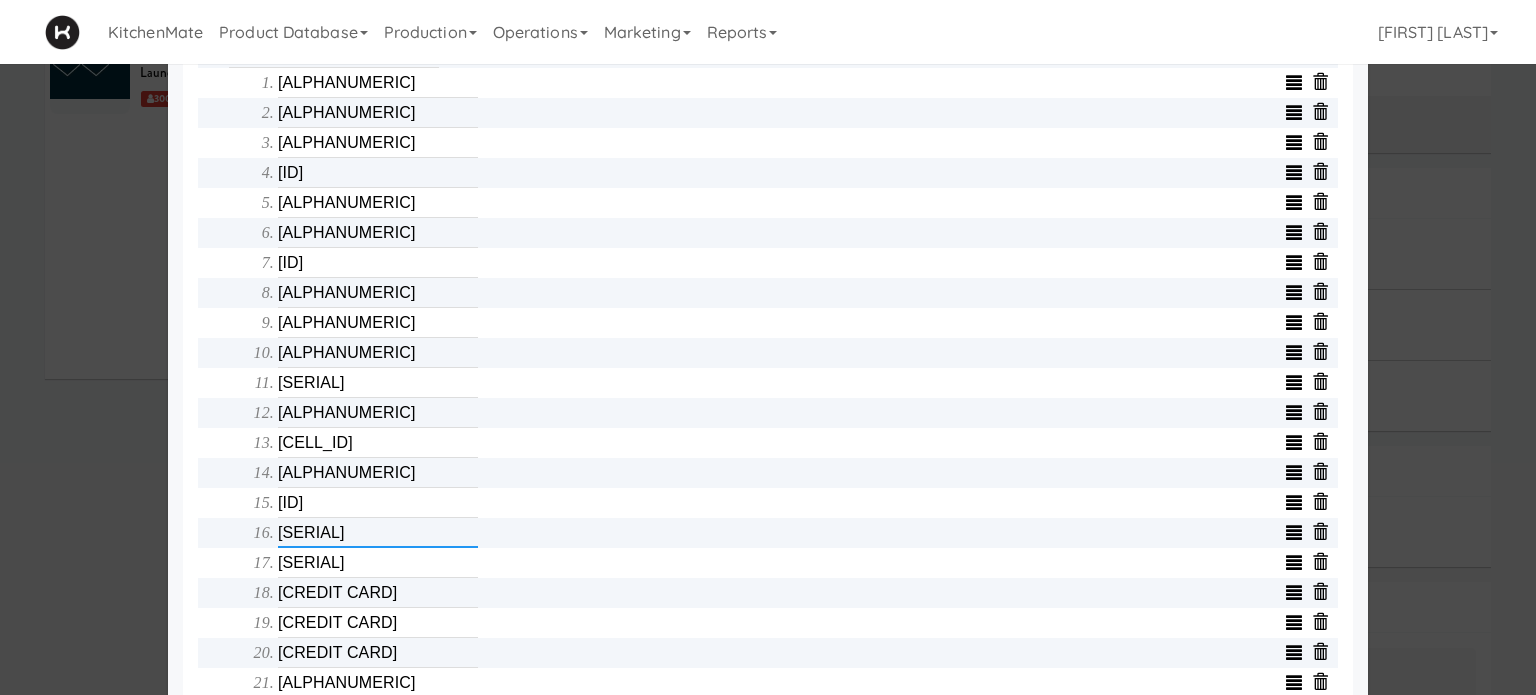 click on "[SERIAL]" at bounding box center (378, 533) 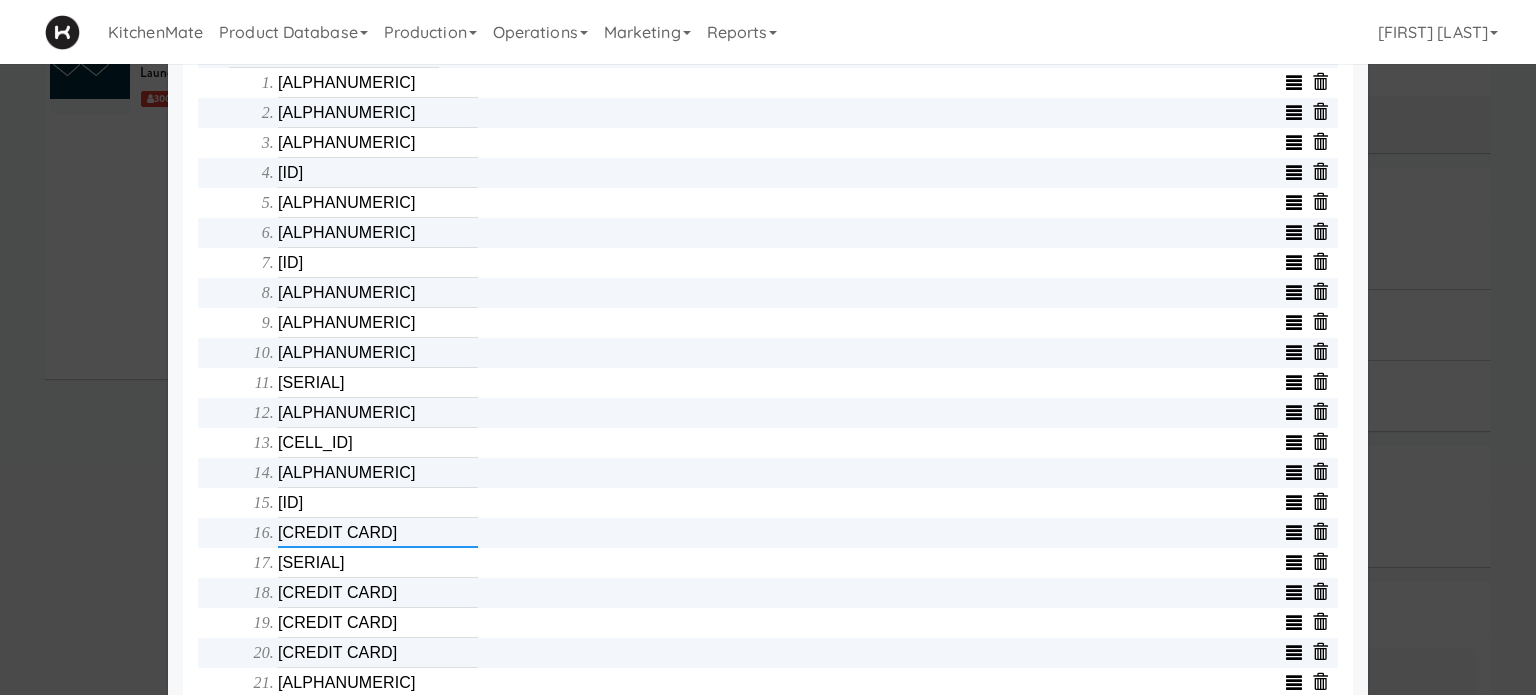 type on "[SERIAL]" 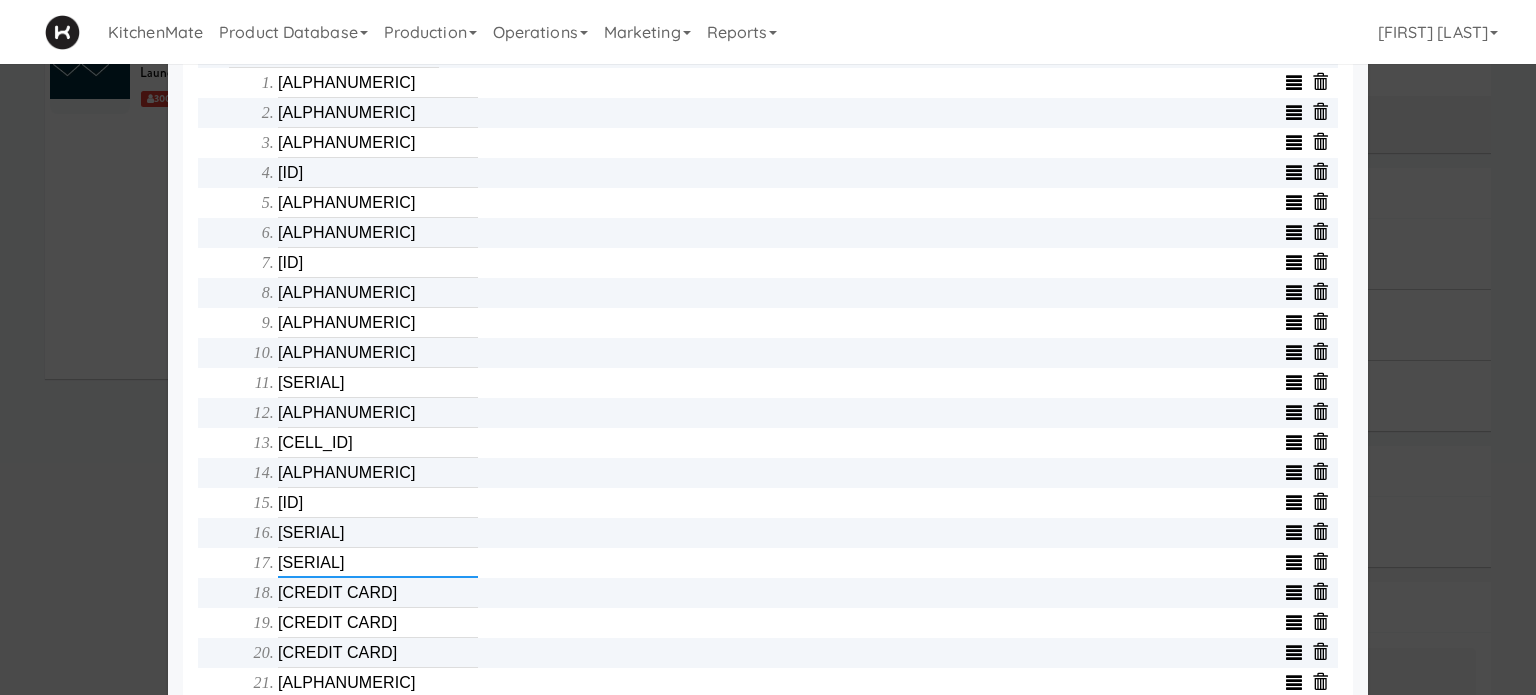 click on "[SERIAL]" at bounding box center (378, 563) 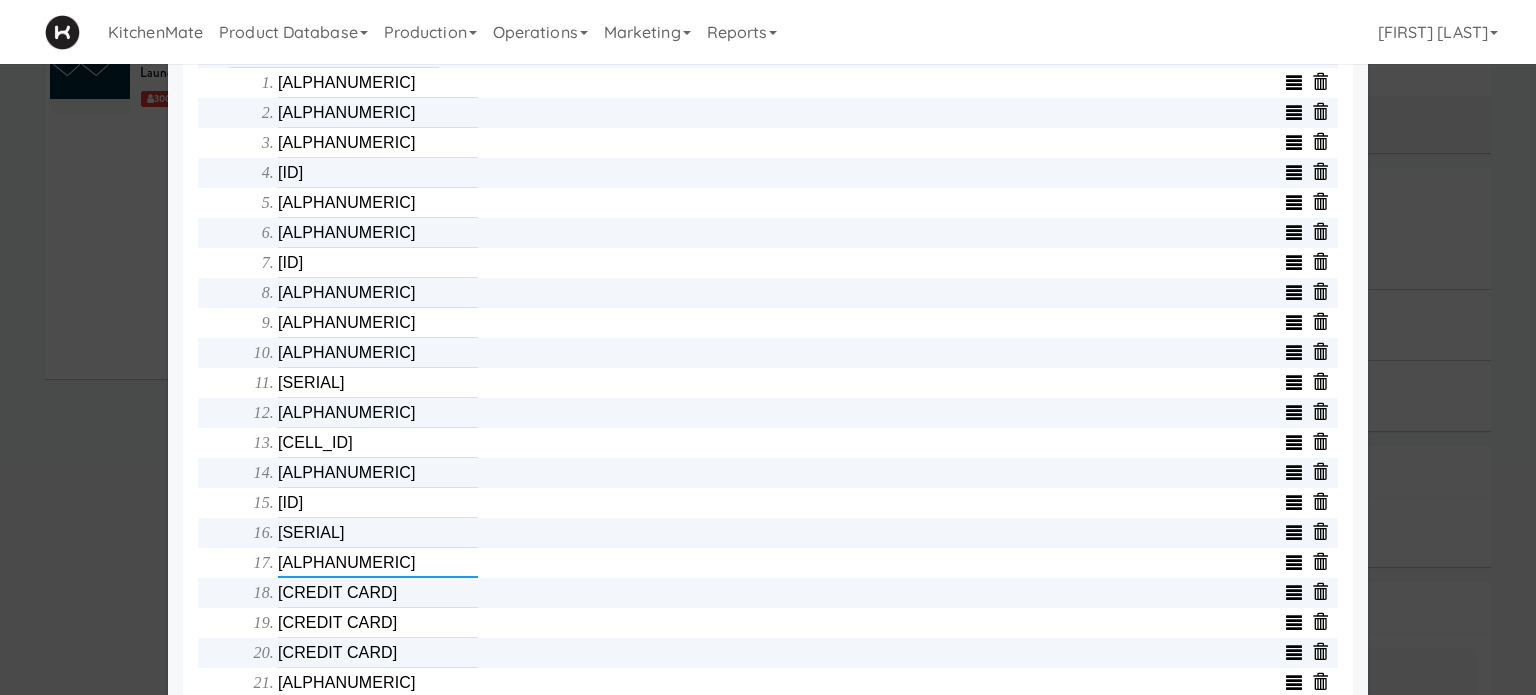 type on "[SERIAL]" 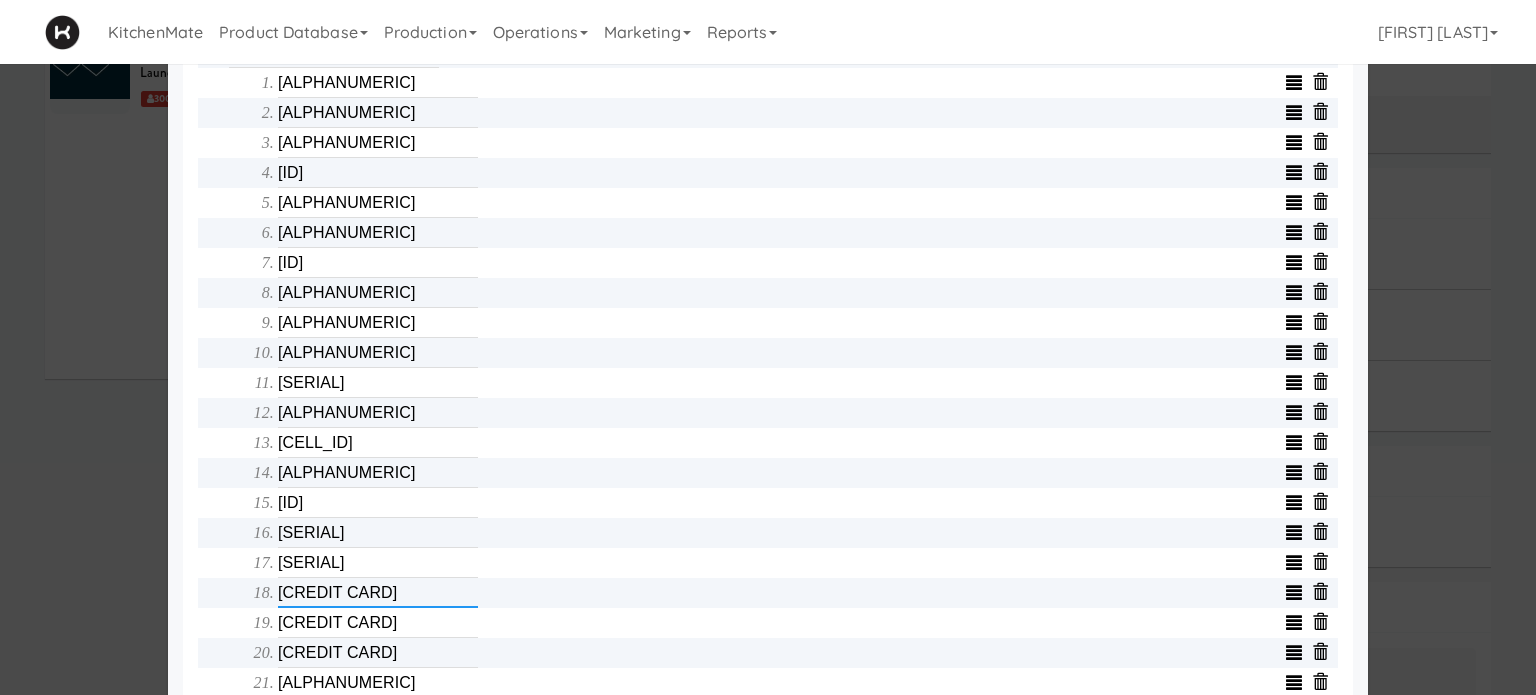 click on "[CREDIT CARD]" at bounding box center (378, 593) 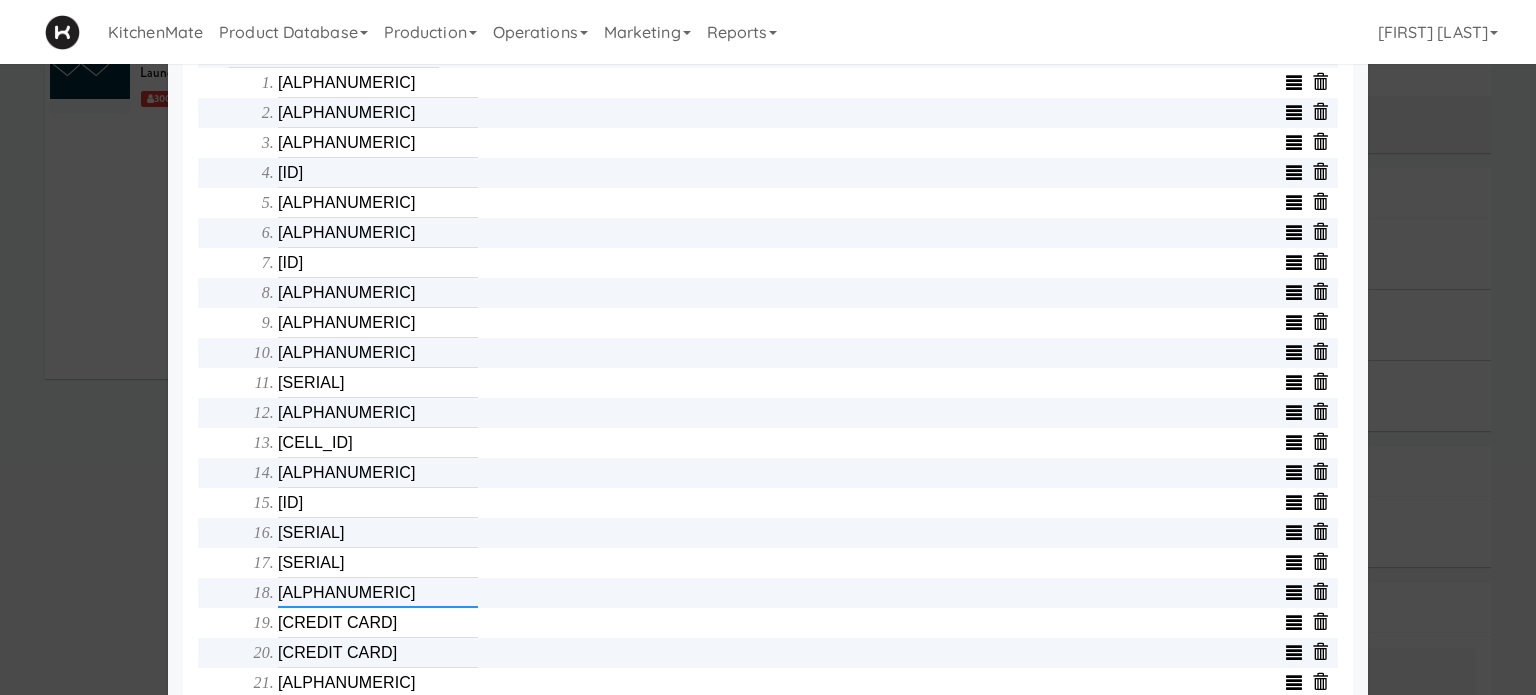 type on "[CREDIT CARD]" 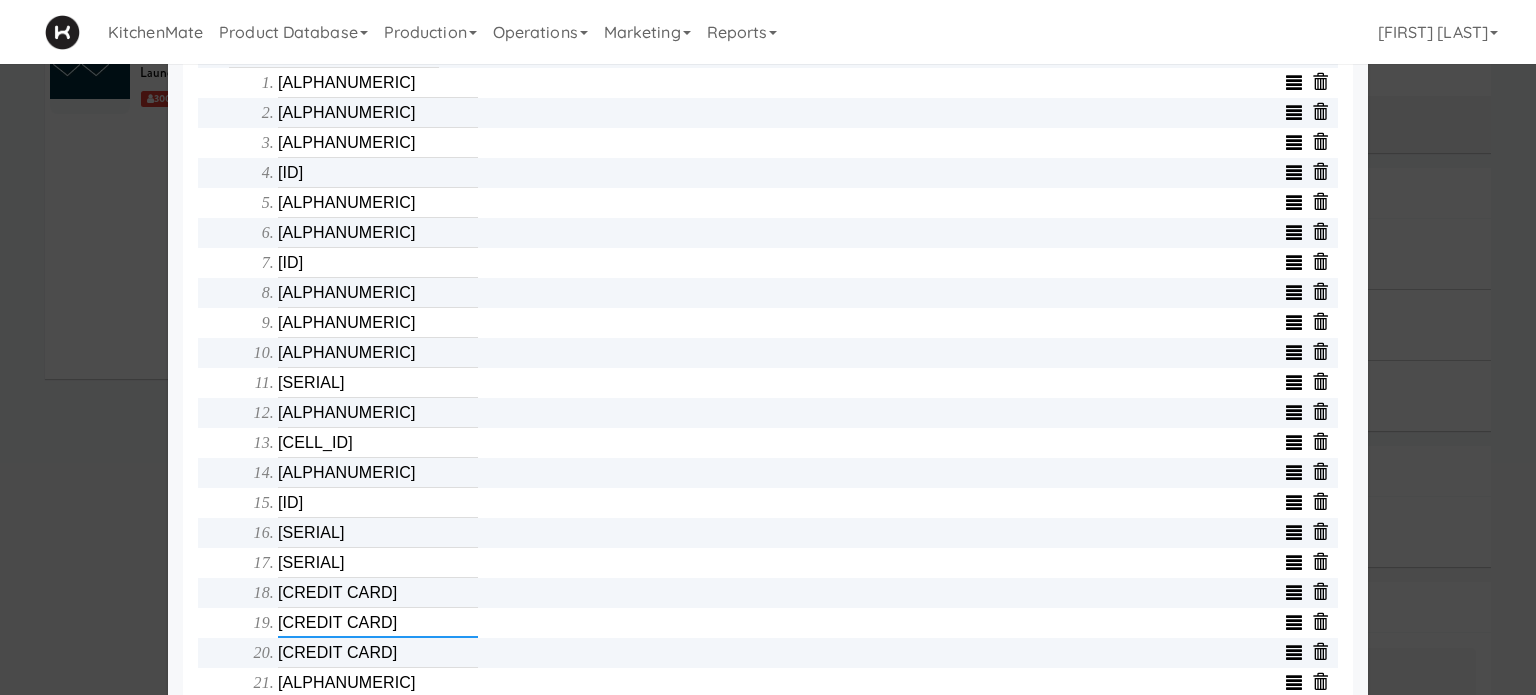 click on "[CREDIT CARD]" at bounding box center [378, 623] 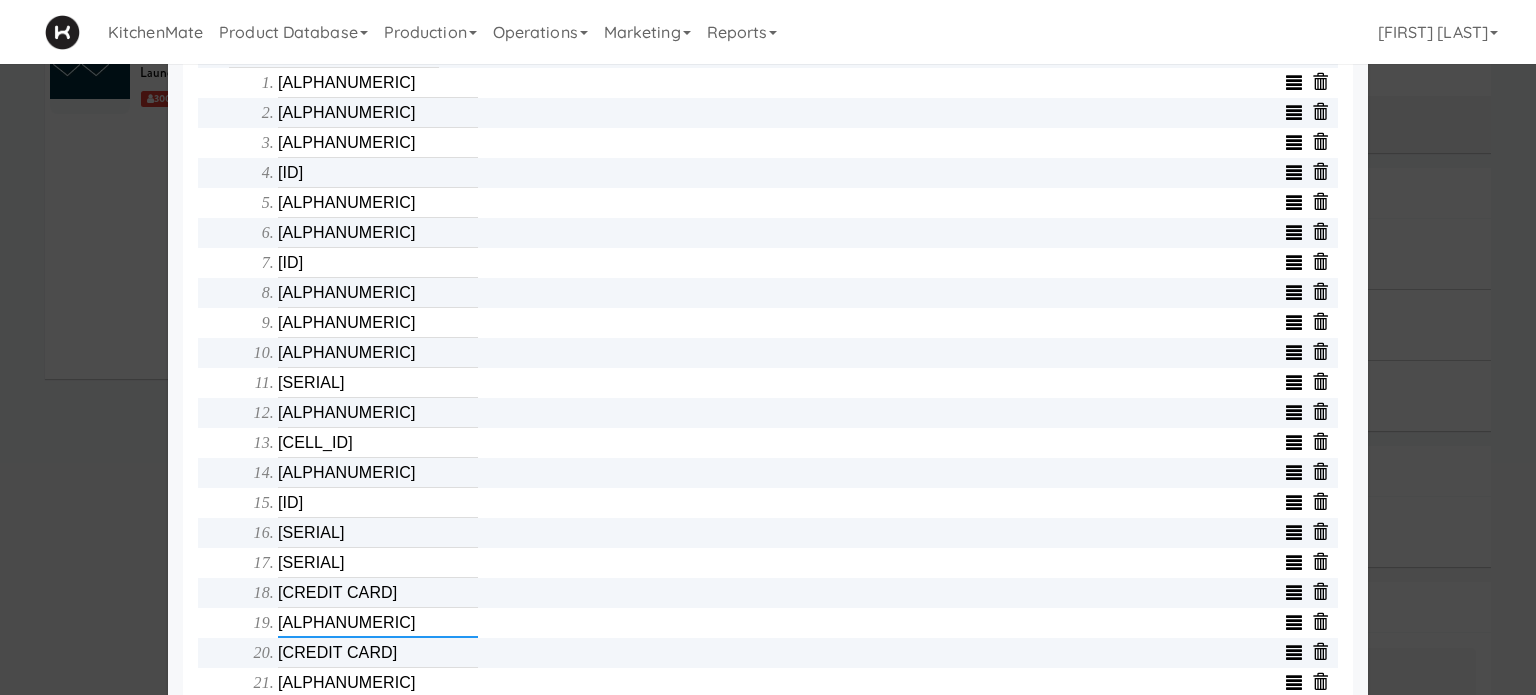 type on "[CREDIT CARD]" 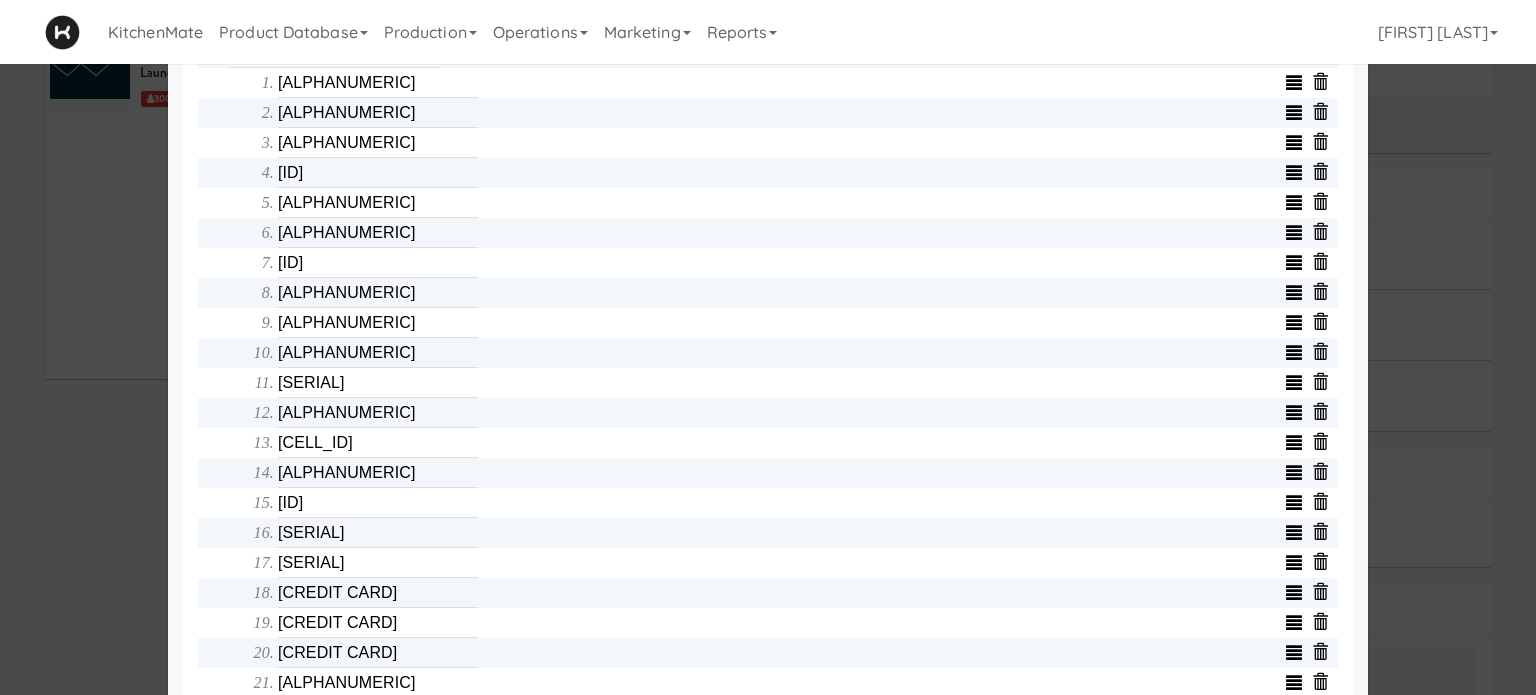click on "[ALPHANUMERIC]" at bounding box center (768, 281) 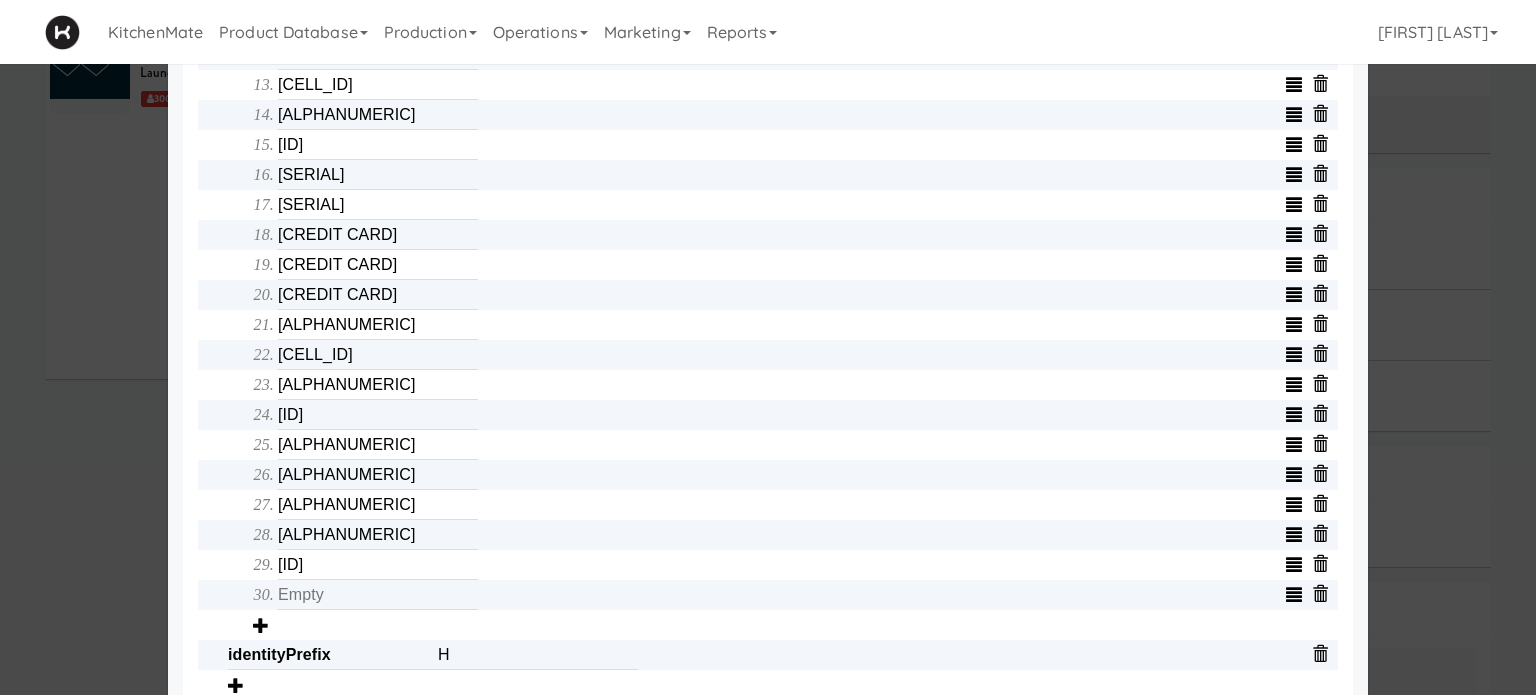 scroll, scrollTop: 1120, scrollLeft: 0, axis: vertical 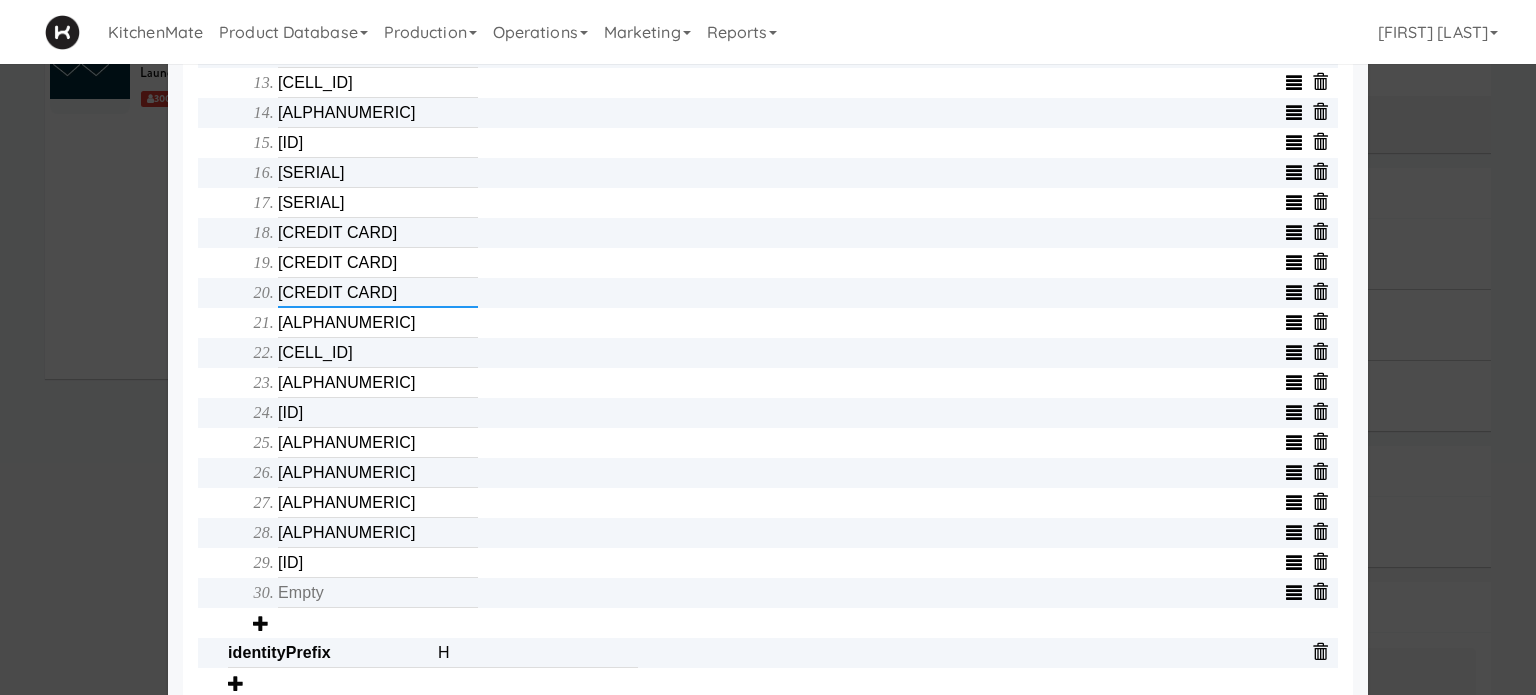 click on "[CREDIT CARD]" at bounding box center (378, 293) 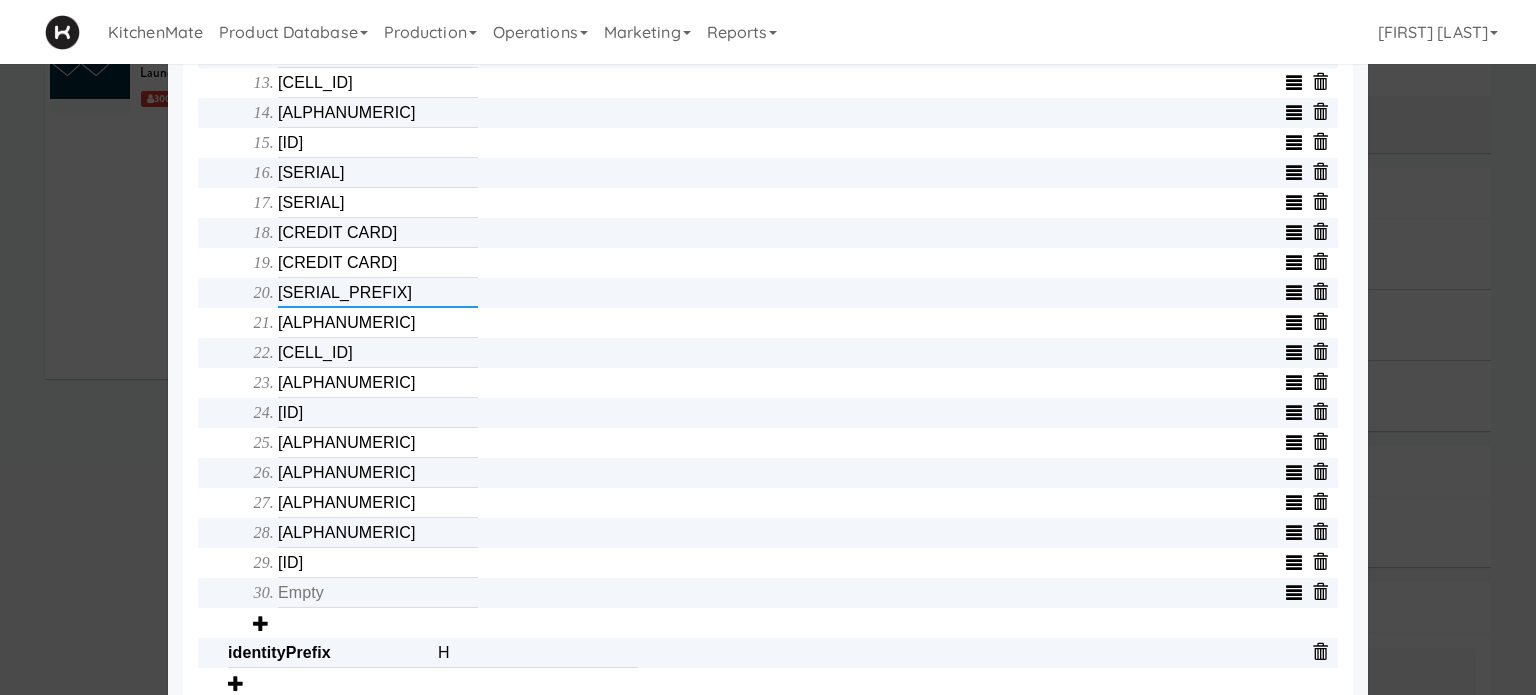 type on "[CREDIT CARD]" 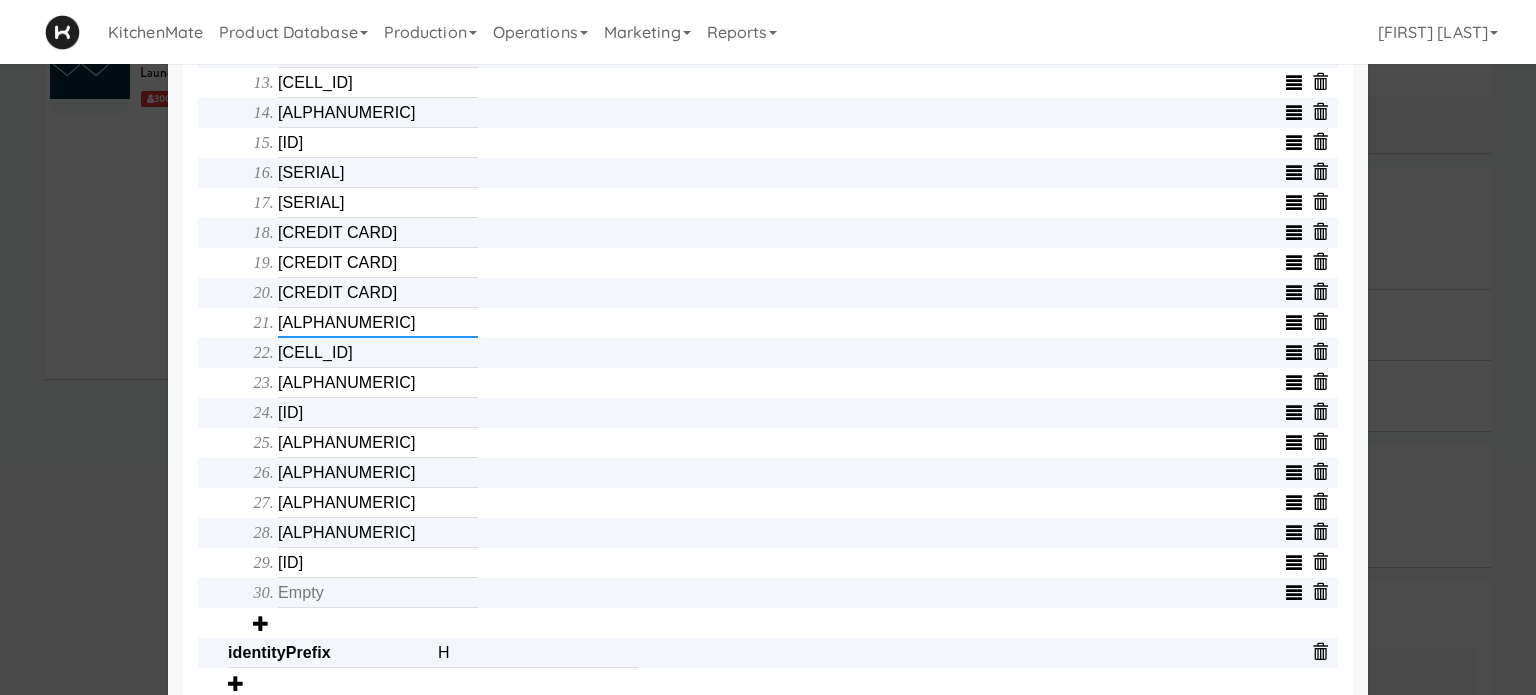 click on "[ALPHANUMERIC]" at bounding box center (378, 323) 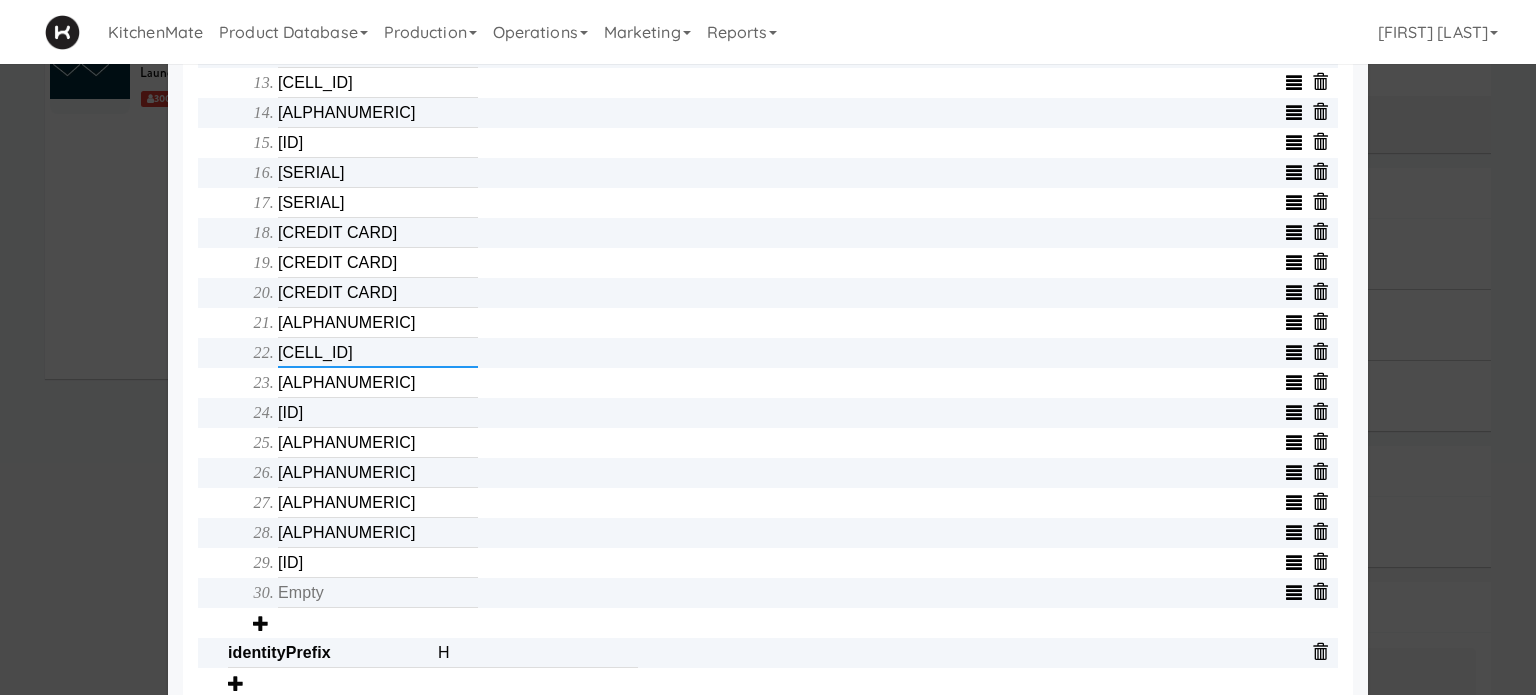 click on "[CELL_ID]" at bounding box center [378, 353] 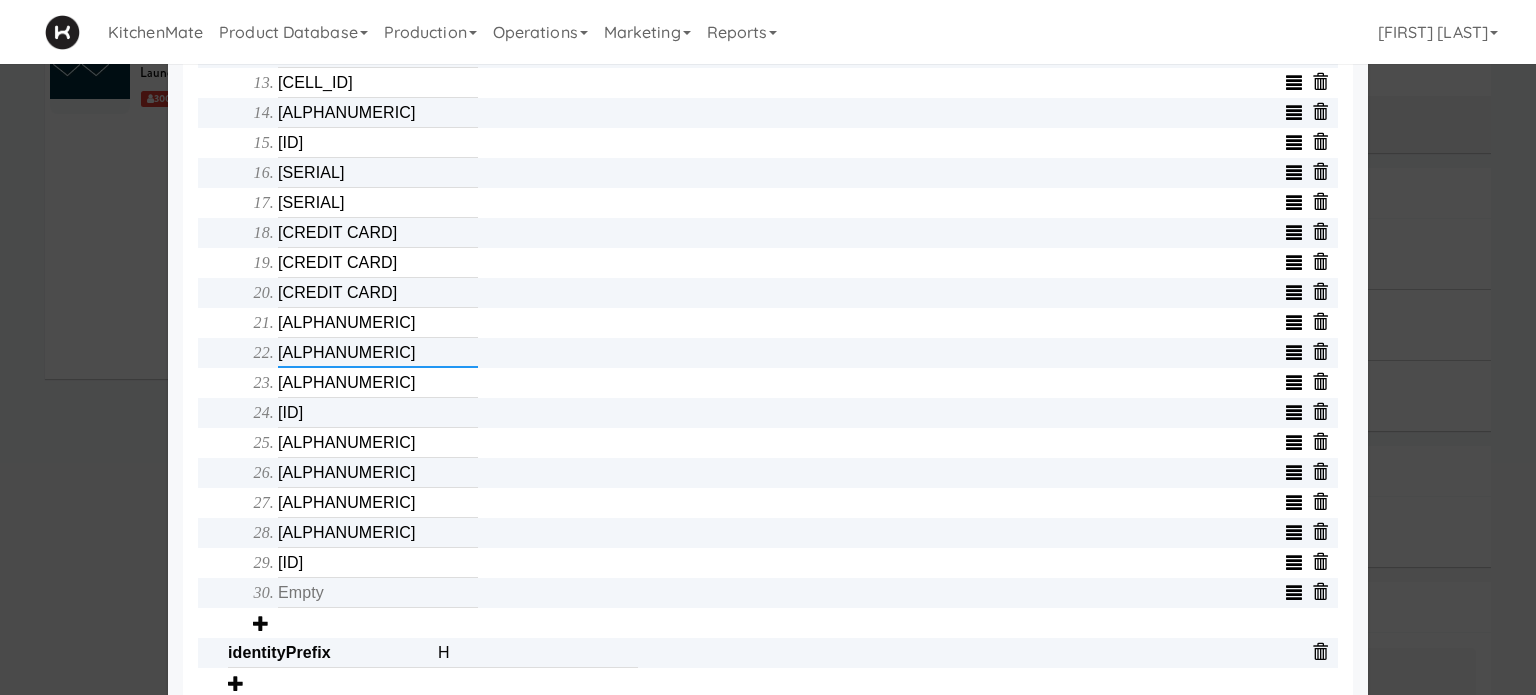 type on "[CELL_ID]" 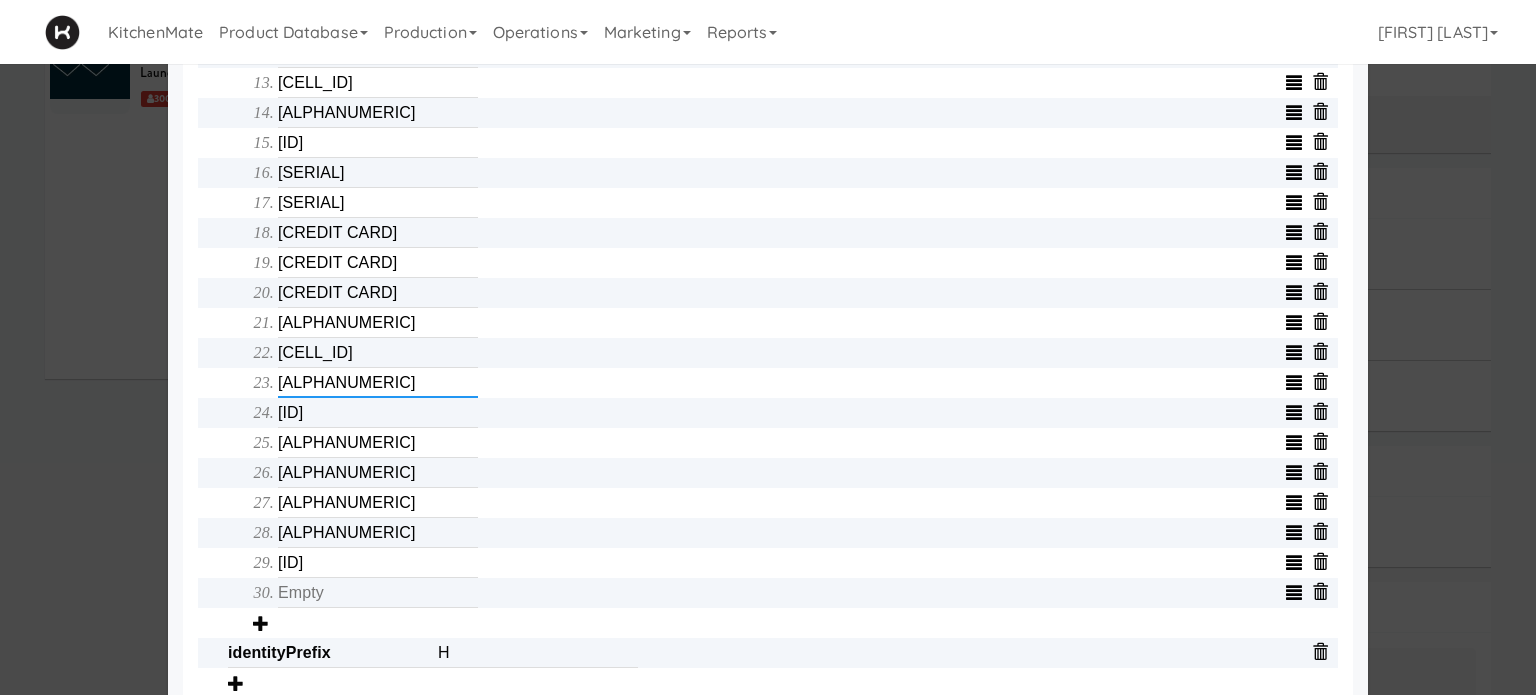 click on "[ALPHANUMERIC]" at bounding box center [378, 383] 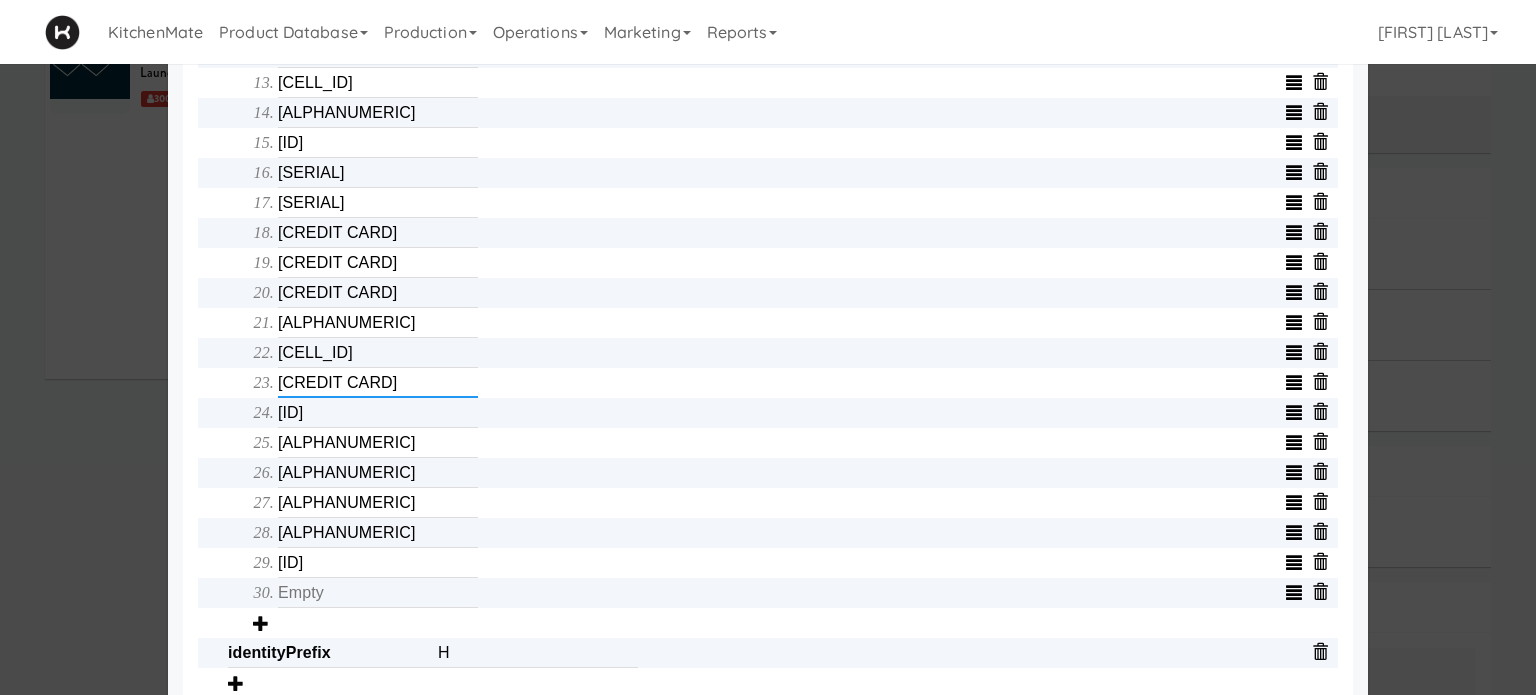 type on "[ALPHANUMERIC]" 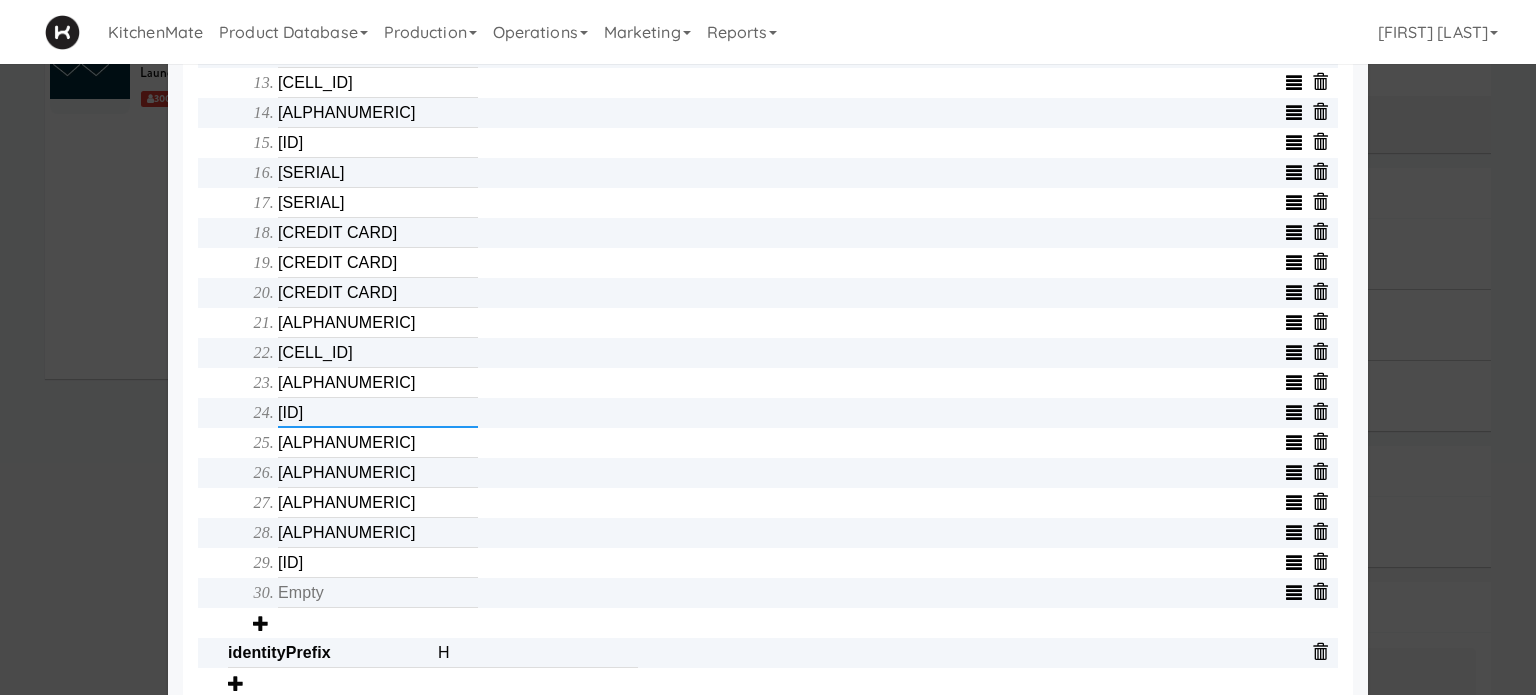 click on "[ID]" at bounding box center (378, 413) 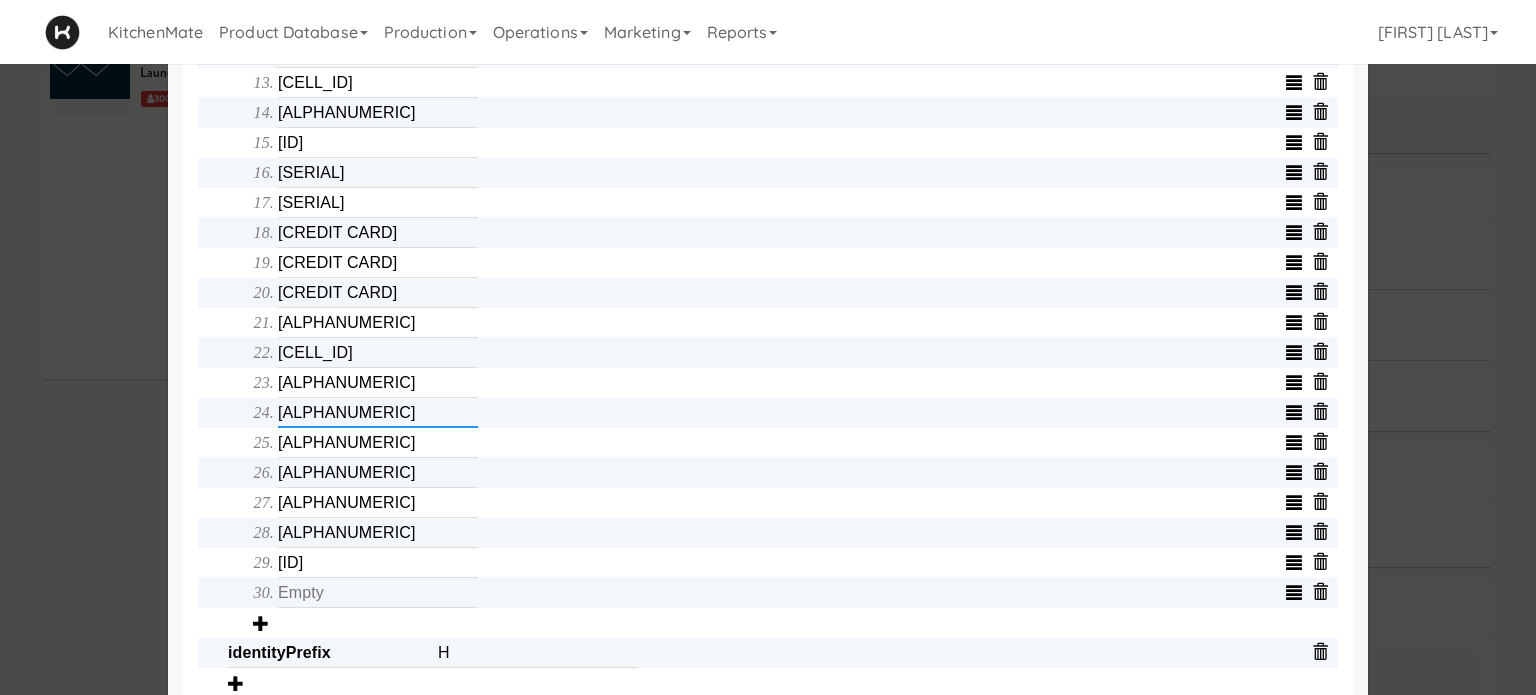 type on "[ALPHANUMERIC]" 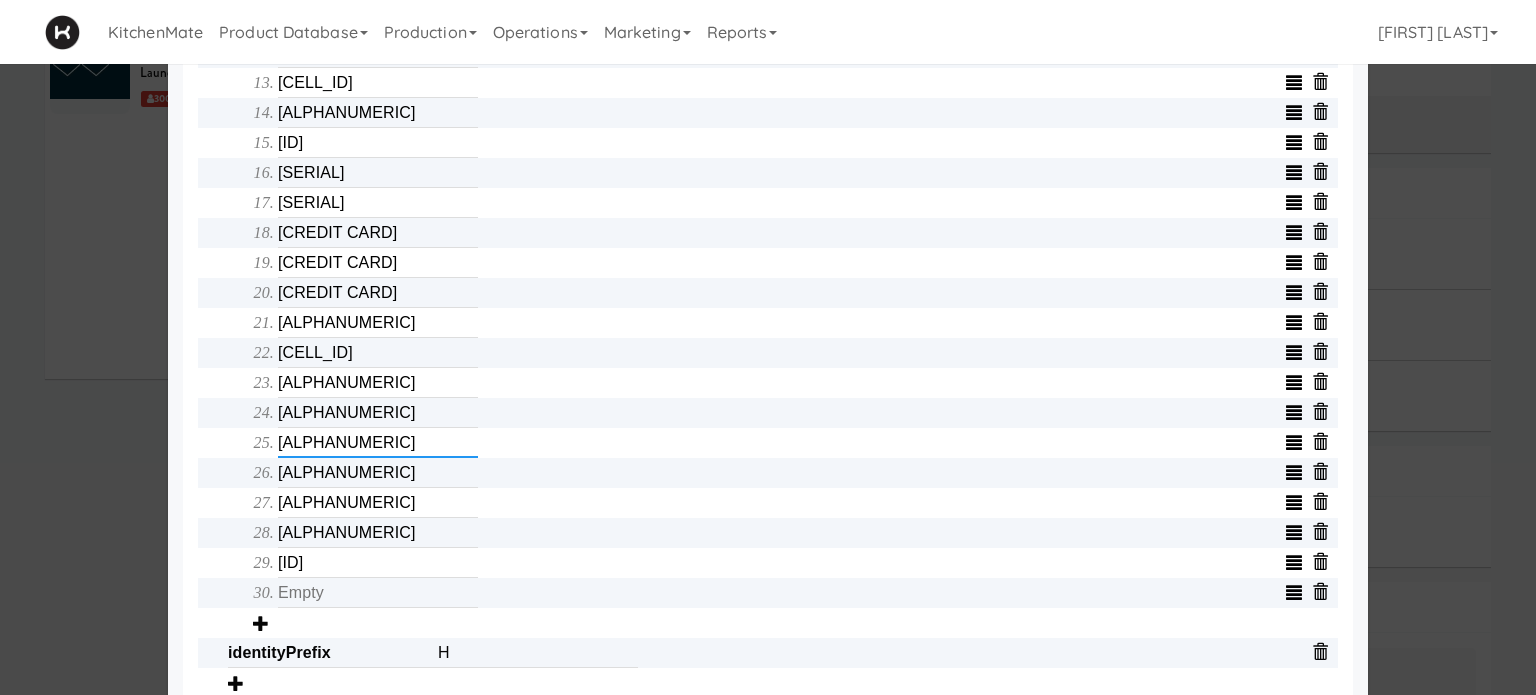 click on "[ALPHANUMERIC]" at bounding box center (378, 443) 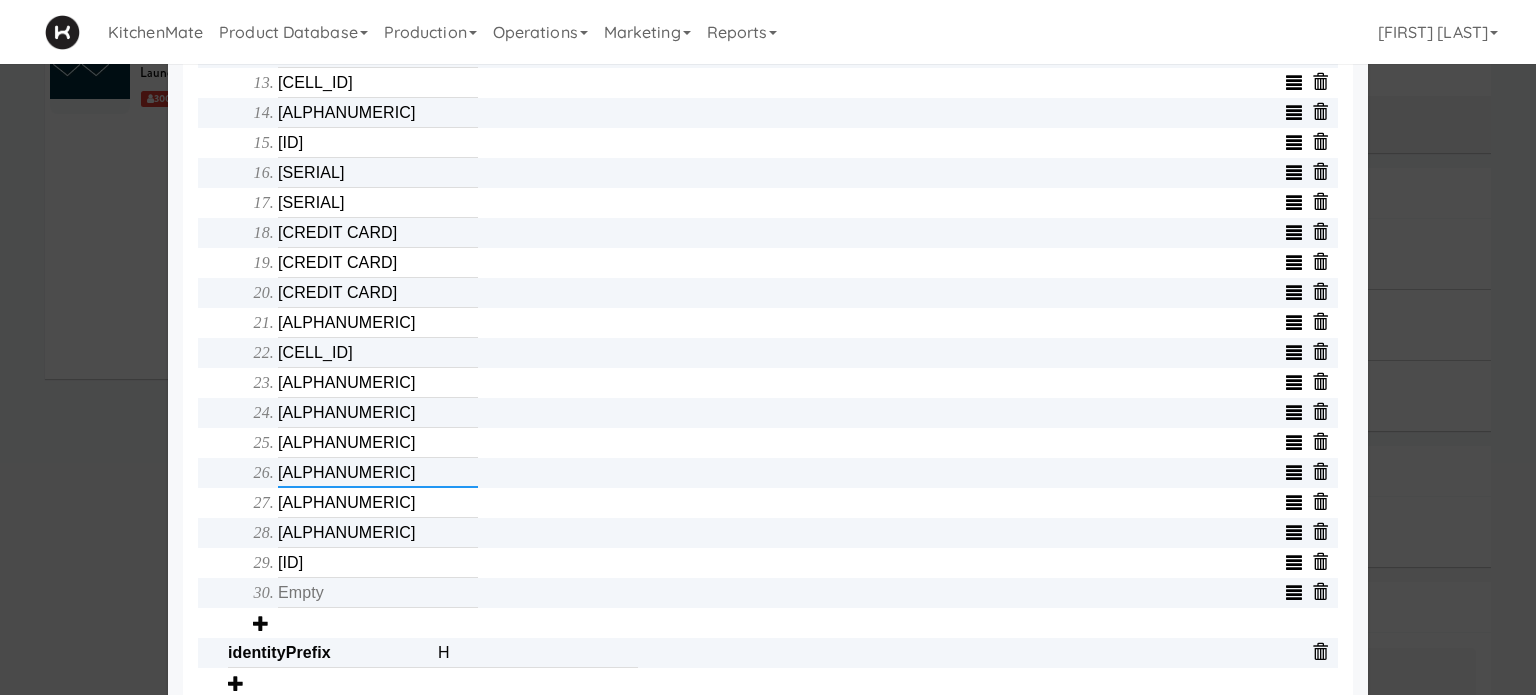 click on "[ALPHANUMERIC]" at bounding box center [378, 473] 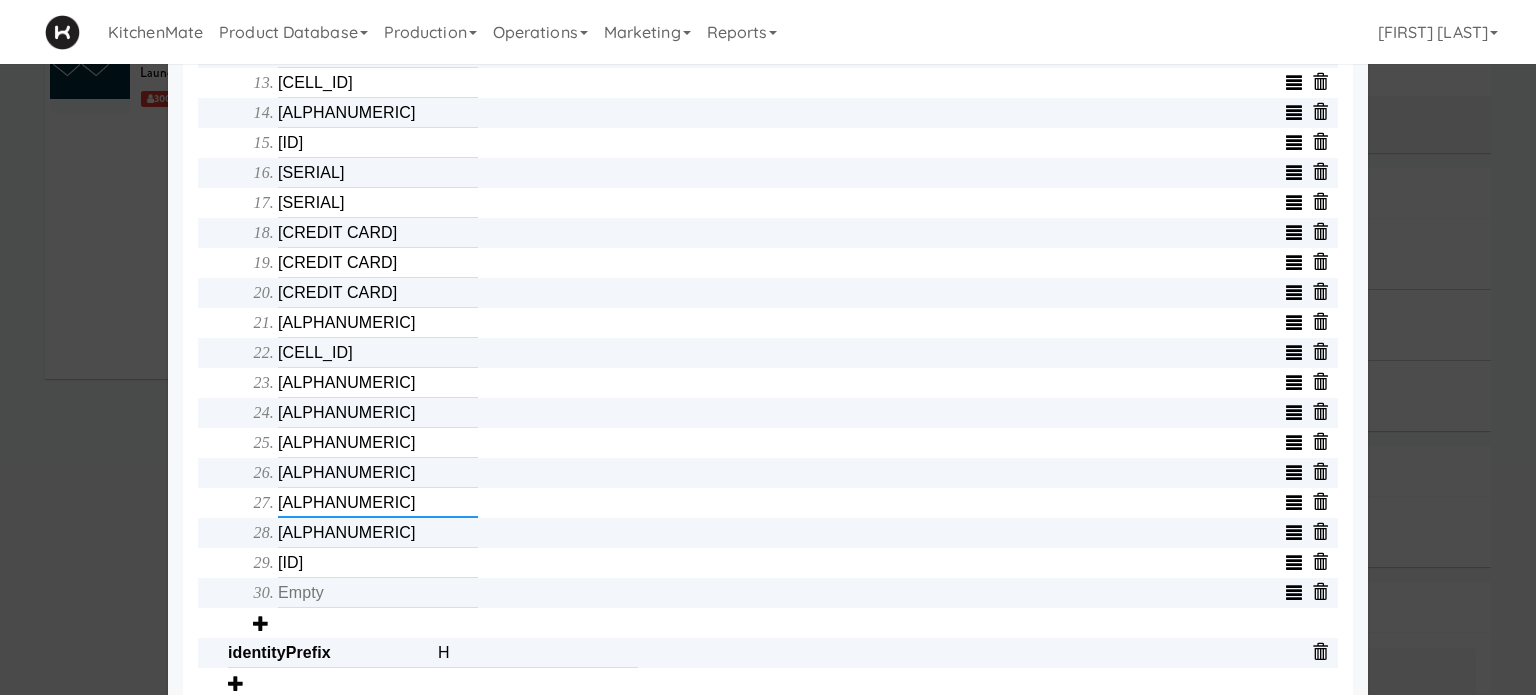 click on "[ALPHANUMERIC]" at bounding box center (378, 503) 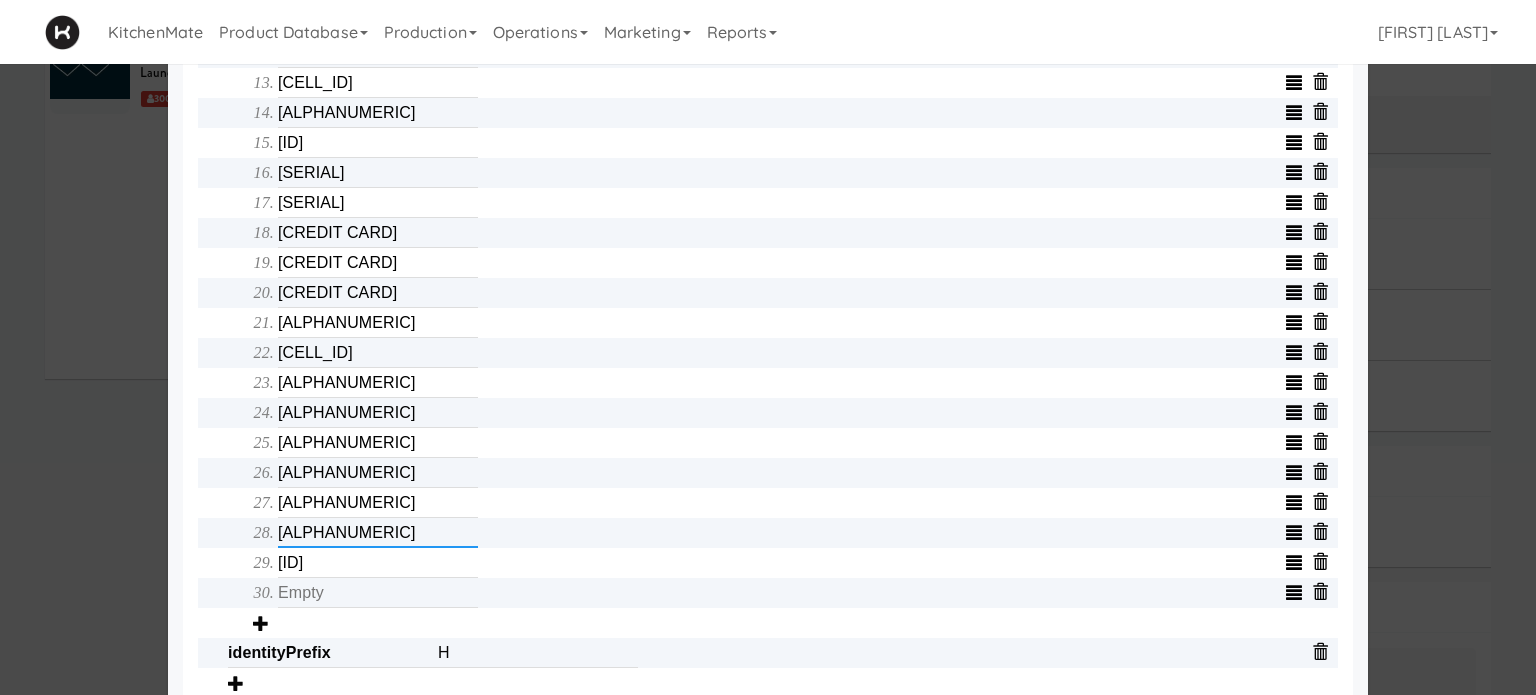 click on "[ALPHANUMERIC]" at bounding box center [378, 533] 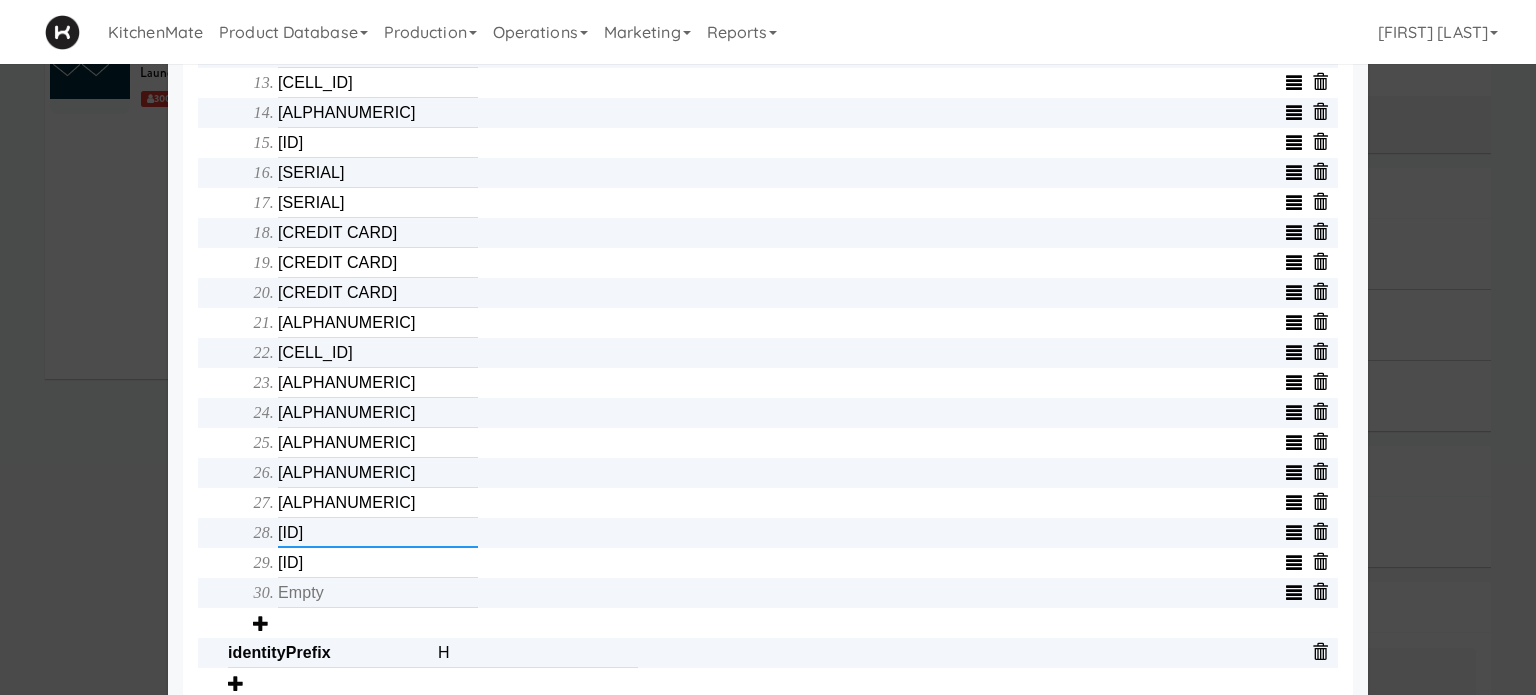 type on "[ID]" 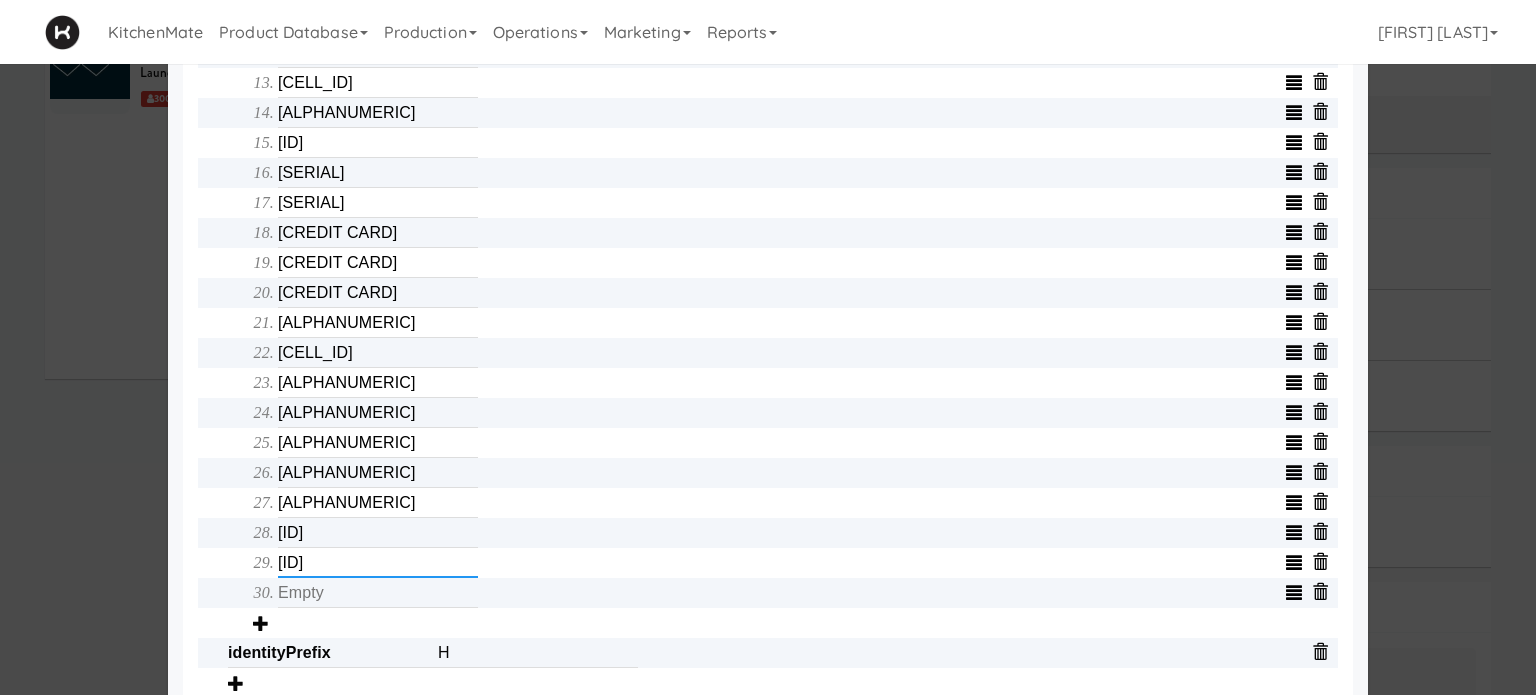 click on "[ID]" at bounding box center [378, 563] 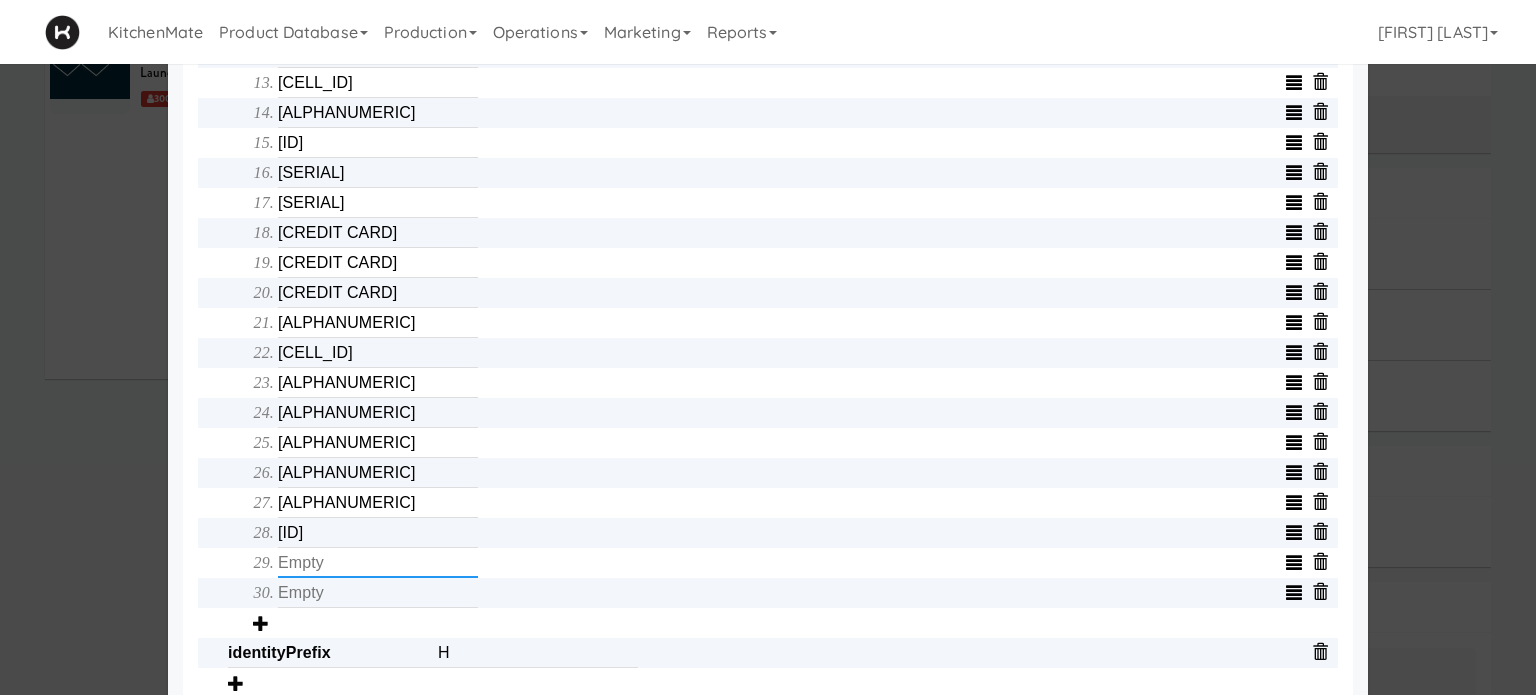 type 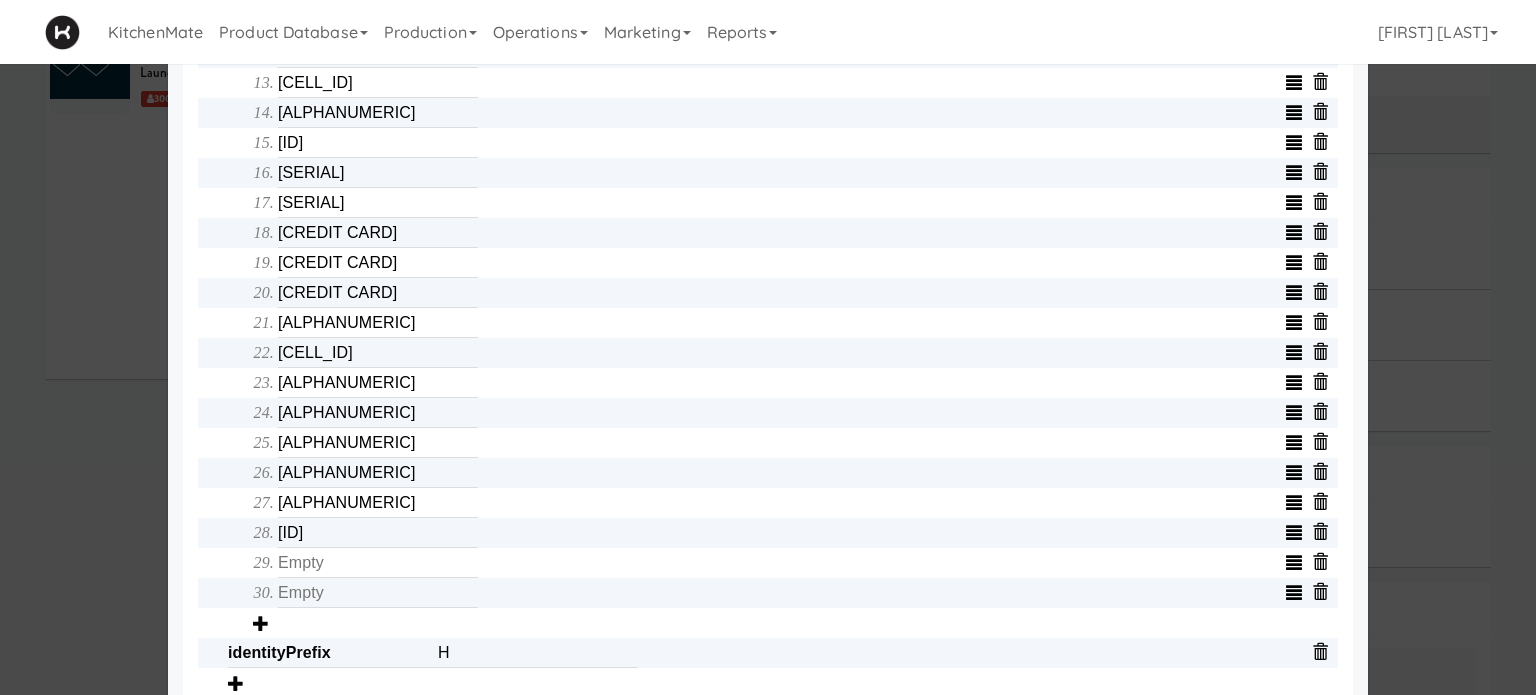 click on "[ALPHANUMERIC]" at bounding box center [768, -97] 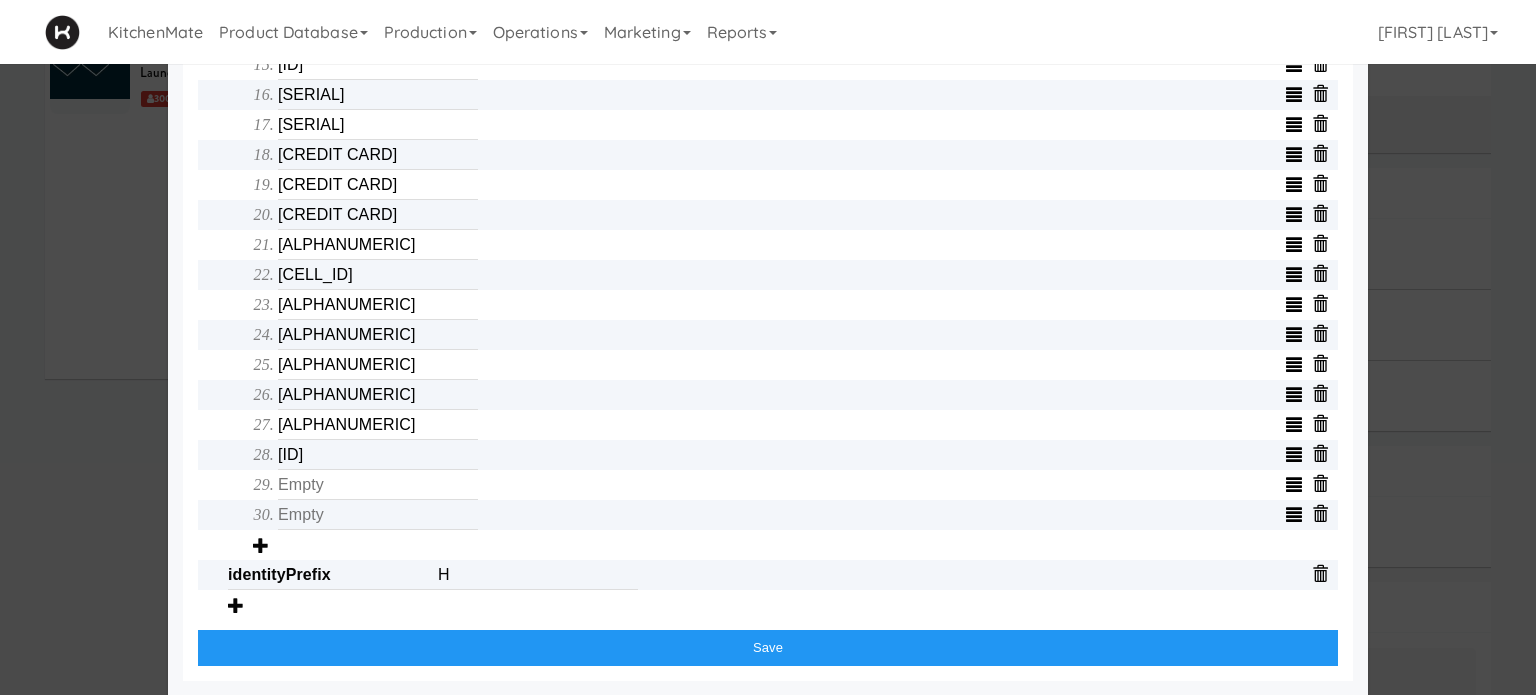 scroll, scrollTop: 1209, scrollLeft: 0, axis: vertical 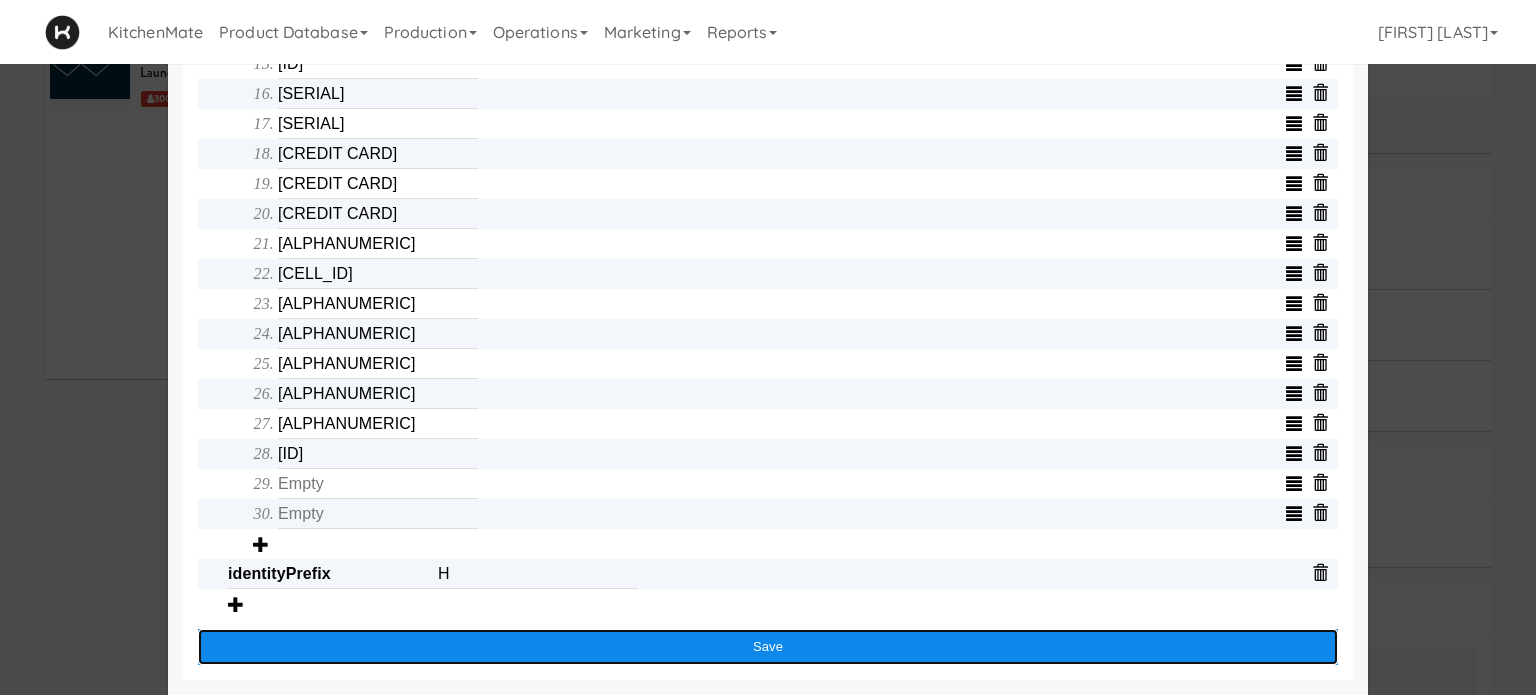 click on "Save" at bounding box center [768, 647] 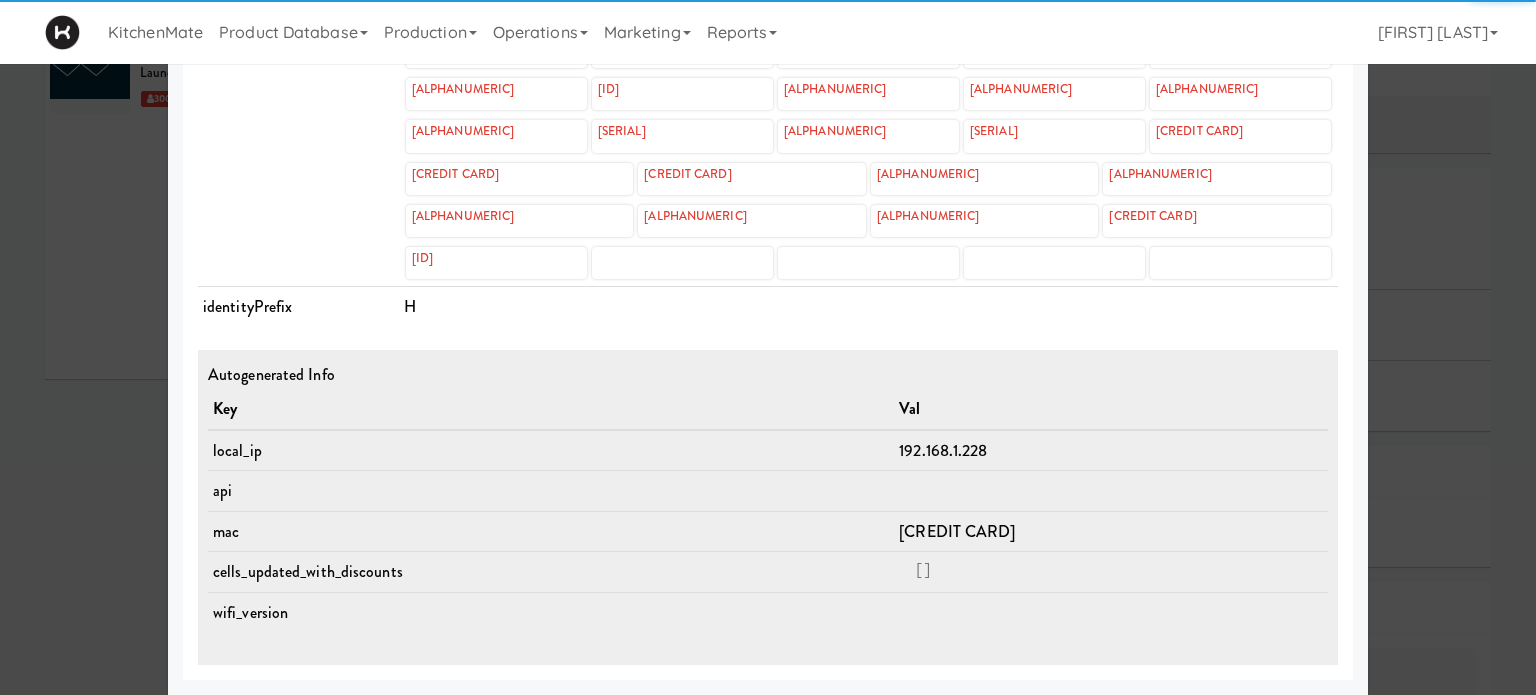 scroll, scrollTop: 954, scrollLeft: 0, axis: vertical 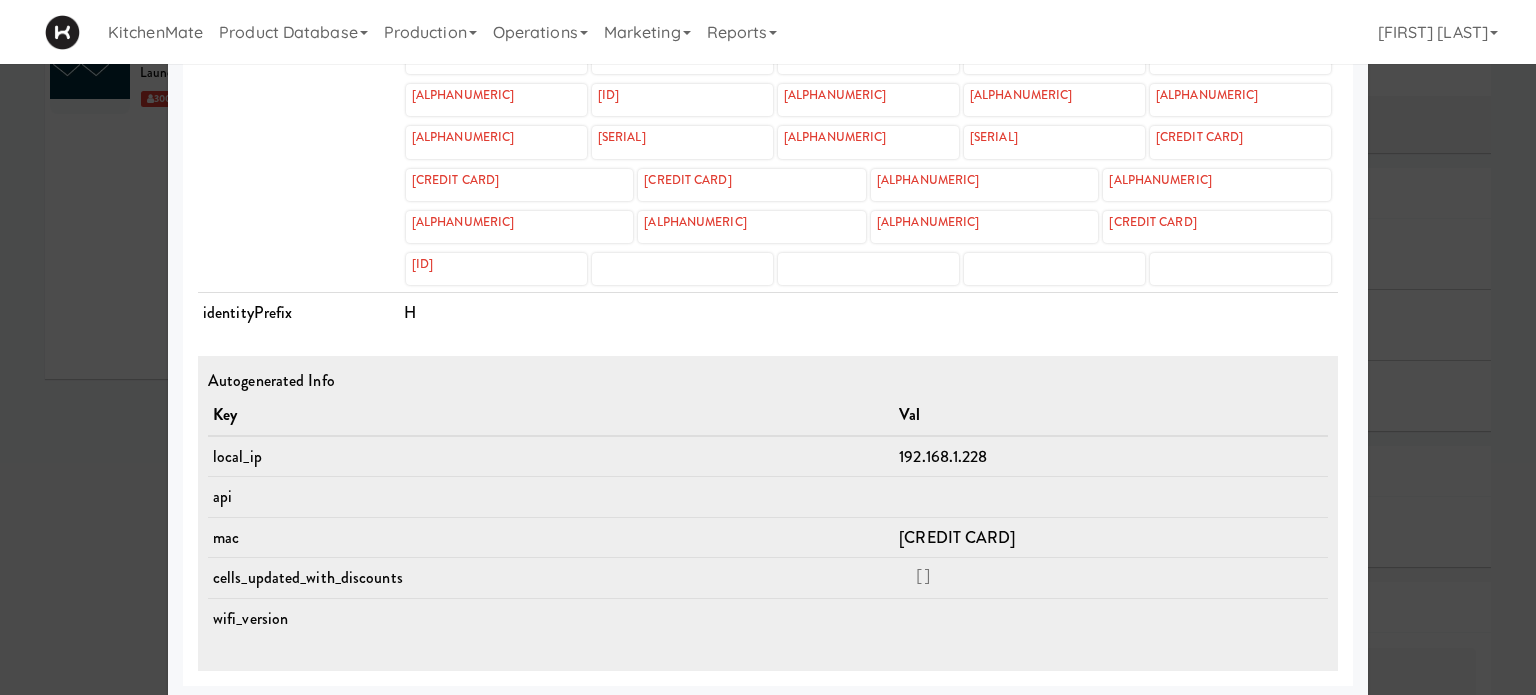 click on "Autogenerated Info Key Val local_ip [IP_ADDRESS] api mac [MAC_ADDRESS] cells_updated_with_discounts     Array   [ [NUMBER] ]     wifi_version" at bounding box center [768, 514] 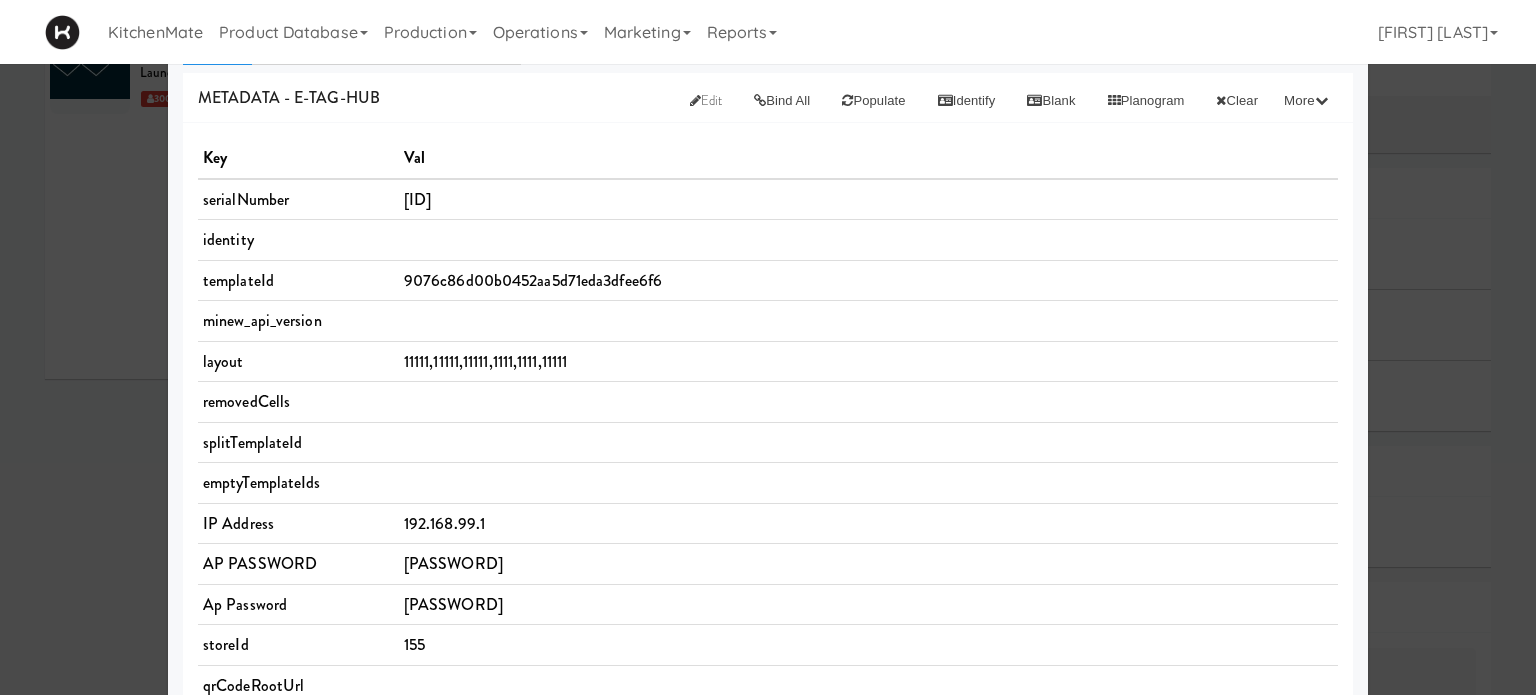 scroll, scrollTop: 0, scrollLeft: 0, axis: both 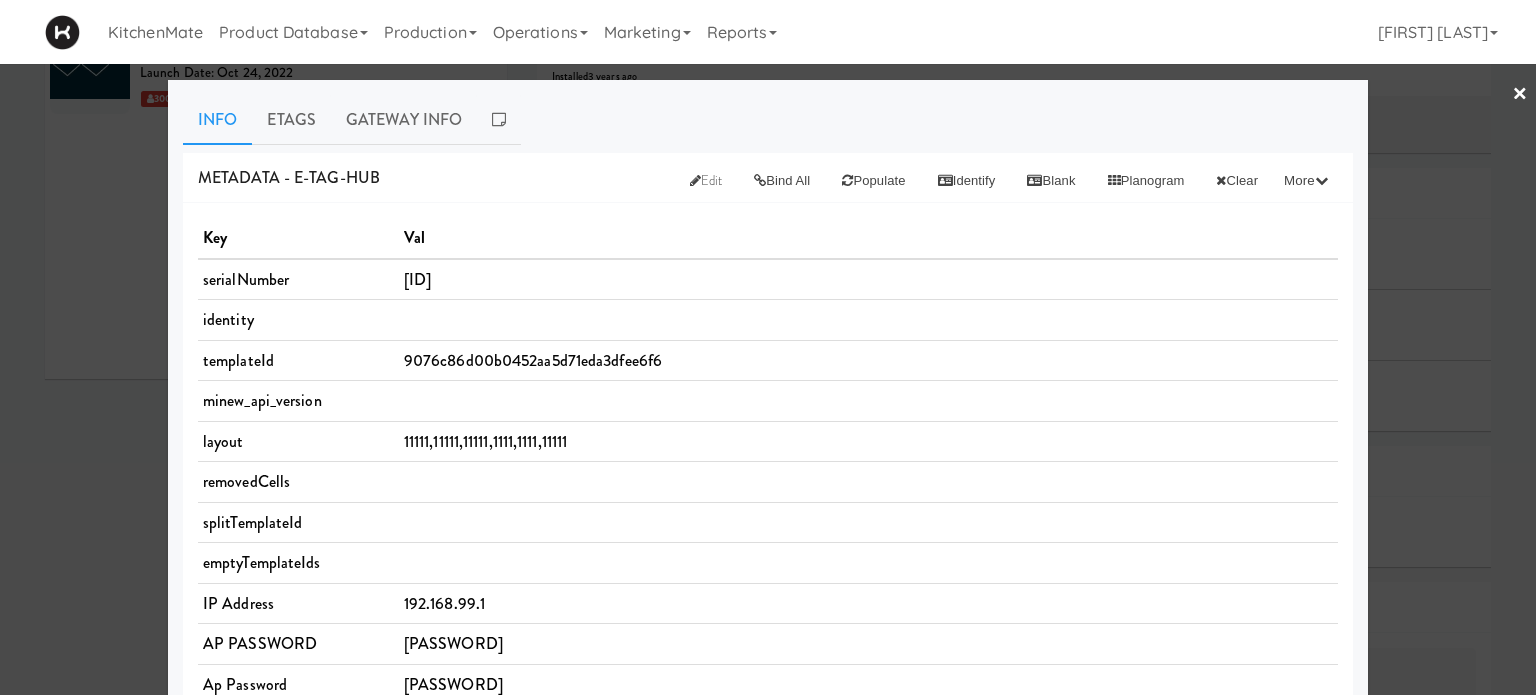 click on "Val" at bounding box center [868, 238] 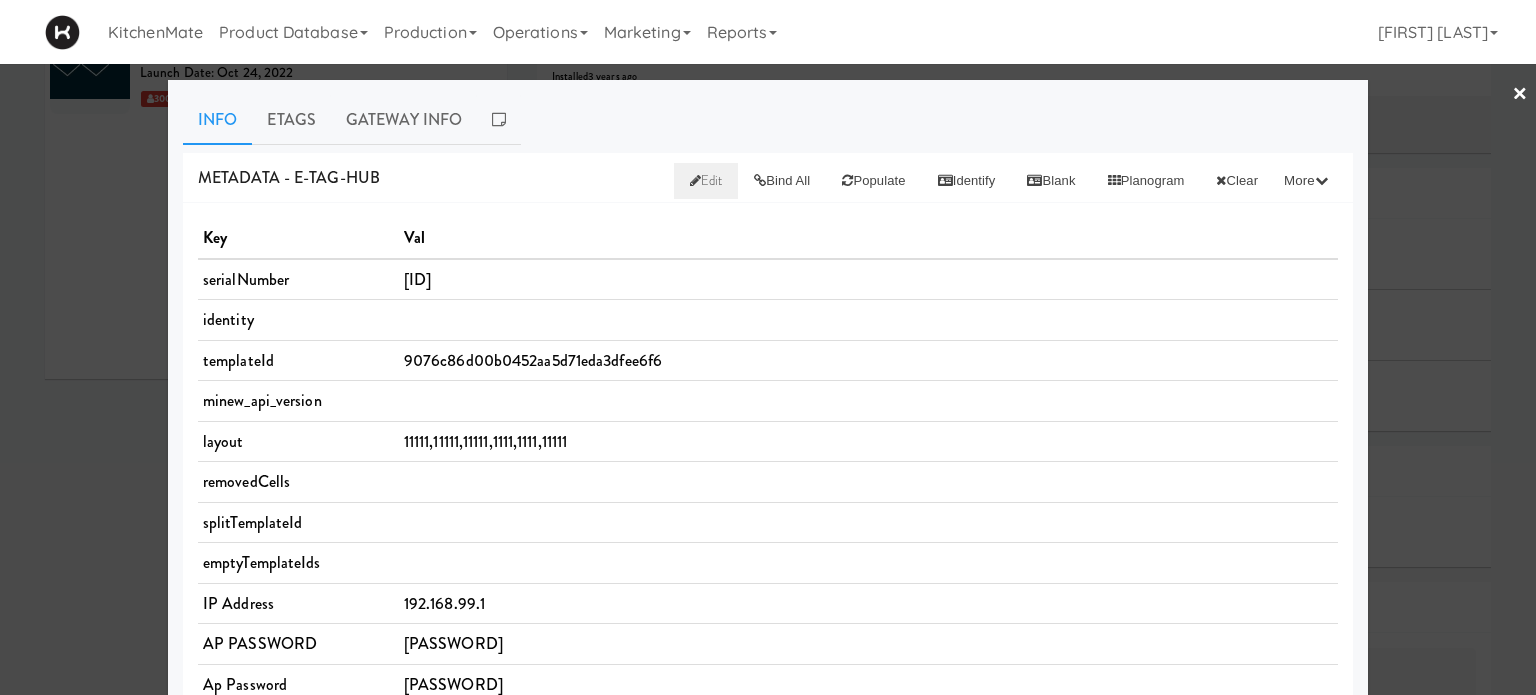 click on "Edit" at bounding box center (706, 180) 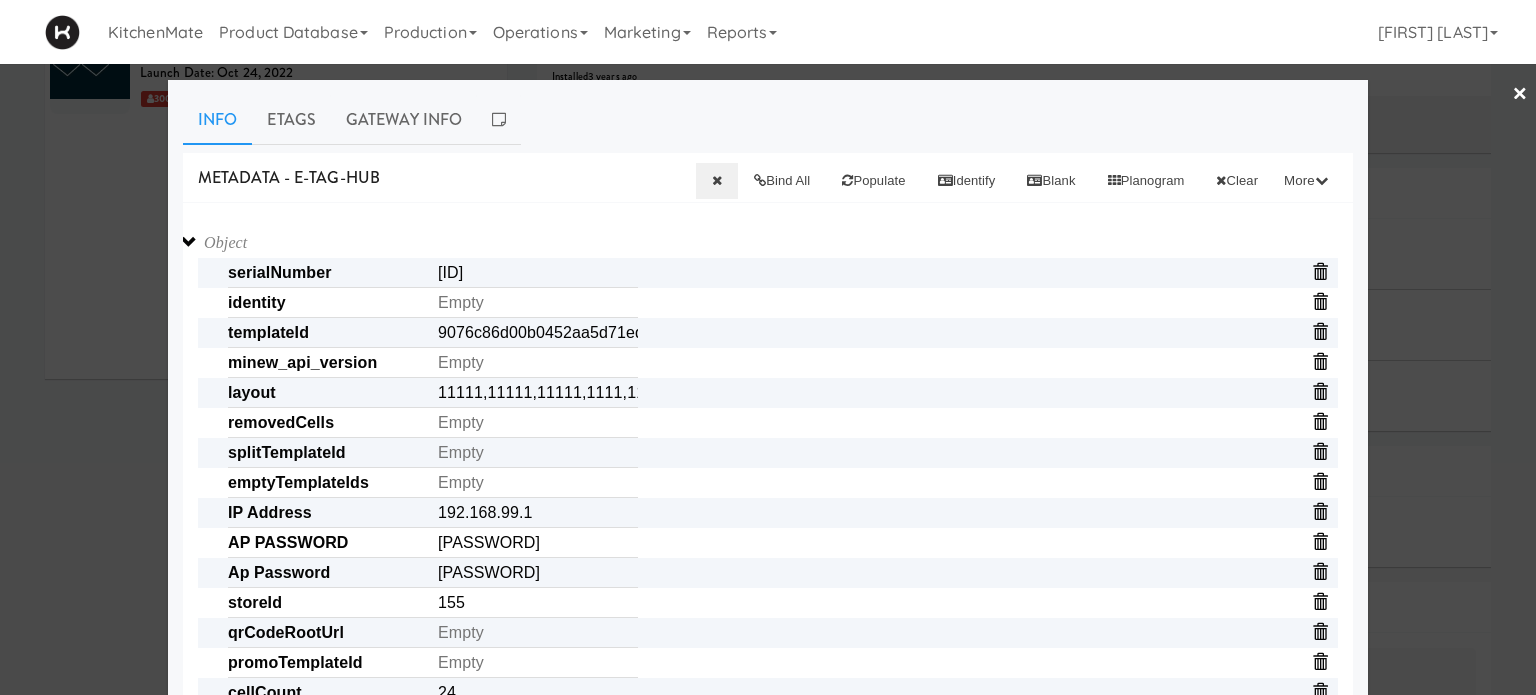 click on "[ALPHANUMERIC]" at bounding box center (768, 1023) 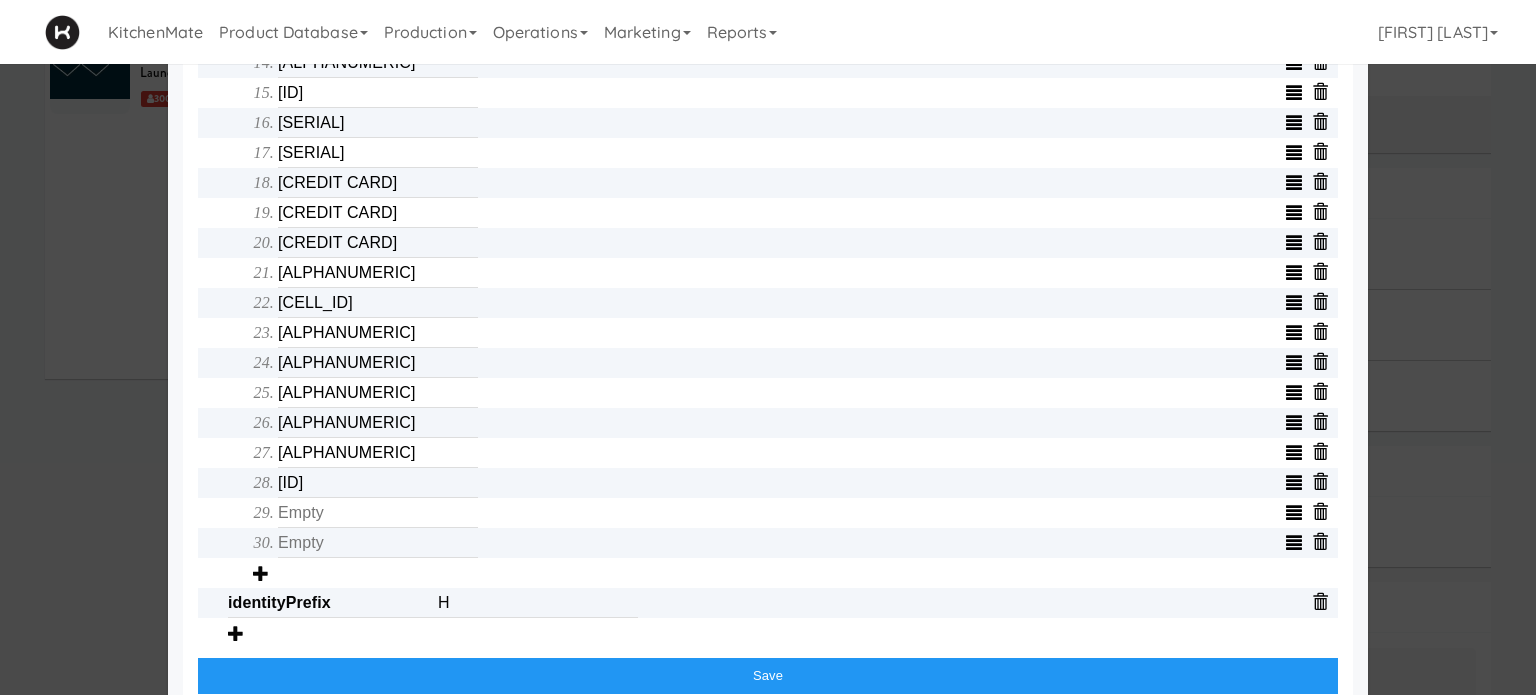 scroll, scrollTop: 1209, scrollLeft: 0, axis: vertical 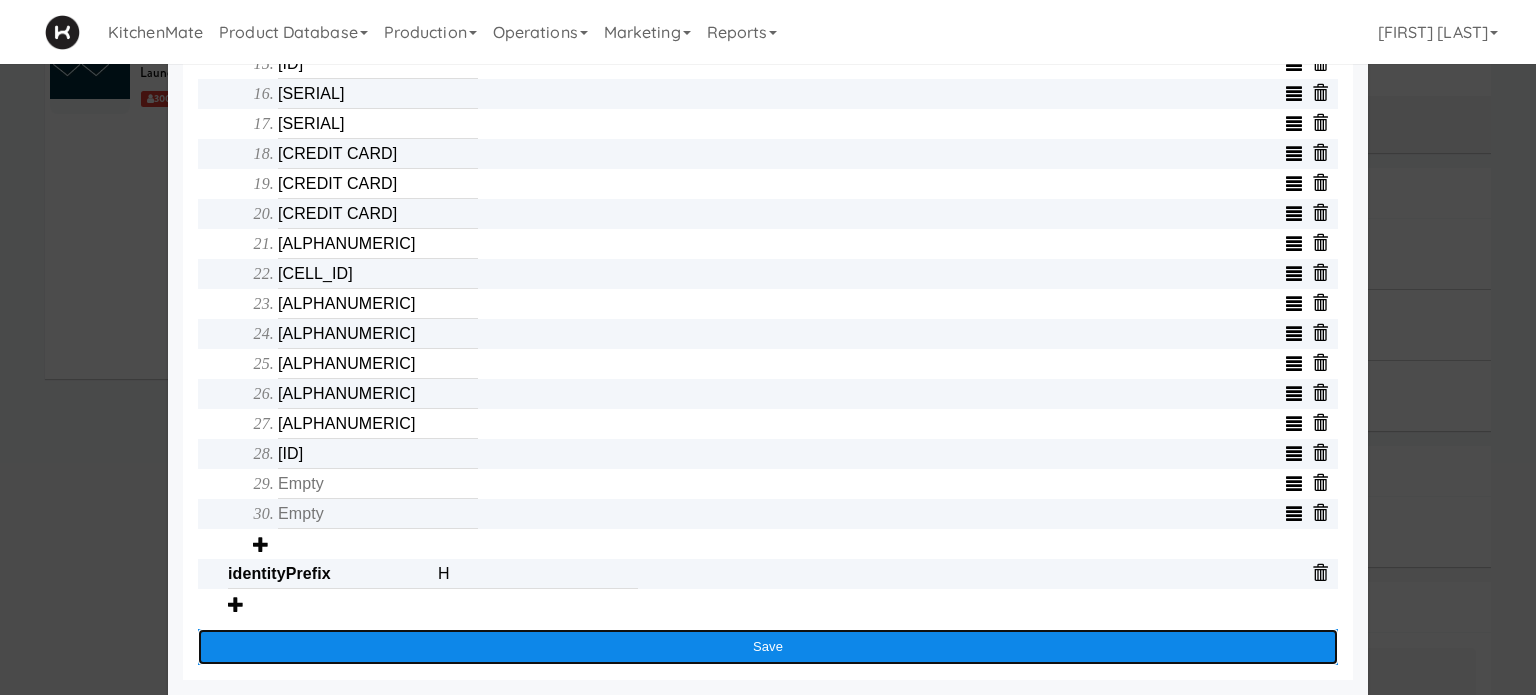 click on "Save" at bounding box center (768, 647) 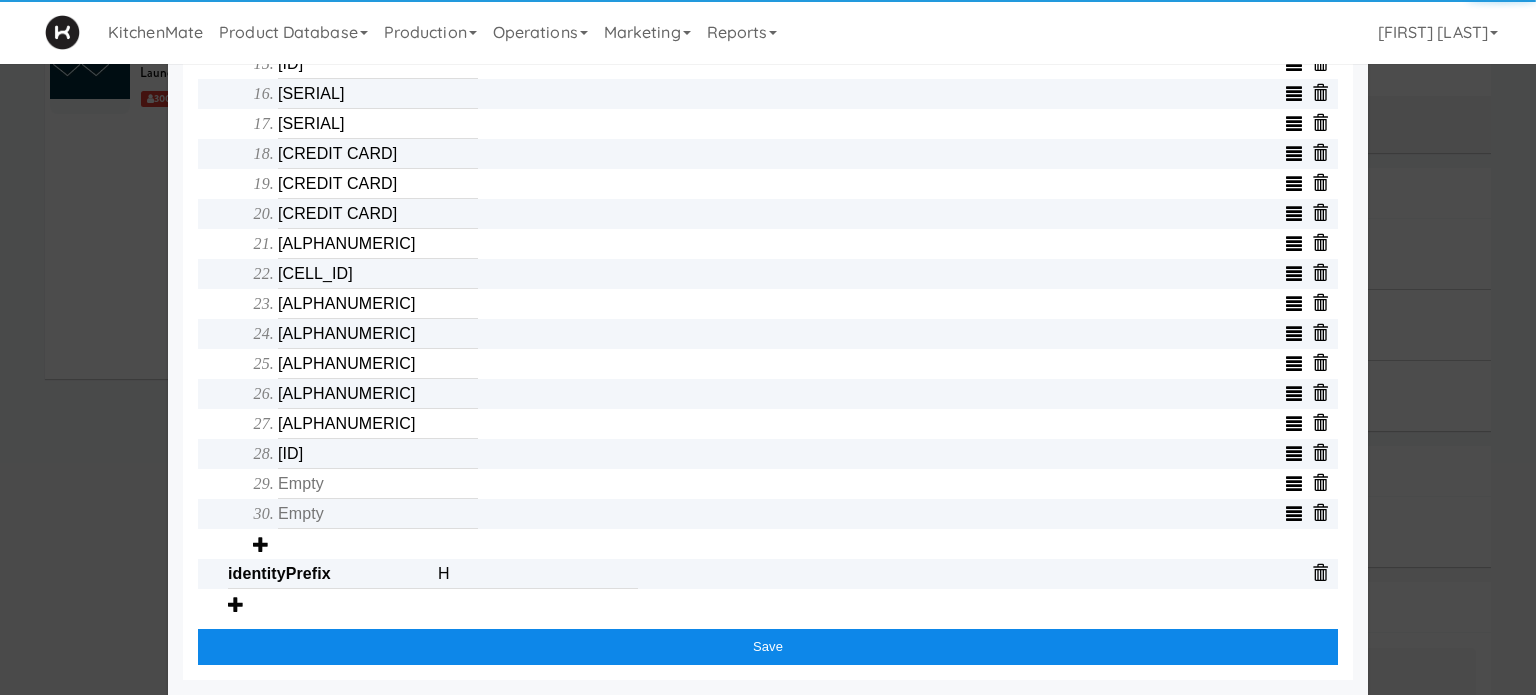 scroll, scrollTop: 954, scrollLeft: 0, axis: vertical 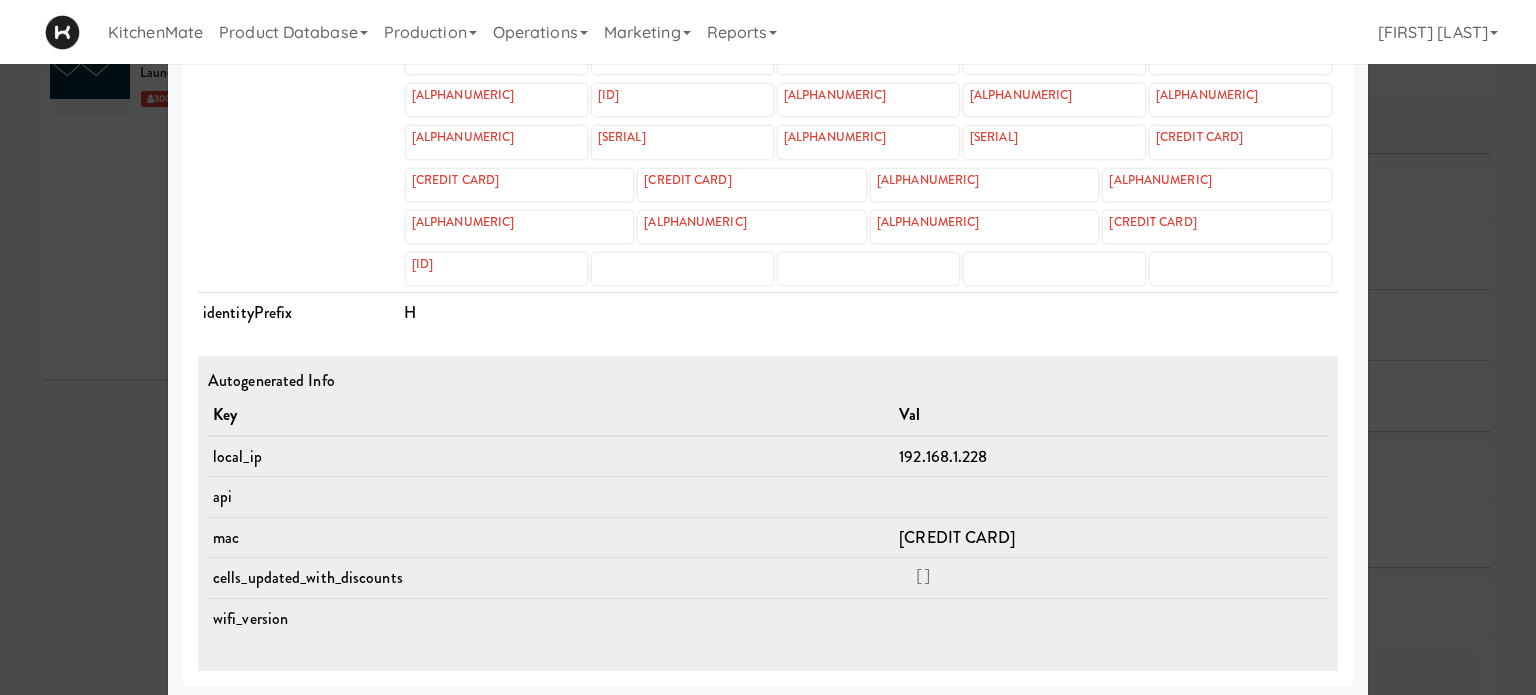 click on "cells" at bounding box center (298, 164) 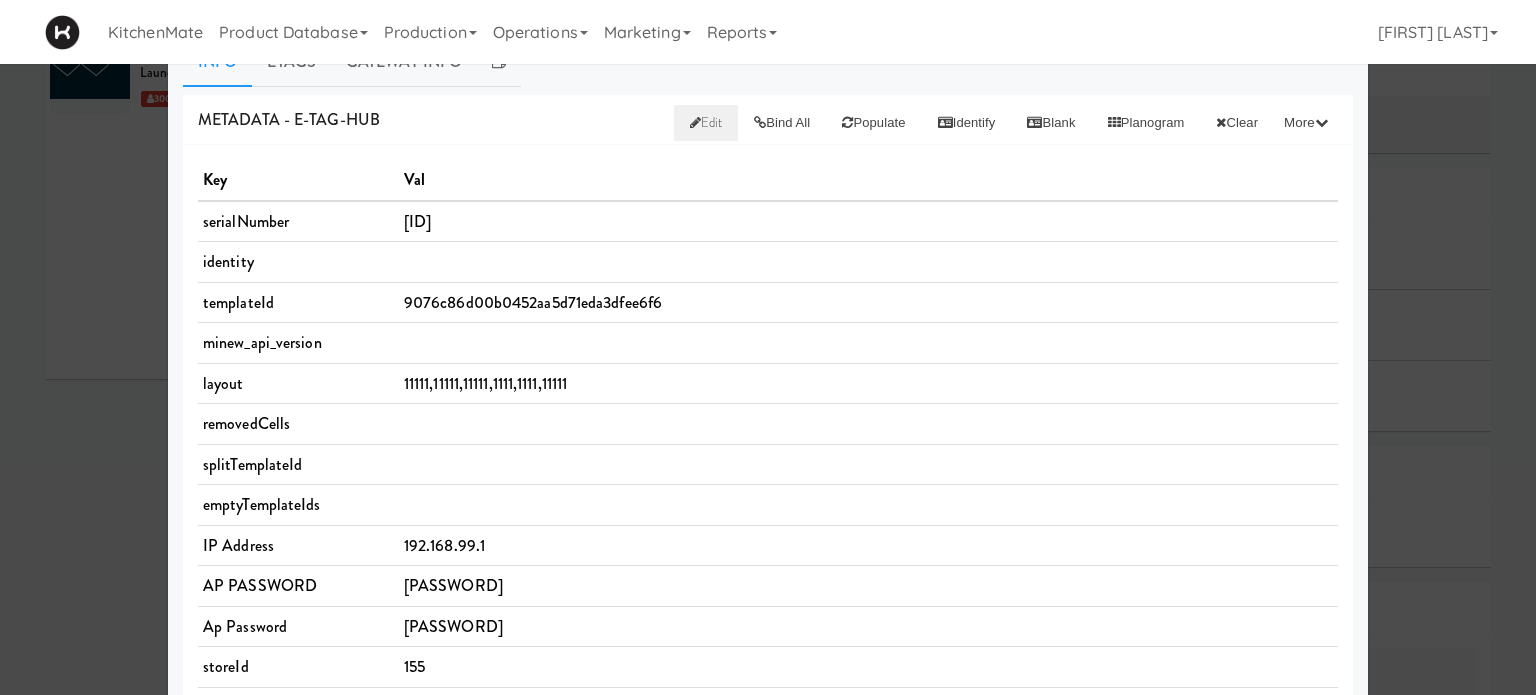 scroll, scrollTop: 0, scrollLeft: 0, axis: both 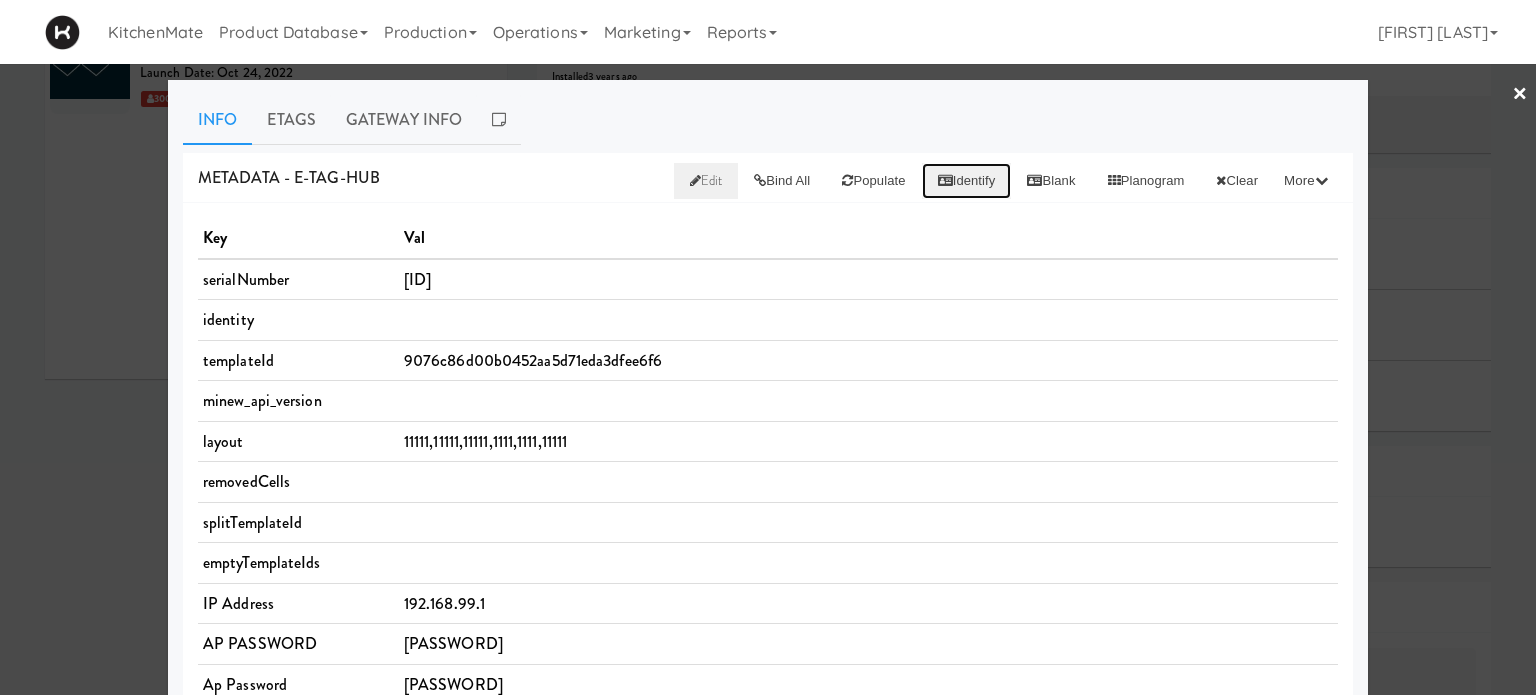 click on "Identify" at bounding box center (967, 181) 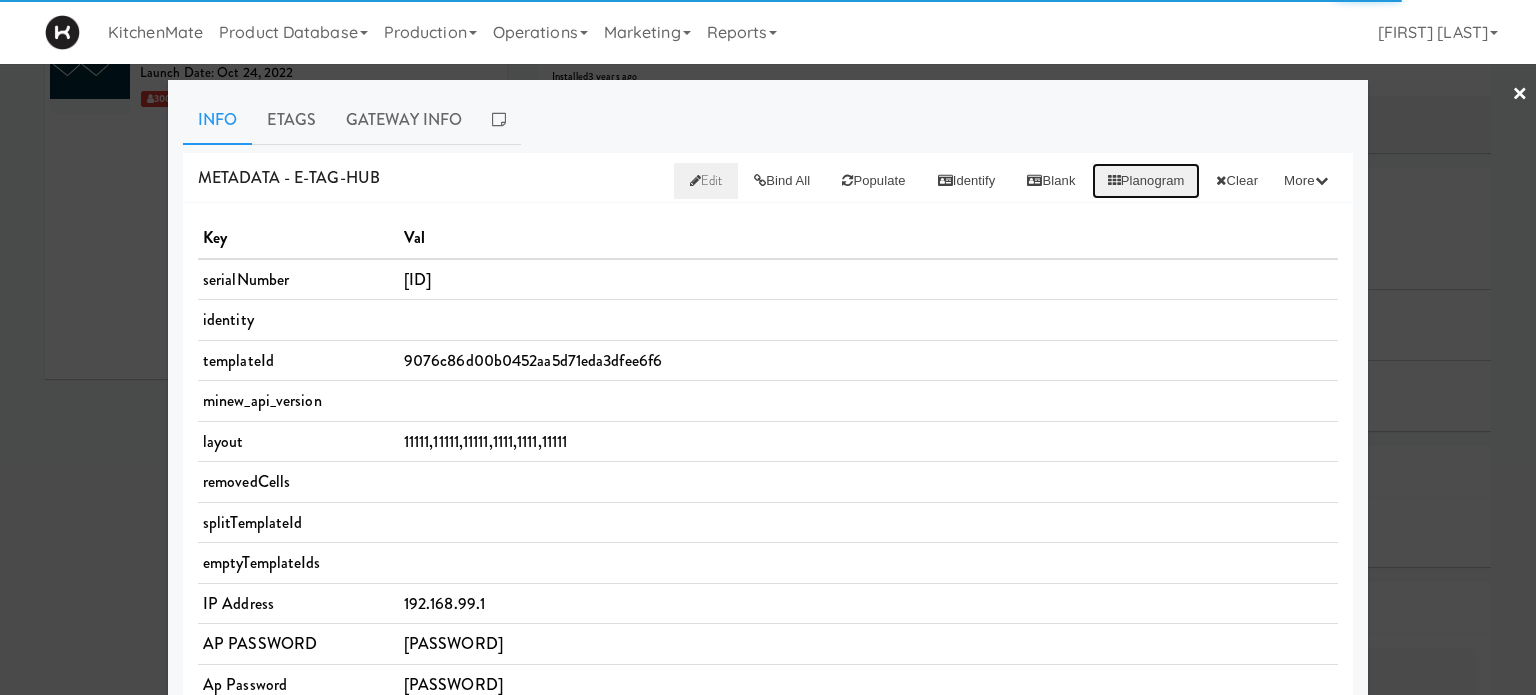 click on "Planogram" at bounding box center (1146, 181) 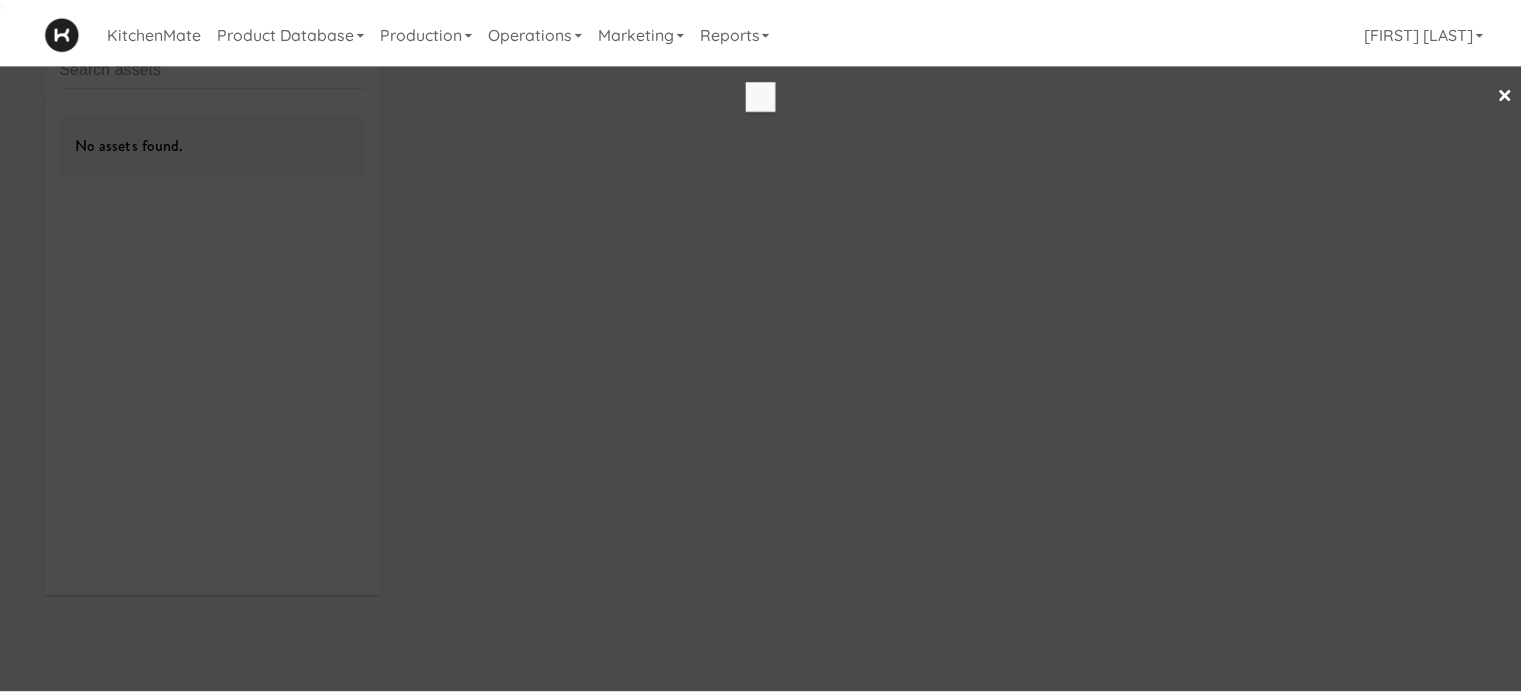 scroll, scrollTop: 64, scrollLeft: 0, axis: vertical 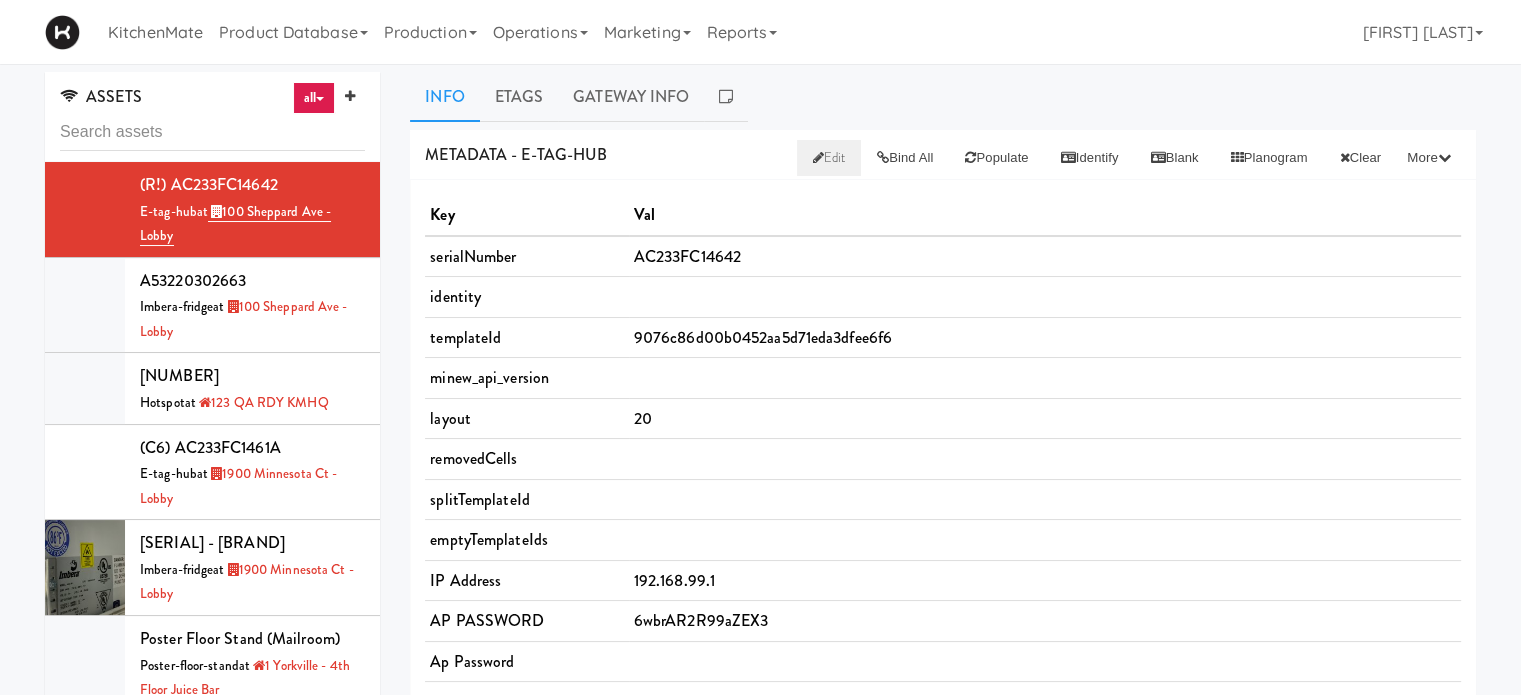 click on "Edit" at bounding box center (829, 157) 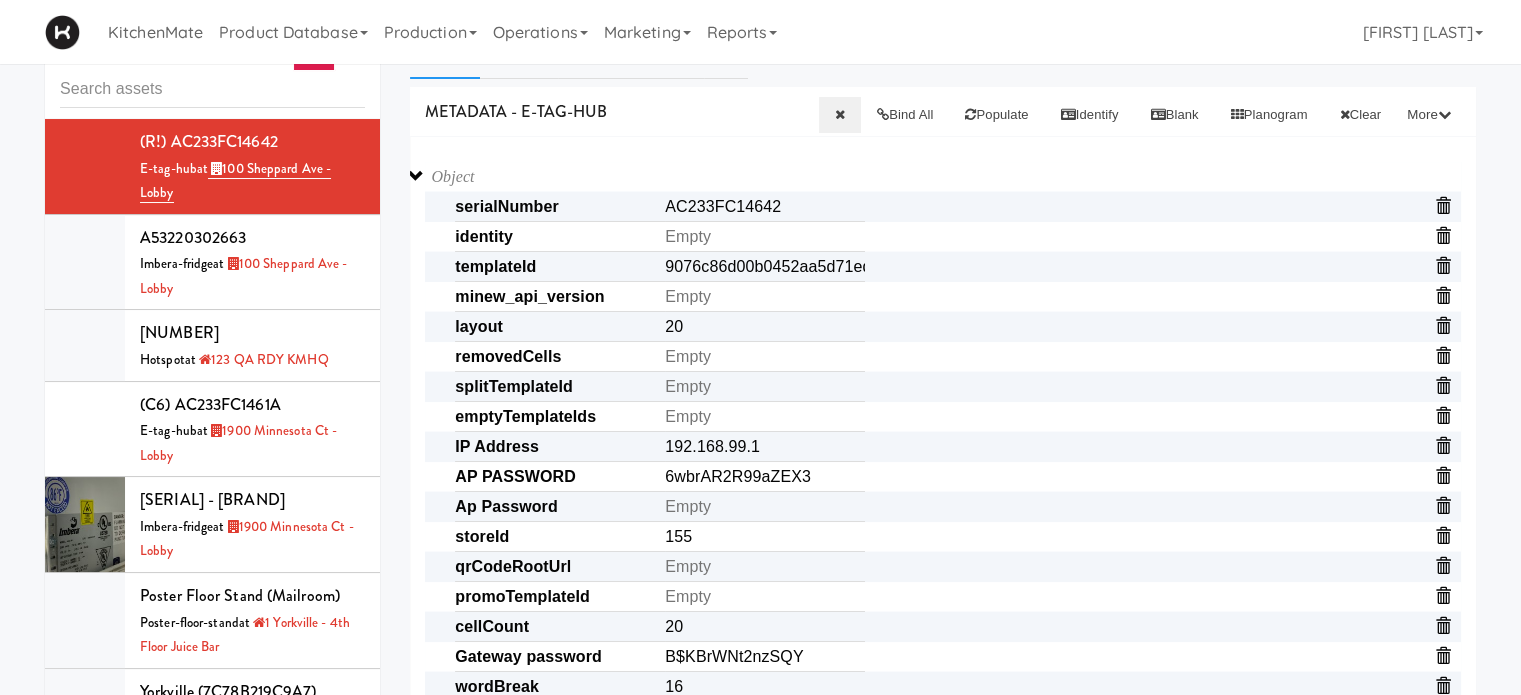 scroll, scrollTop: 0, scrollLeft: 0, axis: both 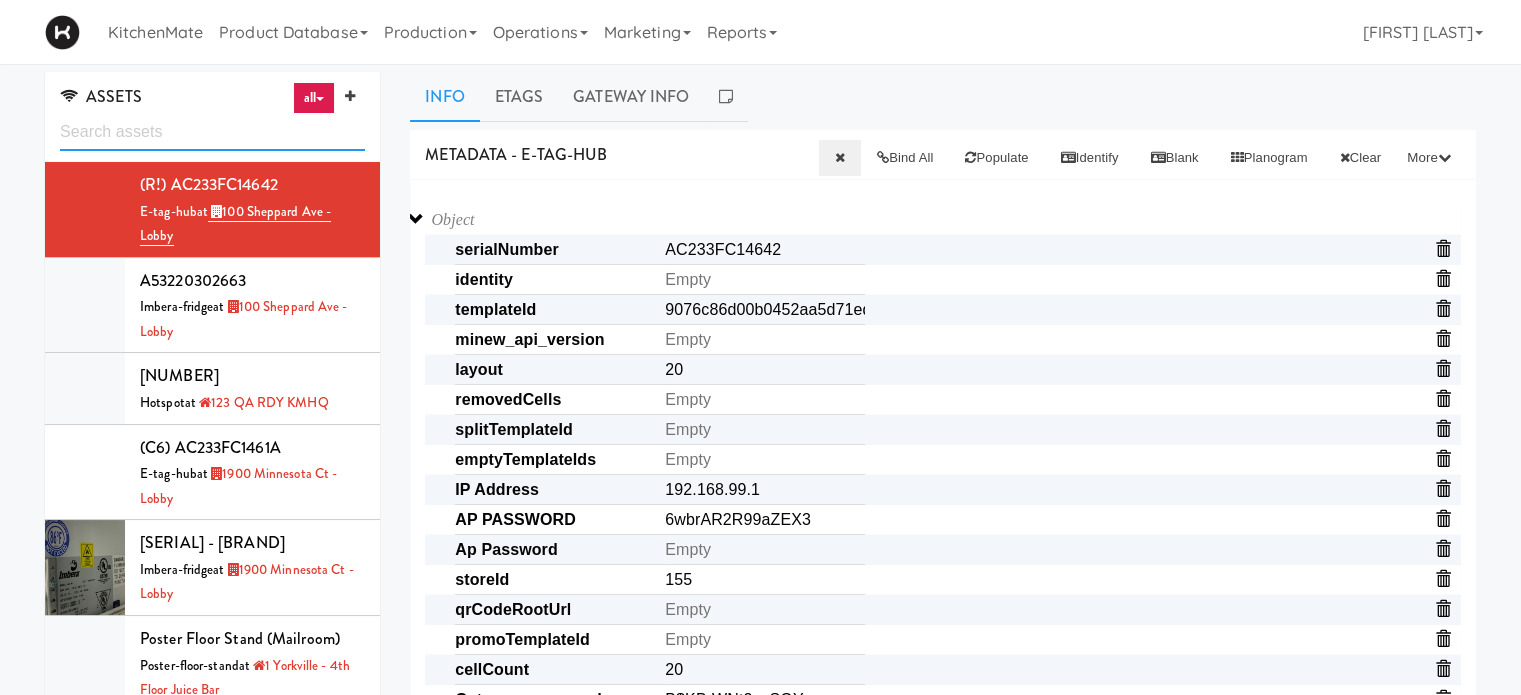 click at bounding box center (212, 132) 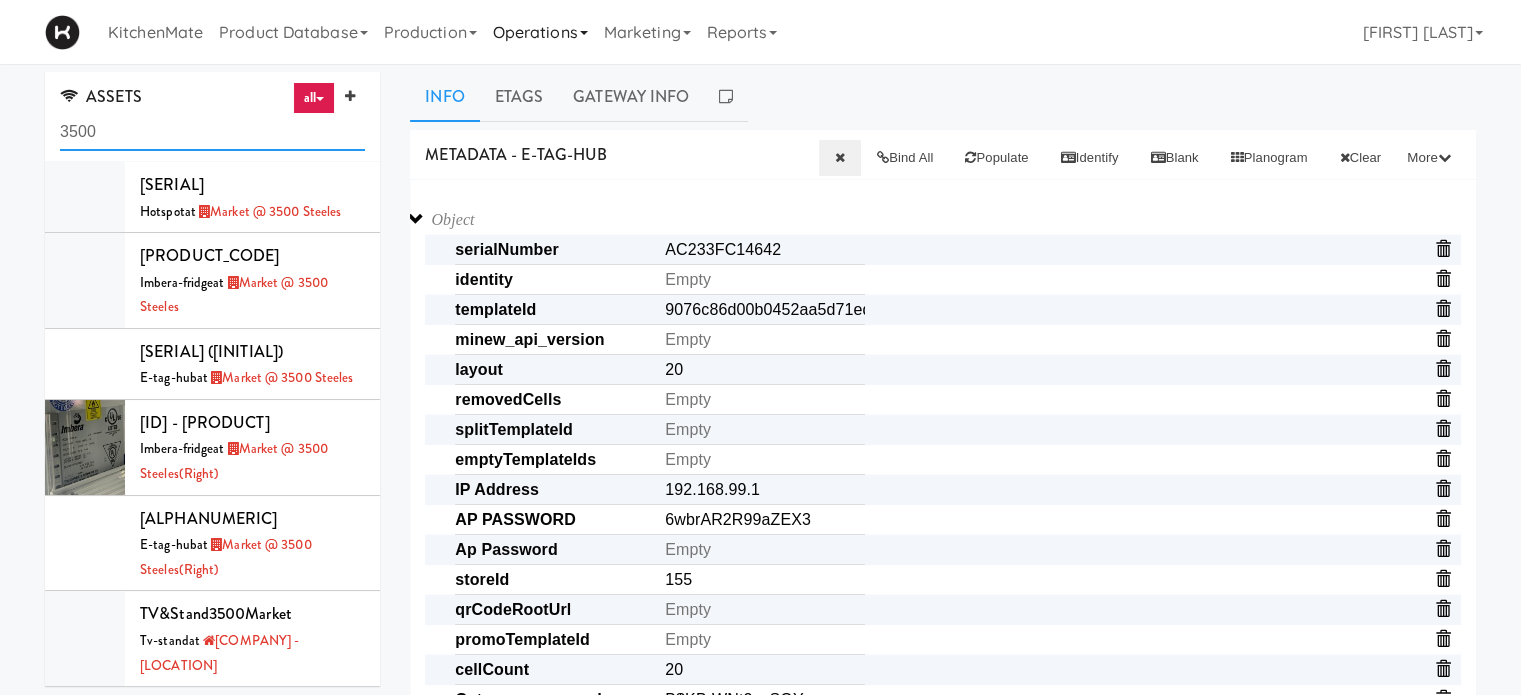 type on "3500" 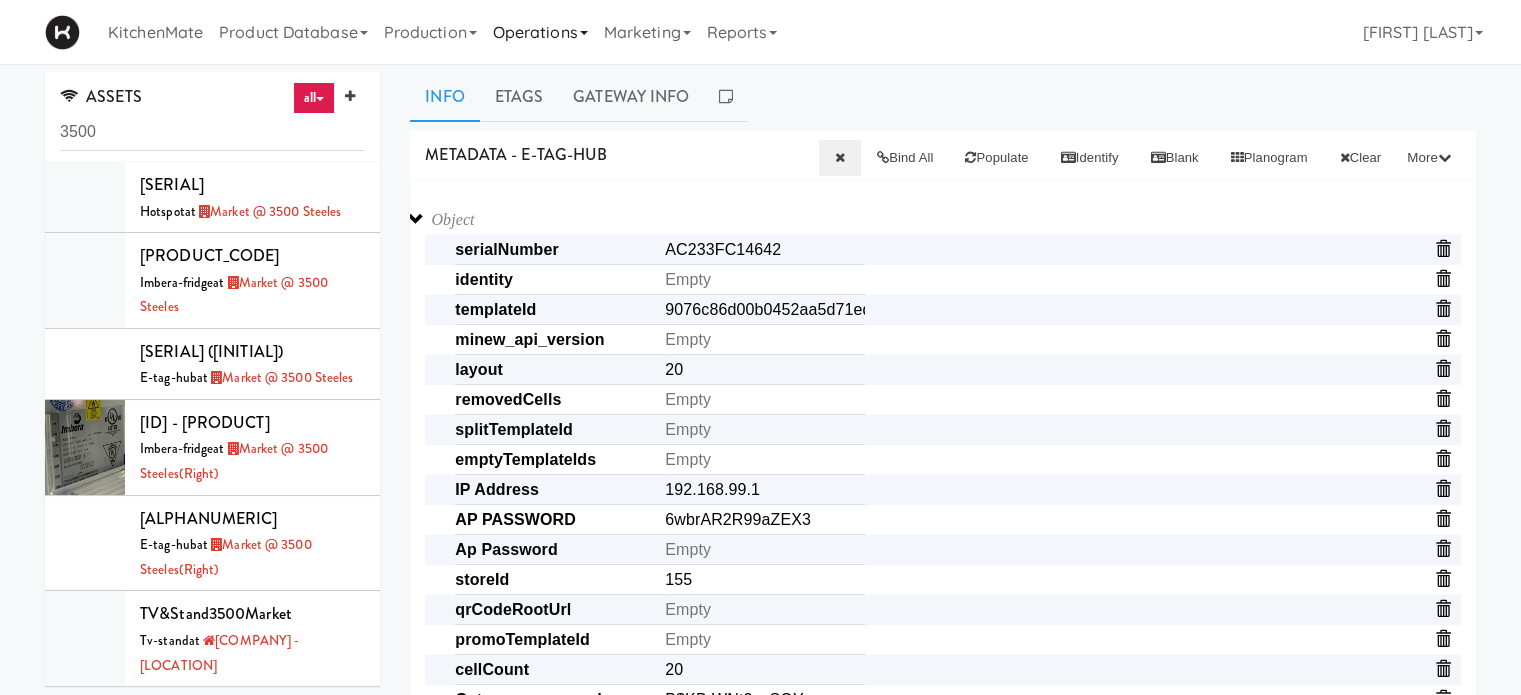click on "Operations" at bounding box center (540, 32) 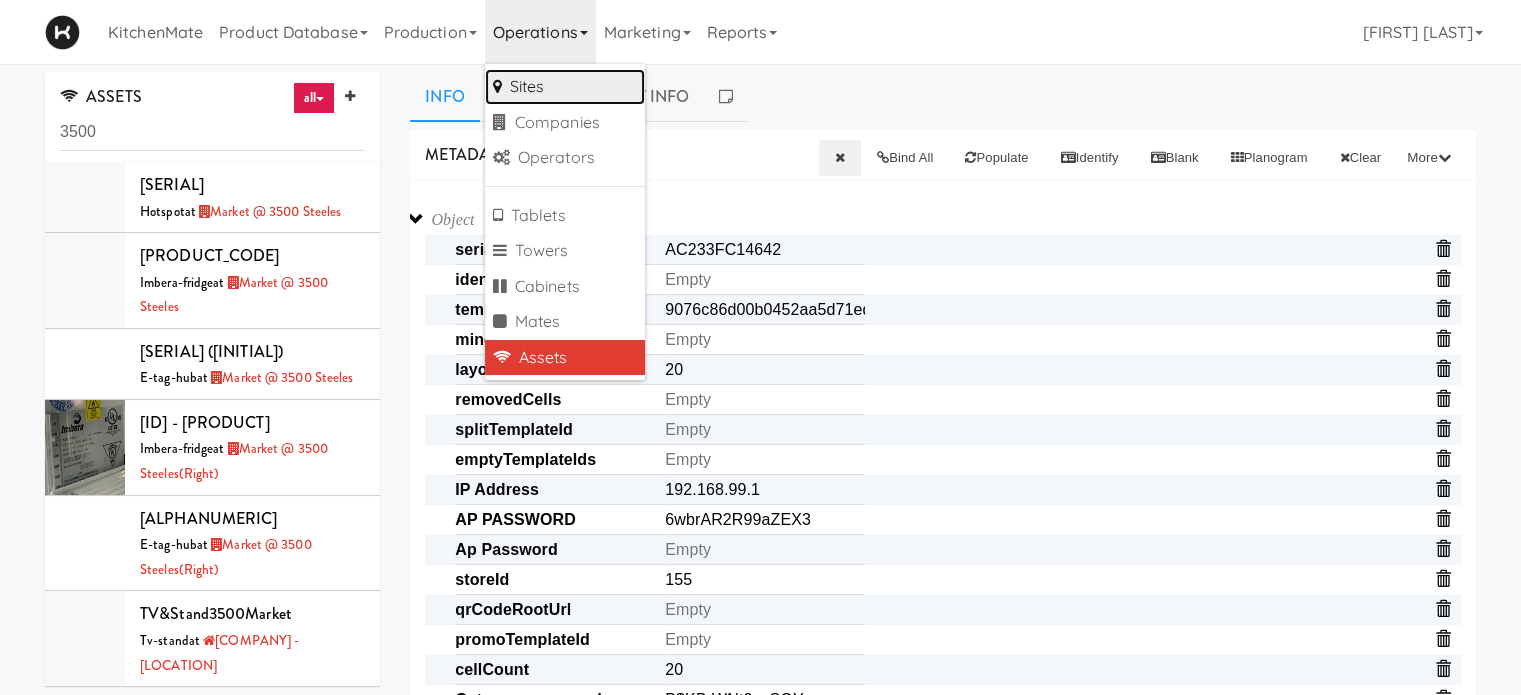 click on "Sites" at bounding box center [565, 87] 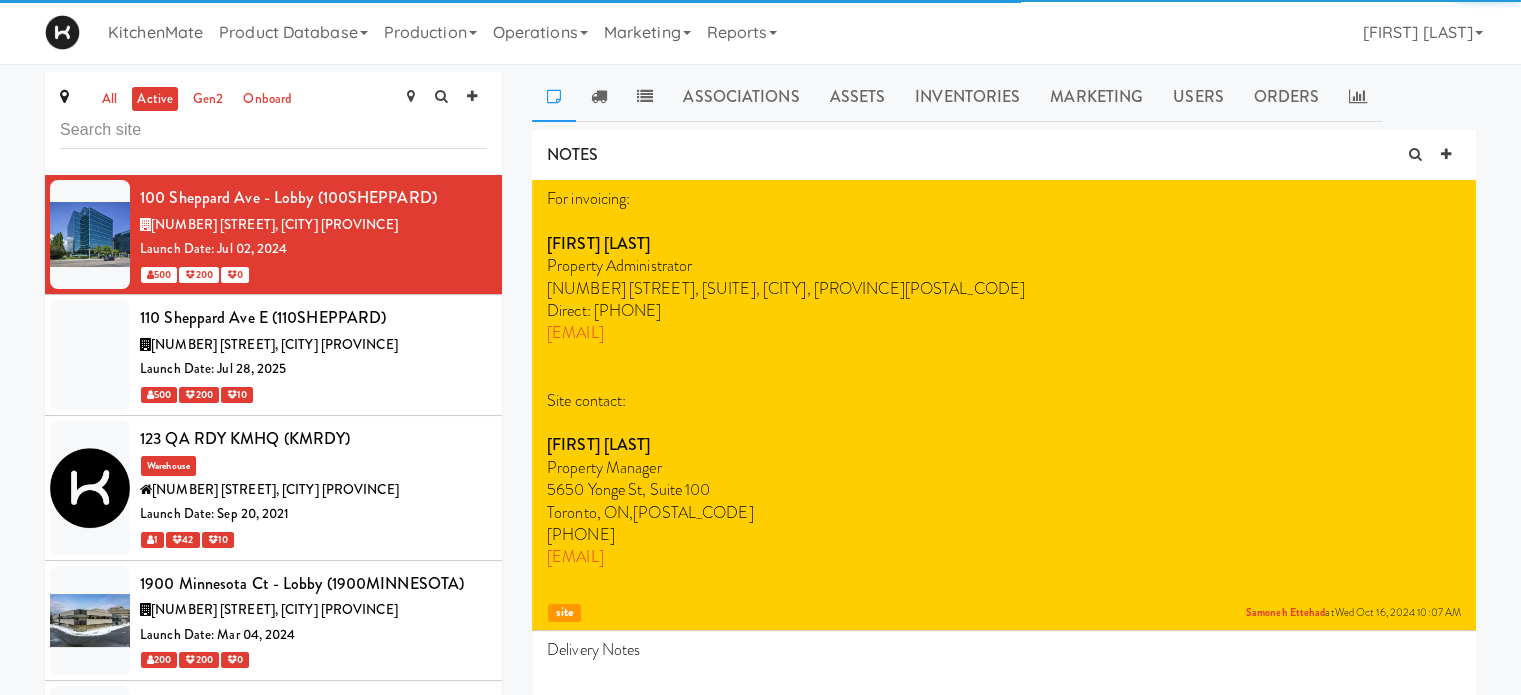 click at bounding box center [273, 130] 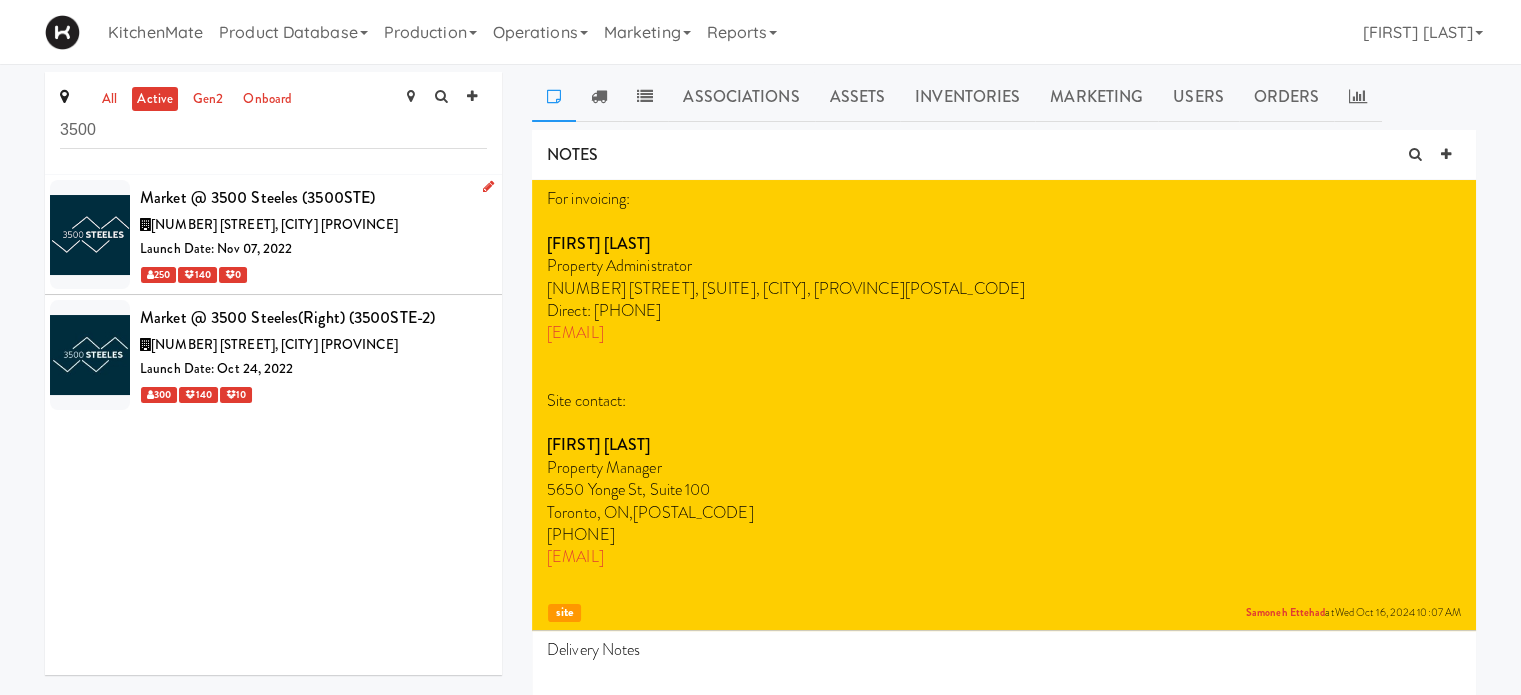 type on "3500" 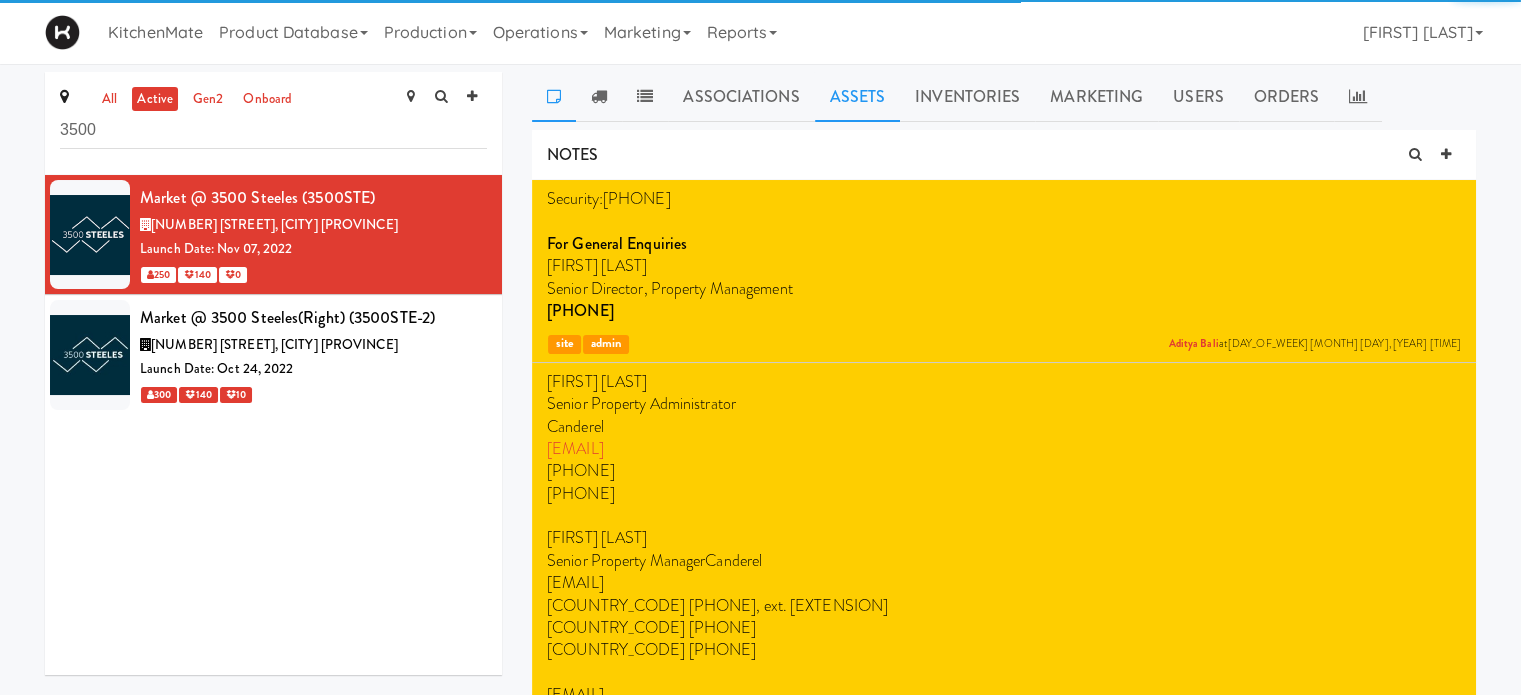 click on "Assets" at bounding box center [858, 97] 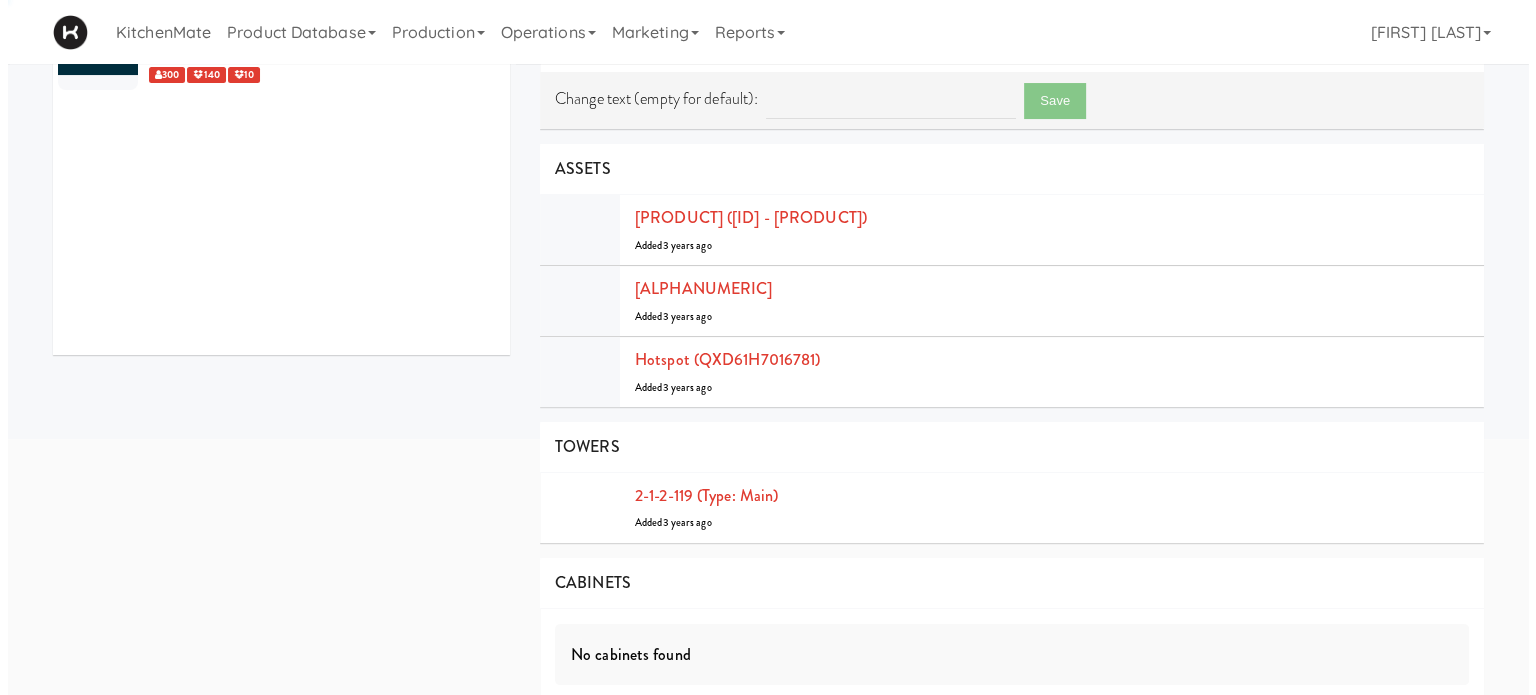 scroll, scrollTop: 356, scrollLeft: 0, axis: vertical 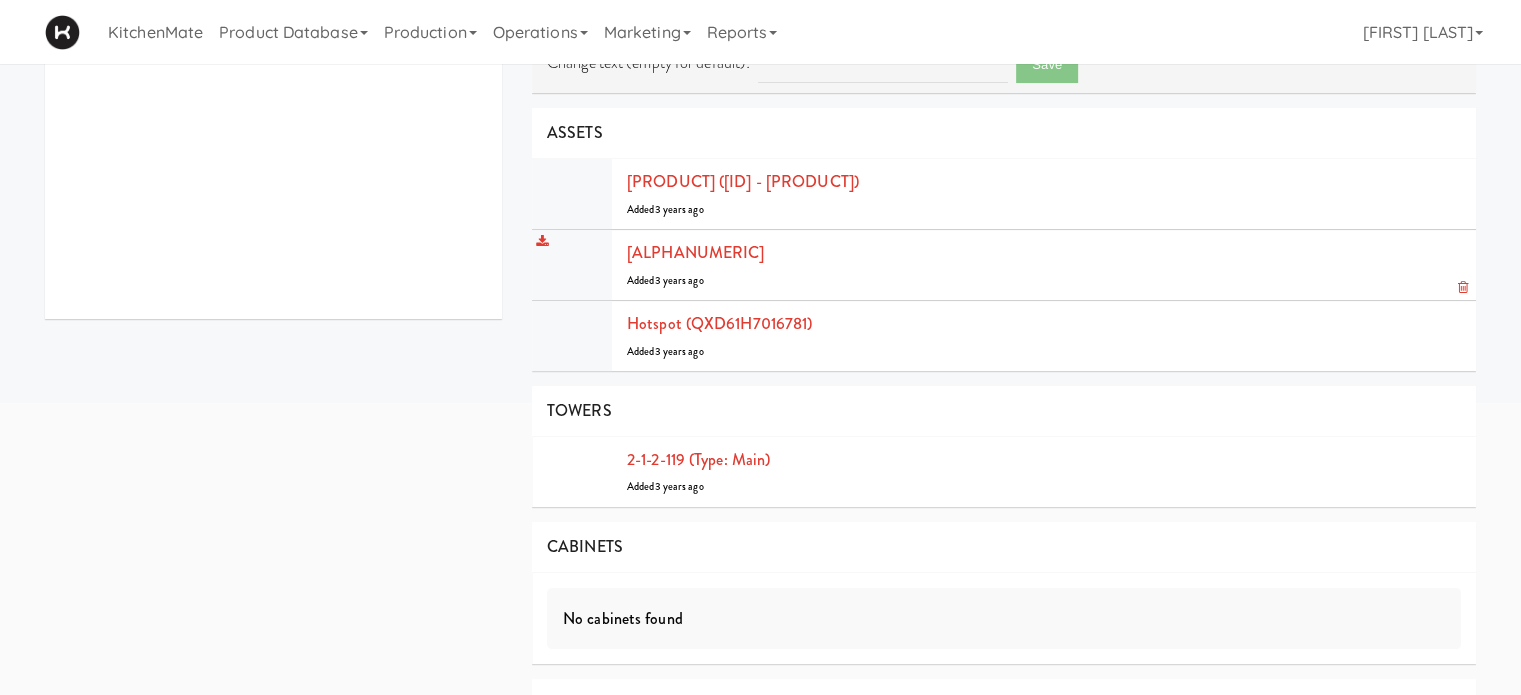 click on "E-tag-hub ([SERIAL] ([INITIAL])) Added  [YEAR] years ago" at bounding box center [1044, 265] 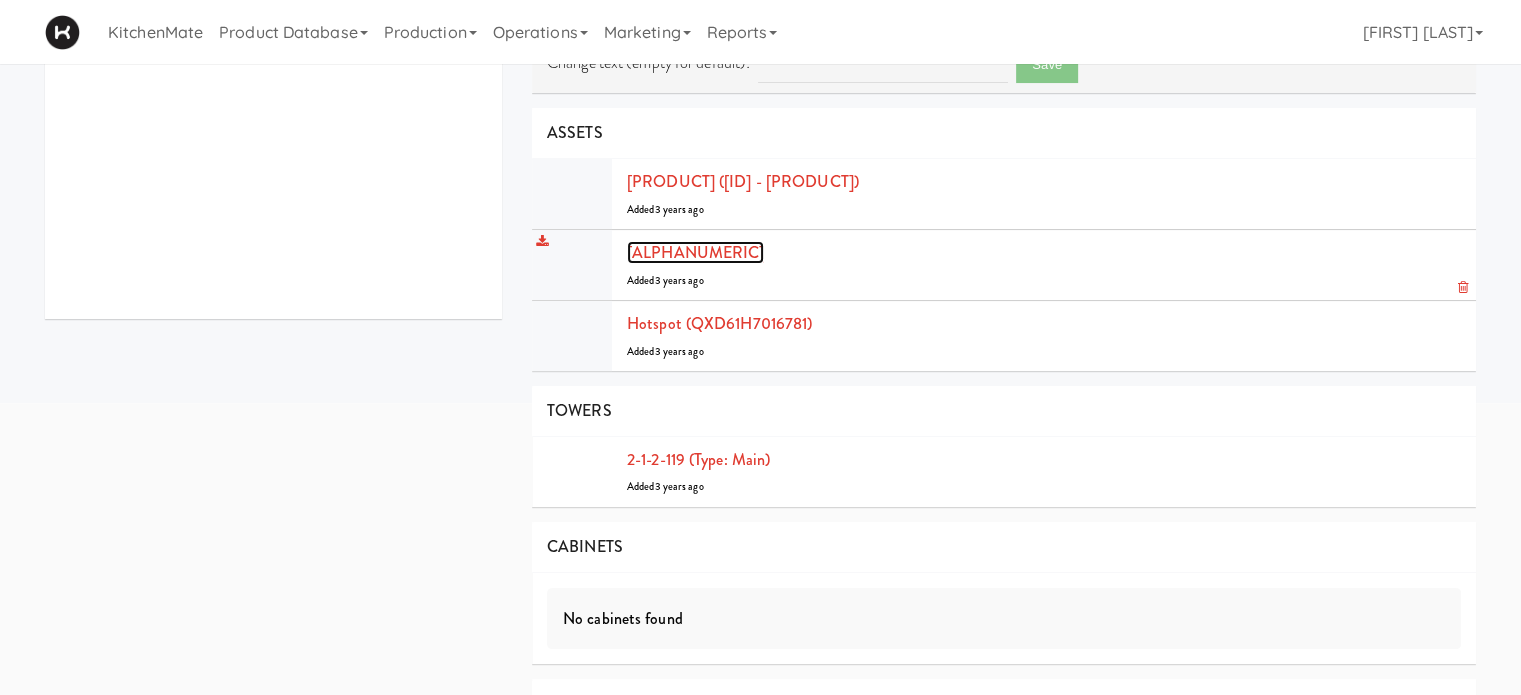 click on "[ALPHANUMERIC]" at bounding box center [695, 252] 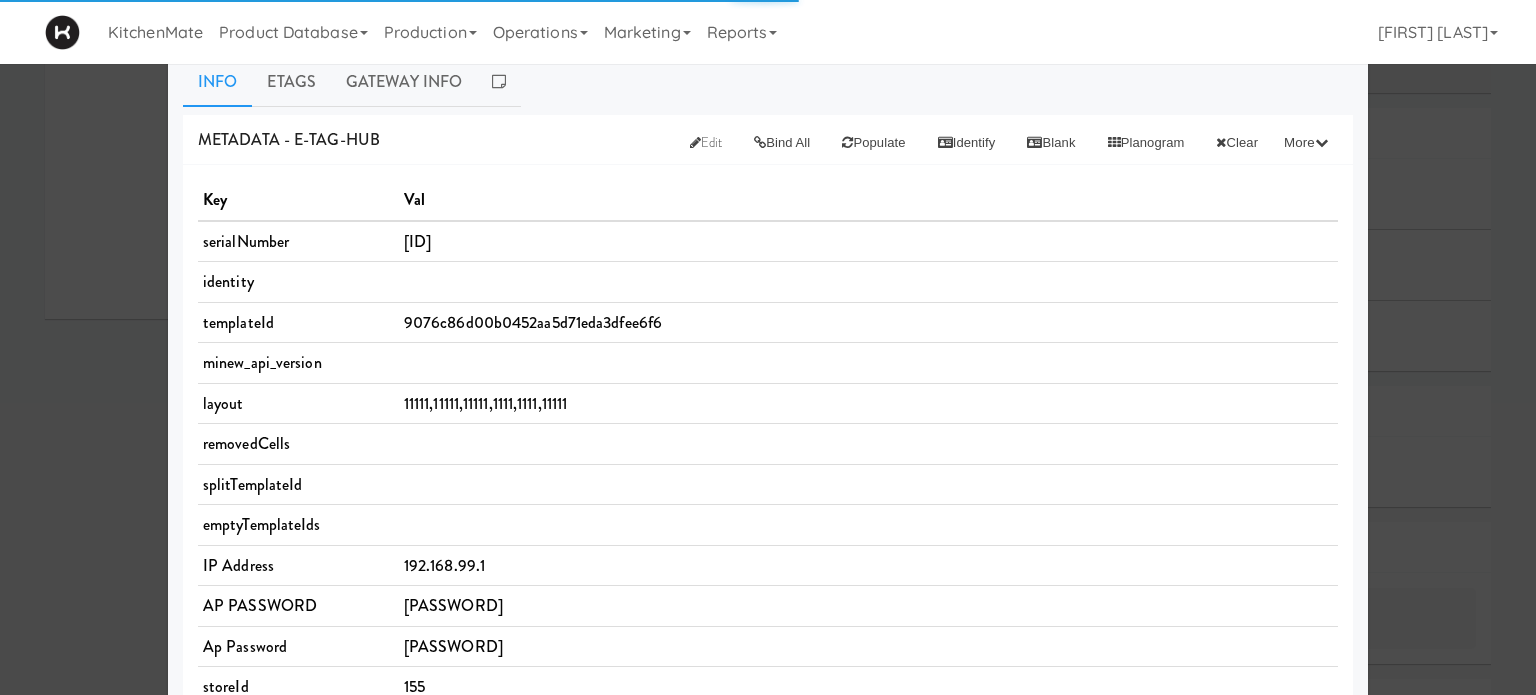 click on "serialNumber [SERIAL] identity templateId [TEMPLATE_ID] minew_api_version layout 11111,11111,11111,1111,1111,11111 removedCells splitTemplateId emptyTemplateIds IP Address [IP_ADDRESS] AP PASSWORD [PASSWORD] Ap Password [PASSWORD] storeId 155 qrCodeRootUrl promoTemplateId cellCount 24 Gateway password [PASSWORD] wordBreak 23 showPrices cells [SERIAL] [SERIAL] [SERIAL] [SERIAL] [SERIAL] [SERIAL] [SERIAL] [SERIAL] [SERIAL] [SERIAL] [SERIAL] [SERIAL] [SERIAL] [SERIAL] [SERIAL] [SERIAL] [SERIAL] [SERIAL] [SERIAL] [SERIAL] [SERIAL] [SERIAL] [SERIAL] [SERIAL] [SERIAL] [SERIAL] identityPrefix [INITIAL]" at bounding box center (768, 735) 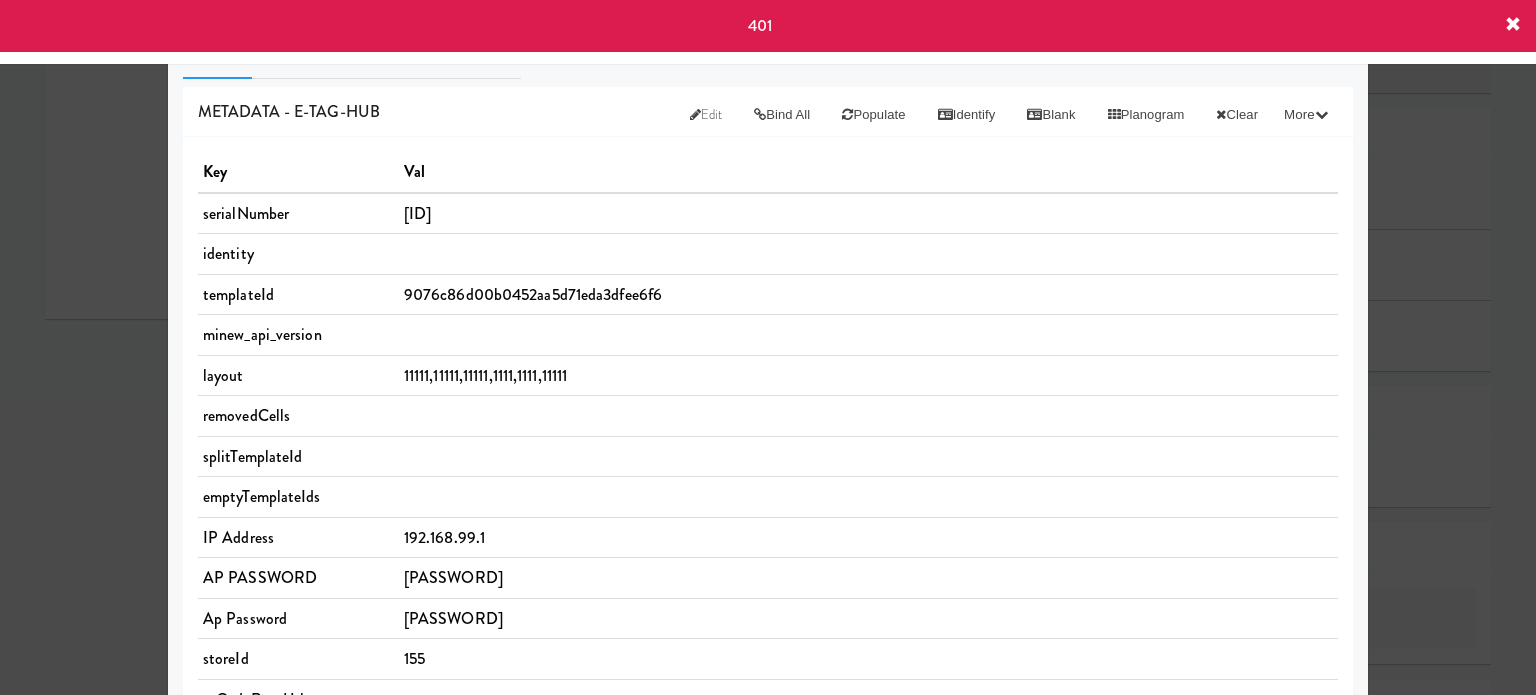 scroll, scrollTop: 0, scrollLeft: 0, axis: both 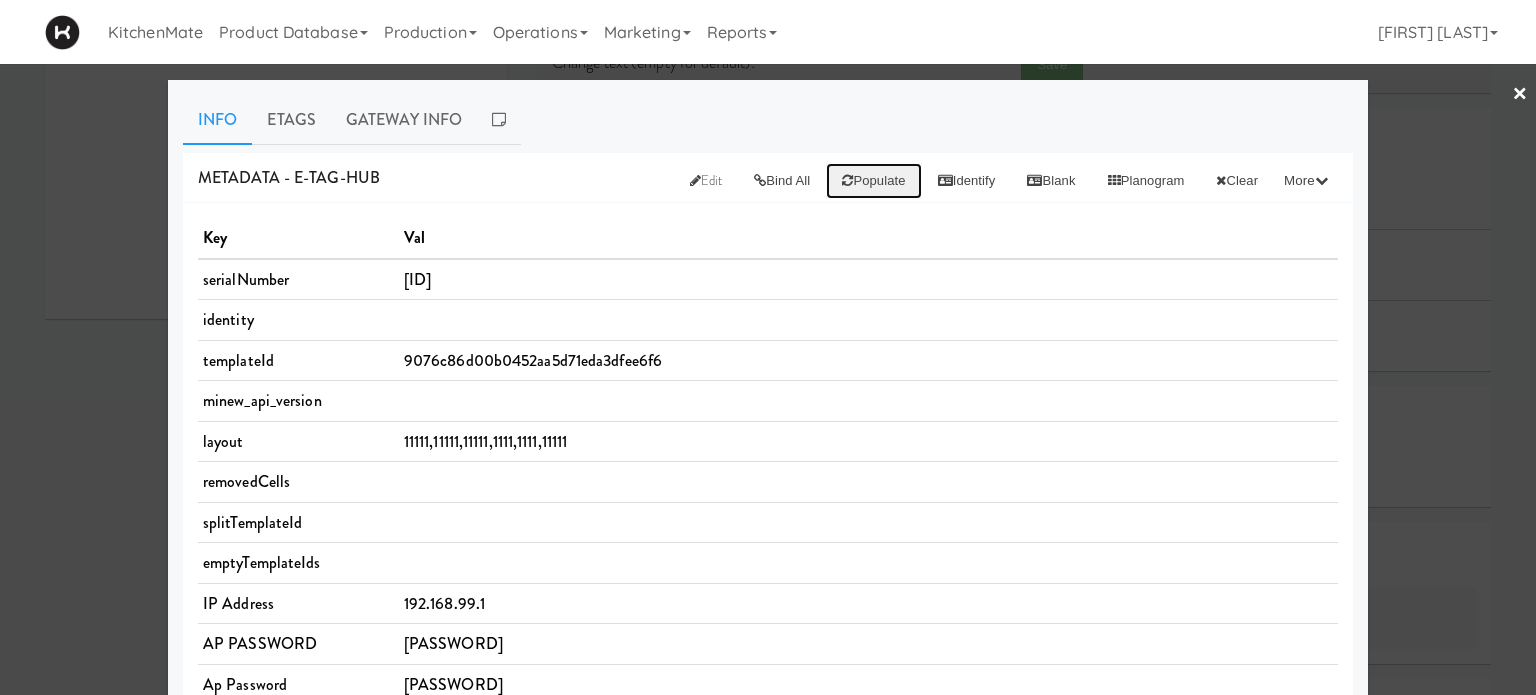 click on "Populate" at bounding box center (873, 181) 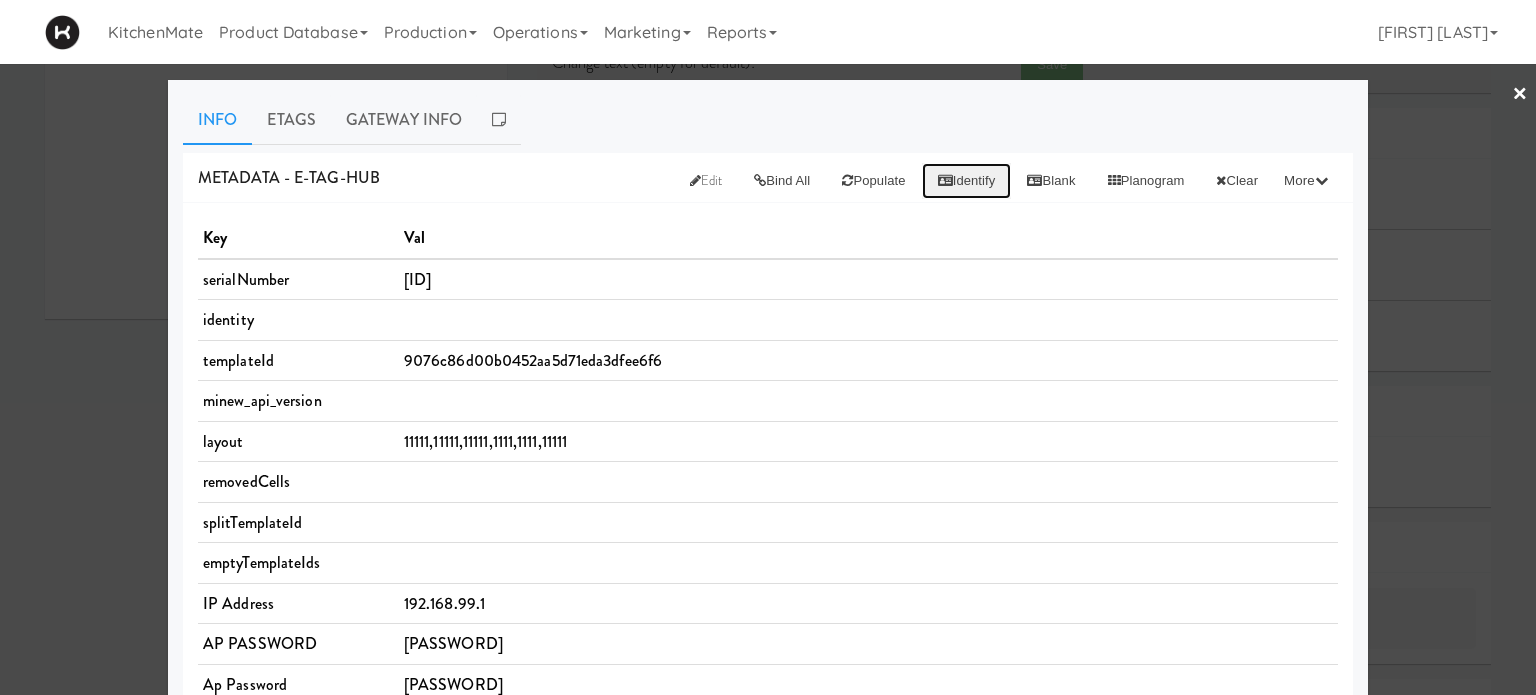 click on "Identify" at bounding box center (967, 181) 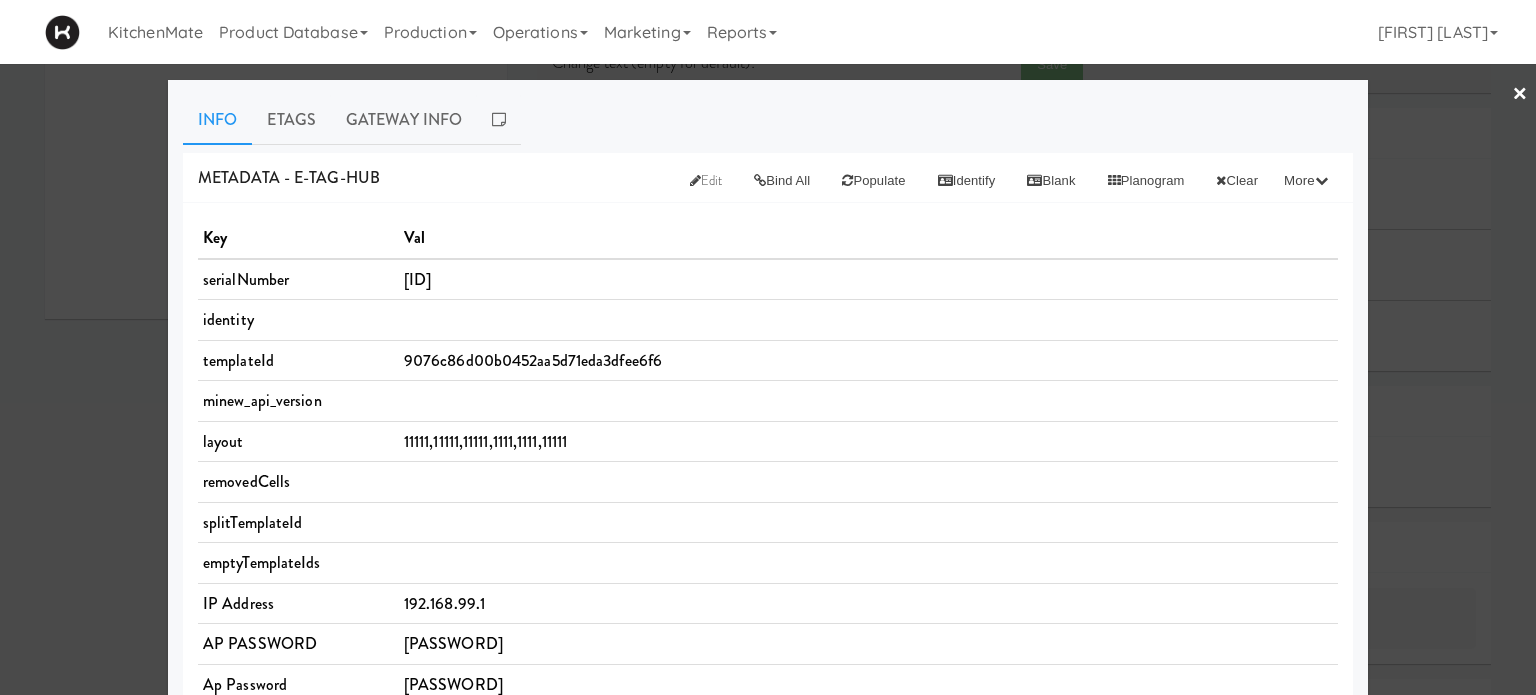 click on "[ID]" at bounding box center (868, 279) 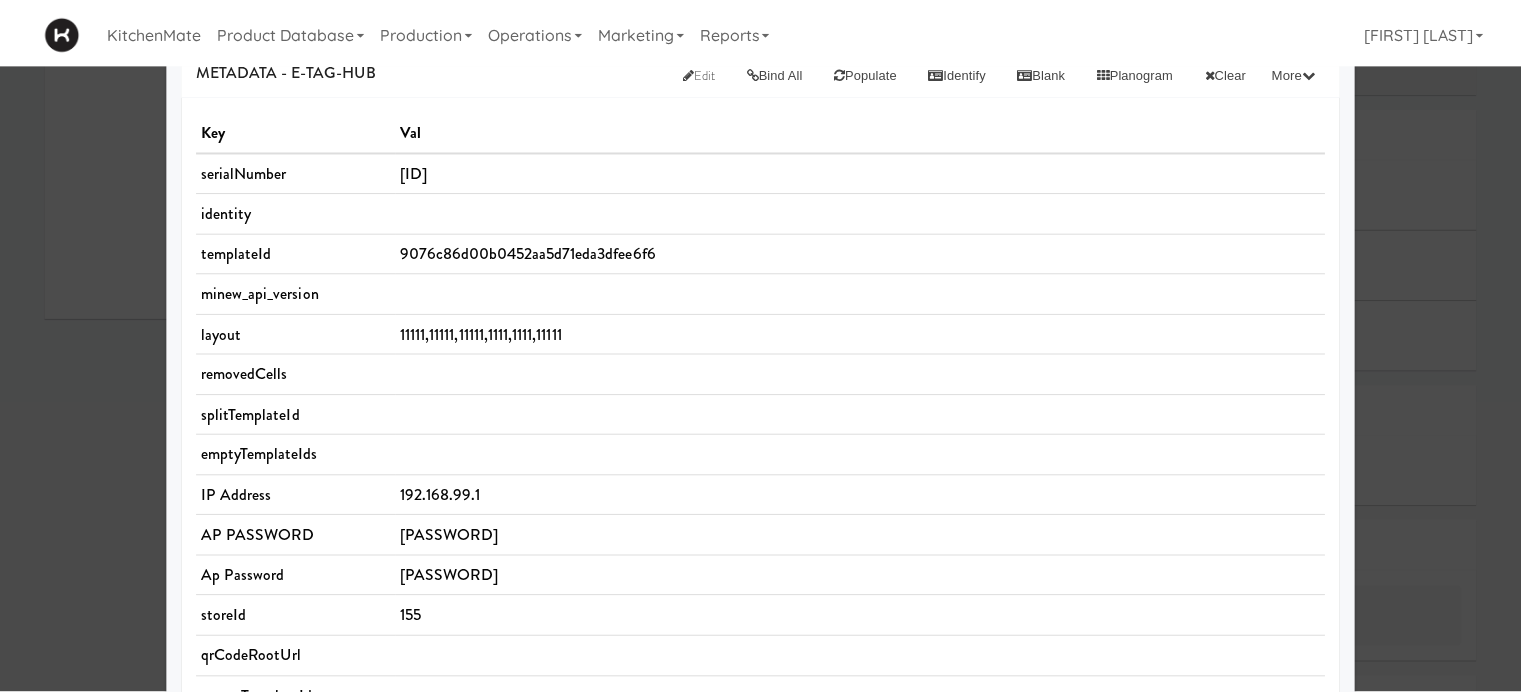 scroll, scrollTop: 0, scrollLeft: 0, axis: both 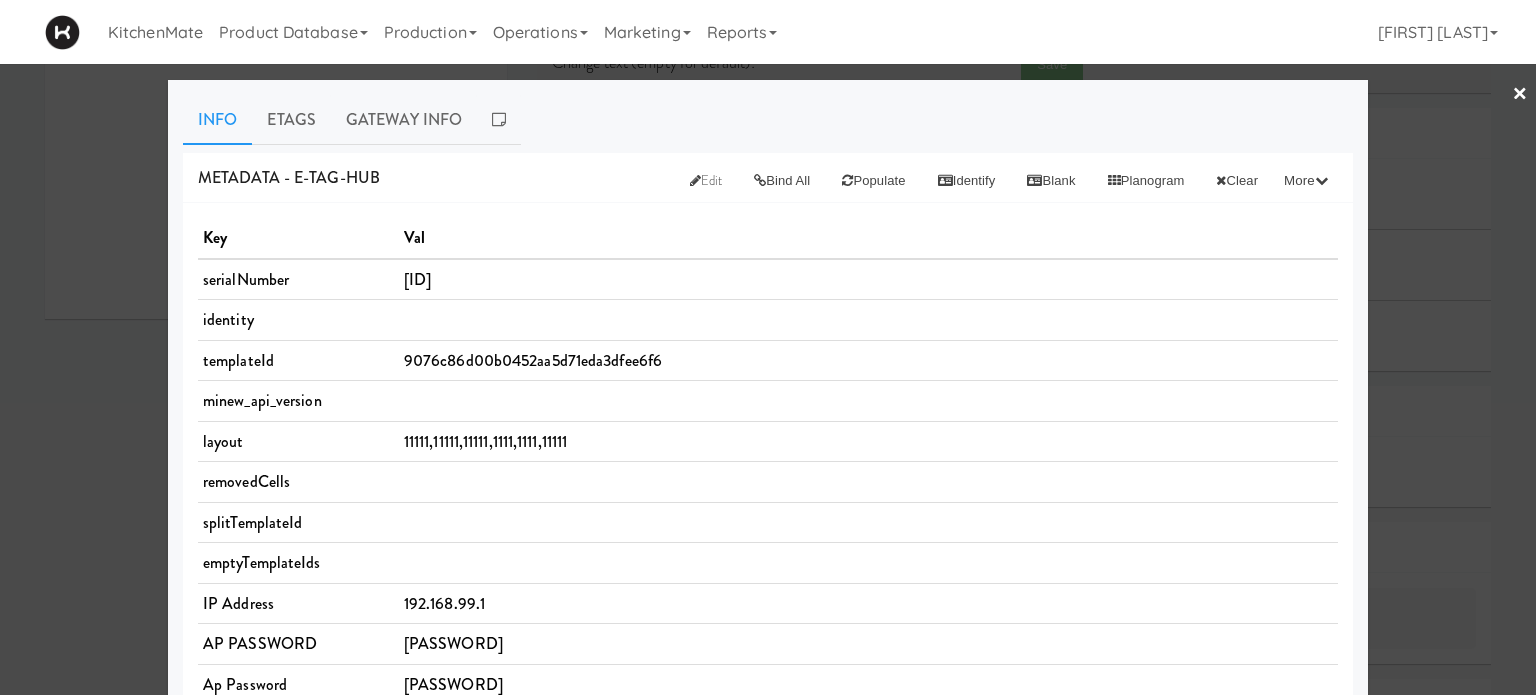 click on "Val" at bounding box center (868, 238) 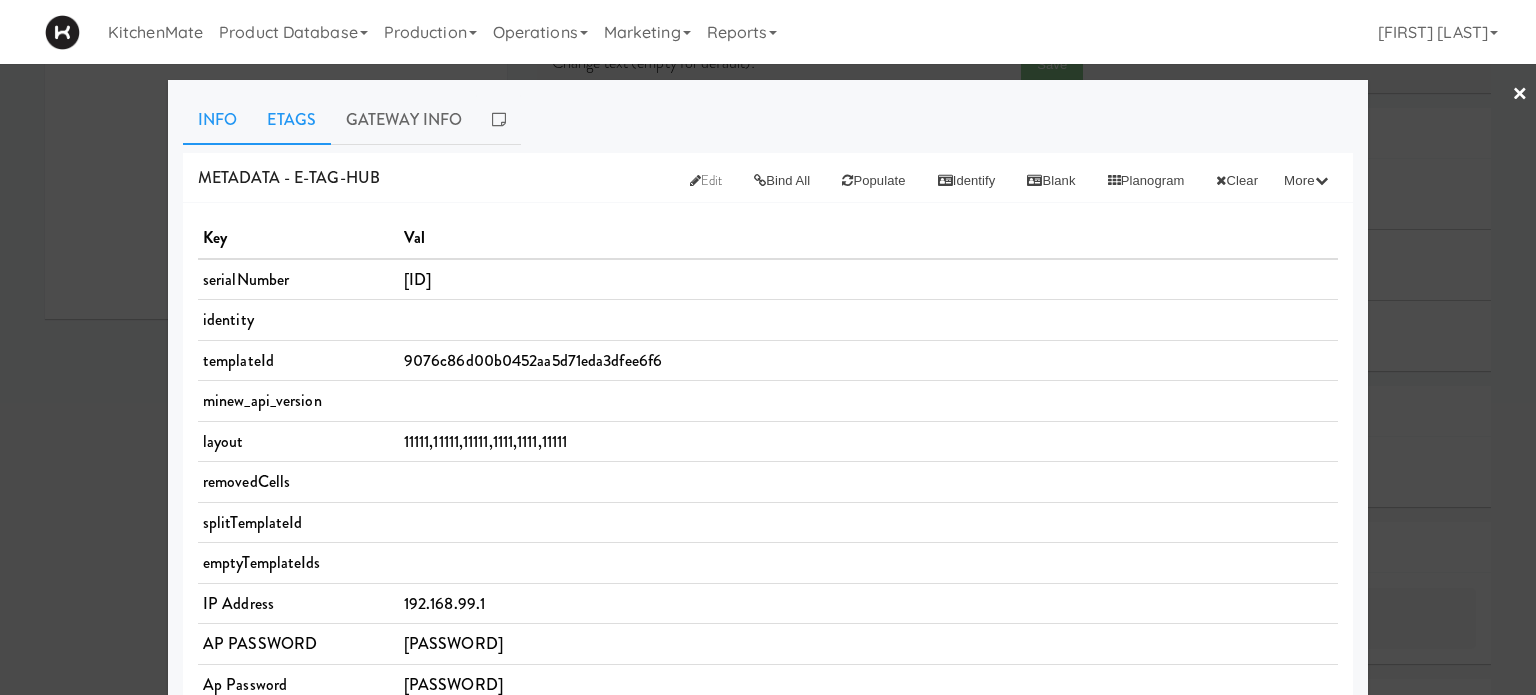 click on "Etags" at bounding box center [291, 120] 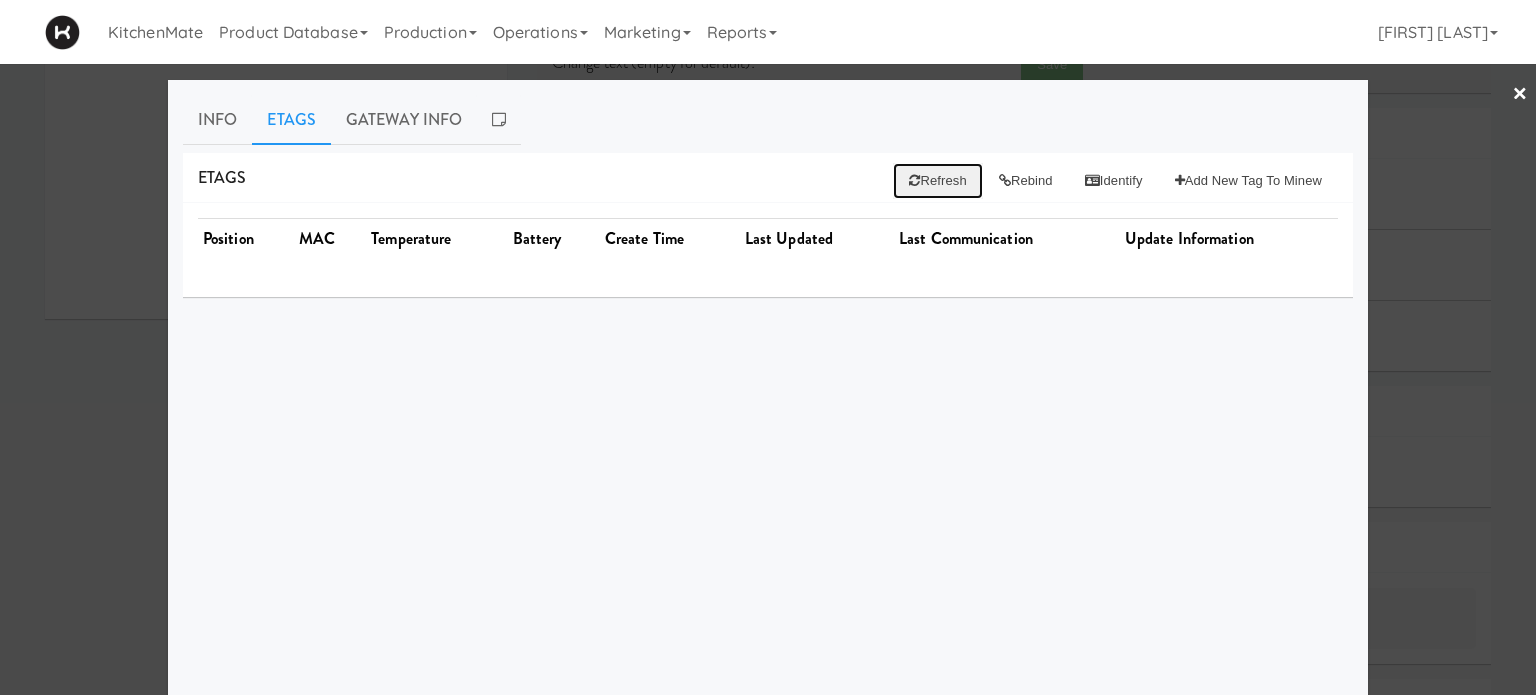 click on "Refresh" at bounding box center [937, 181] 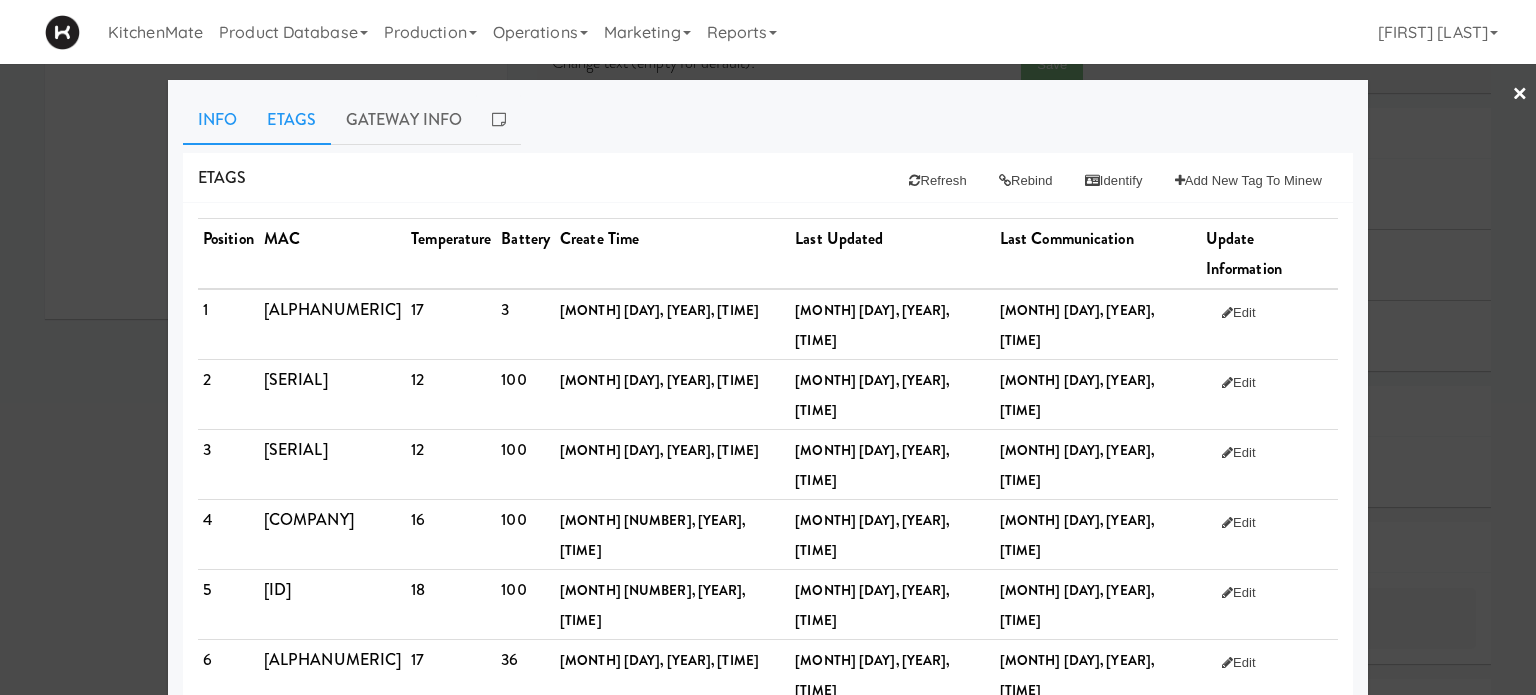 click on "Info" at bounding box center (217, 120) 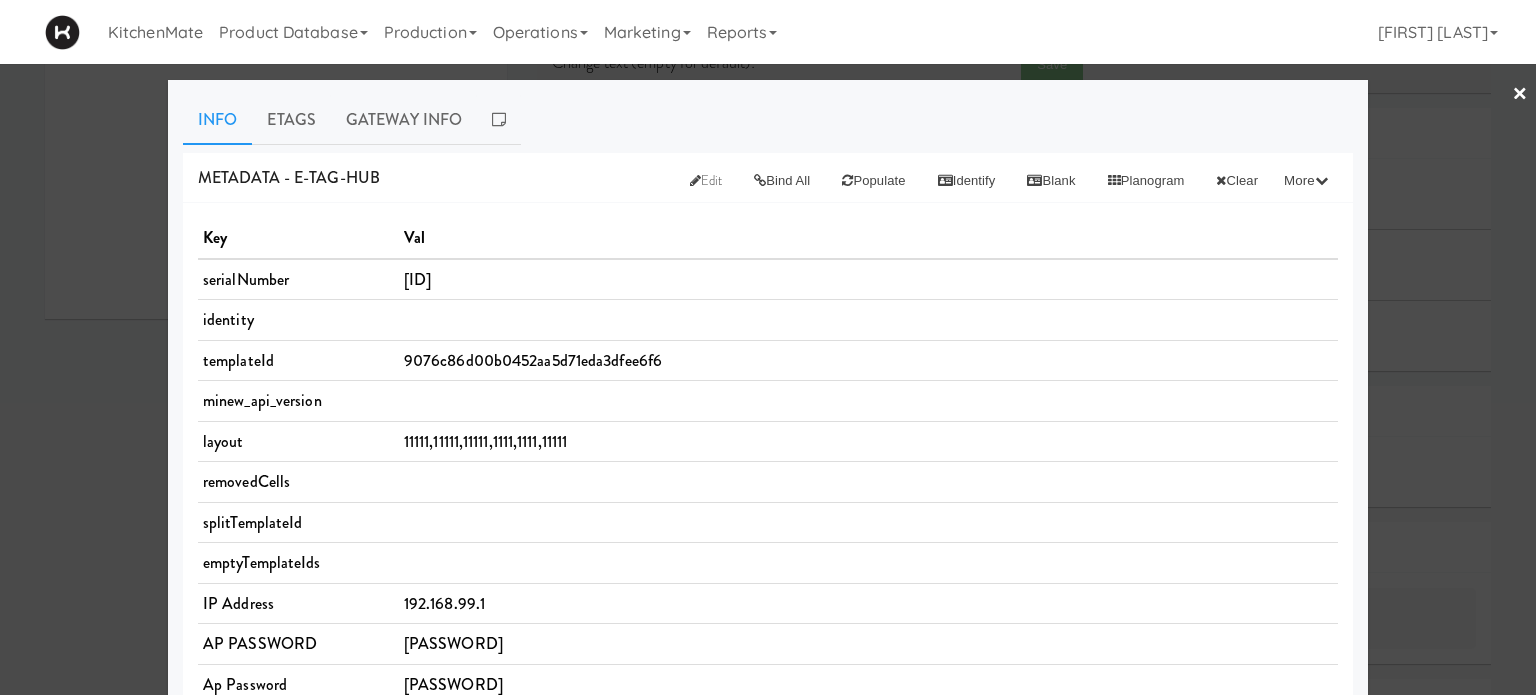 click on "×" at bounding box center (1520, 95) 